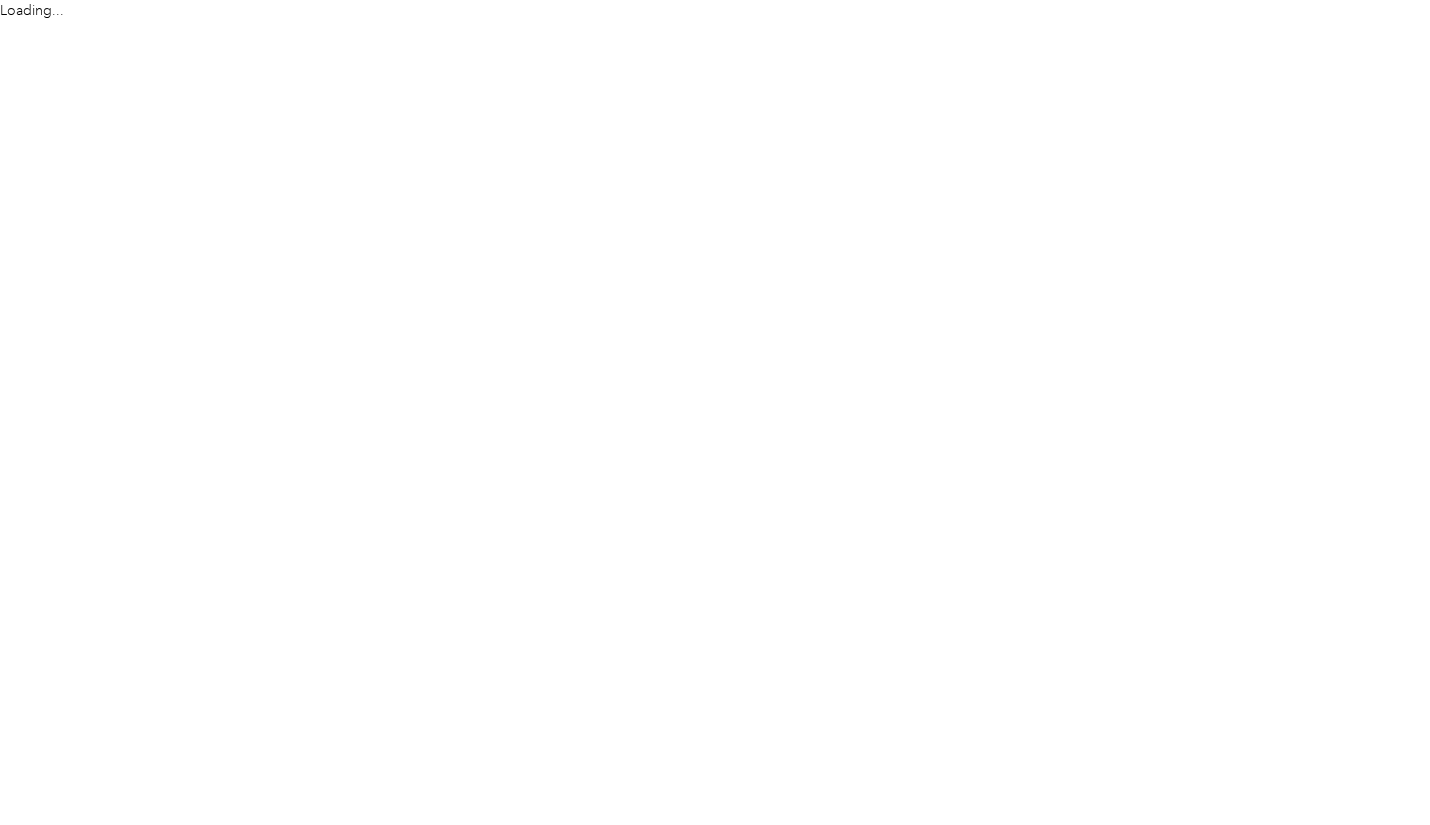 scroll, scrollTop: 0, scrollLeft: 0, axis: both 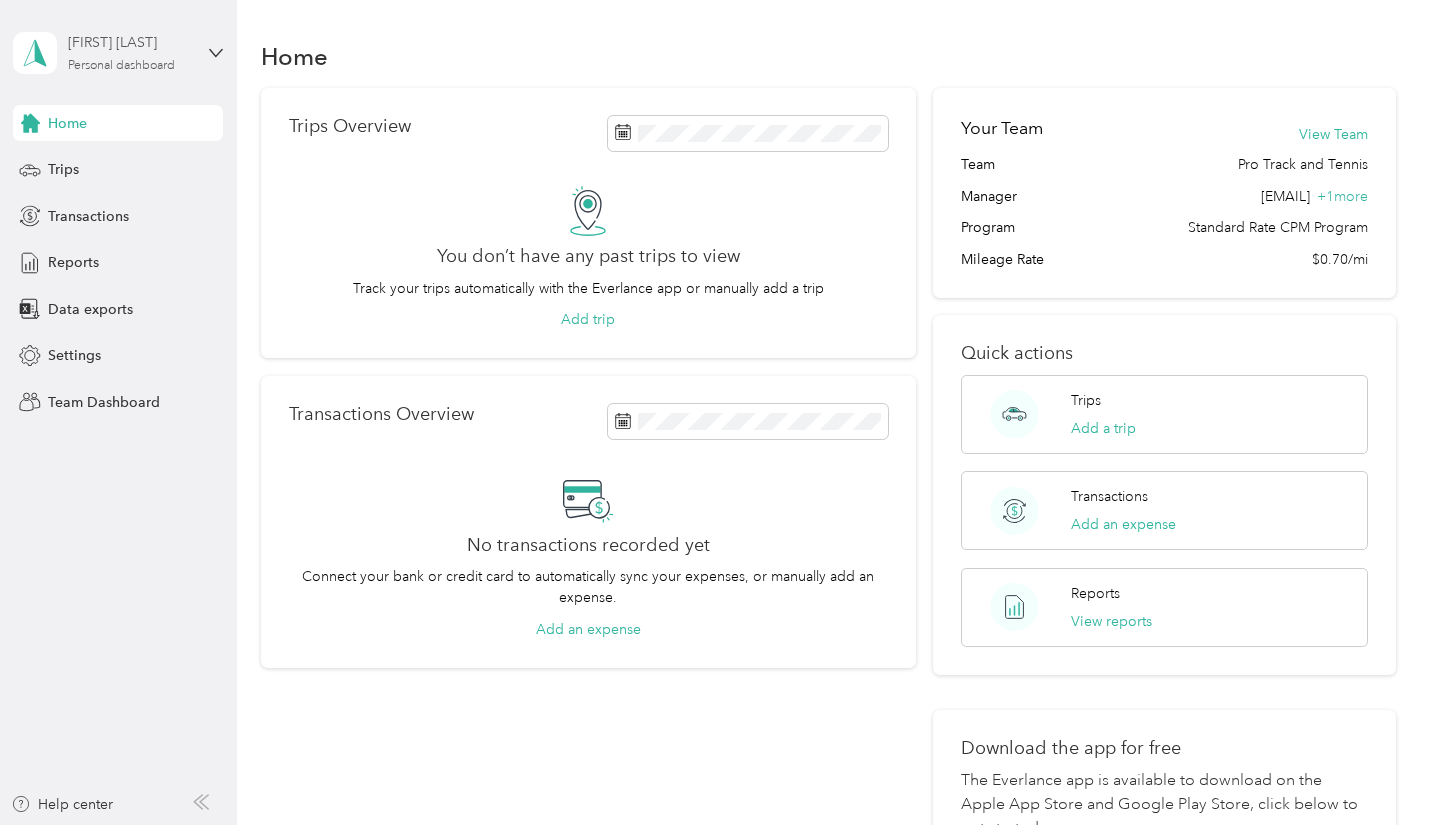 click on "Personal dashboard" at bounding box center (121, 66) 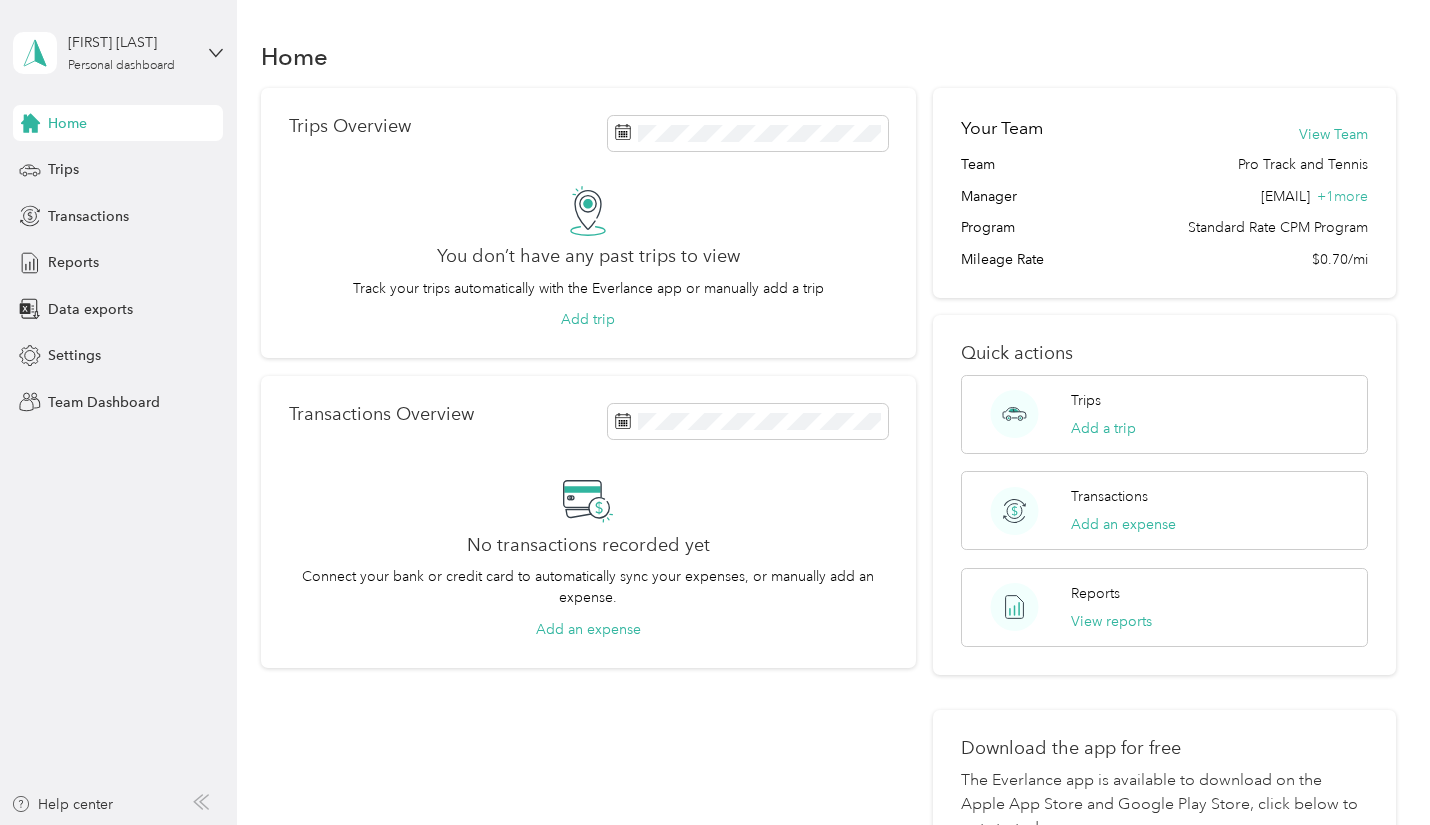 click on "Team dashboard" at bounding box center [84, 164] 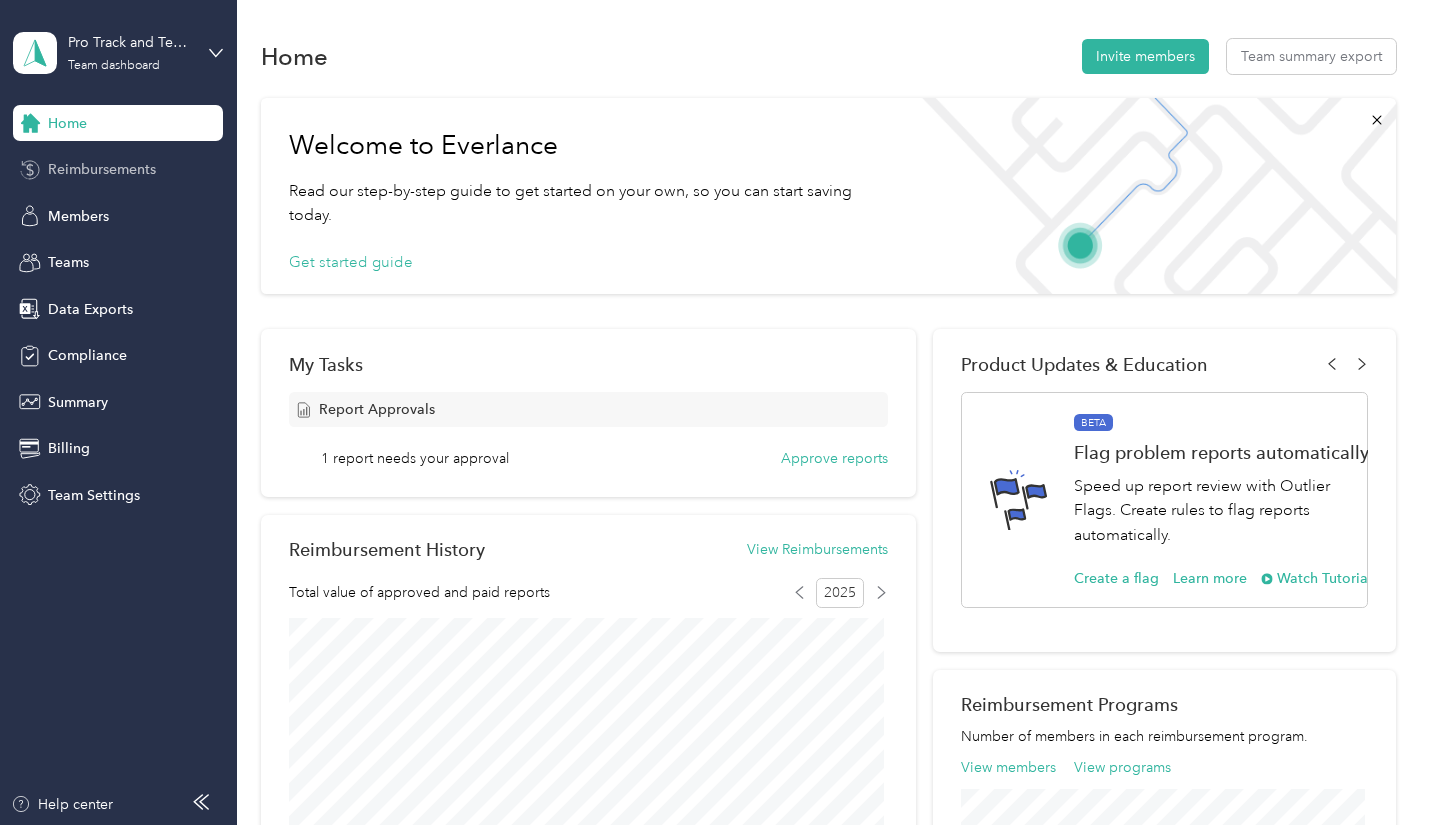 click on "Reimbursements" at bounding box center [102, 169] 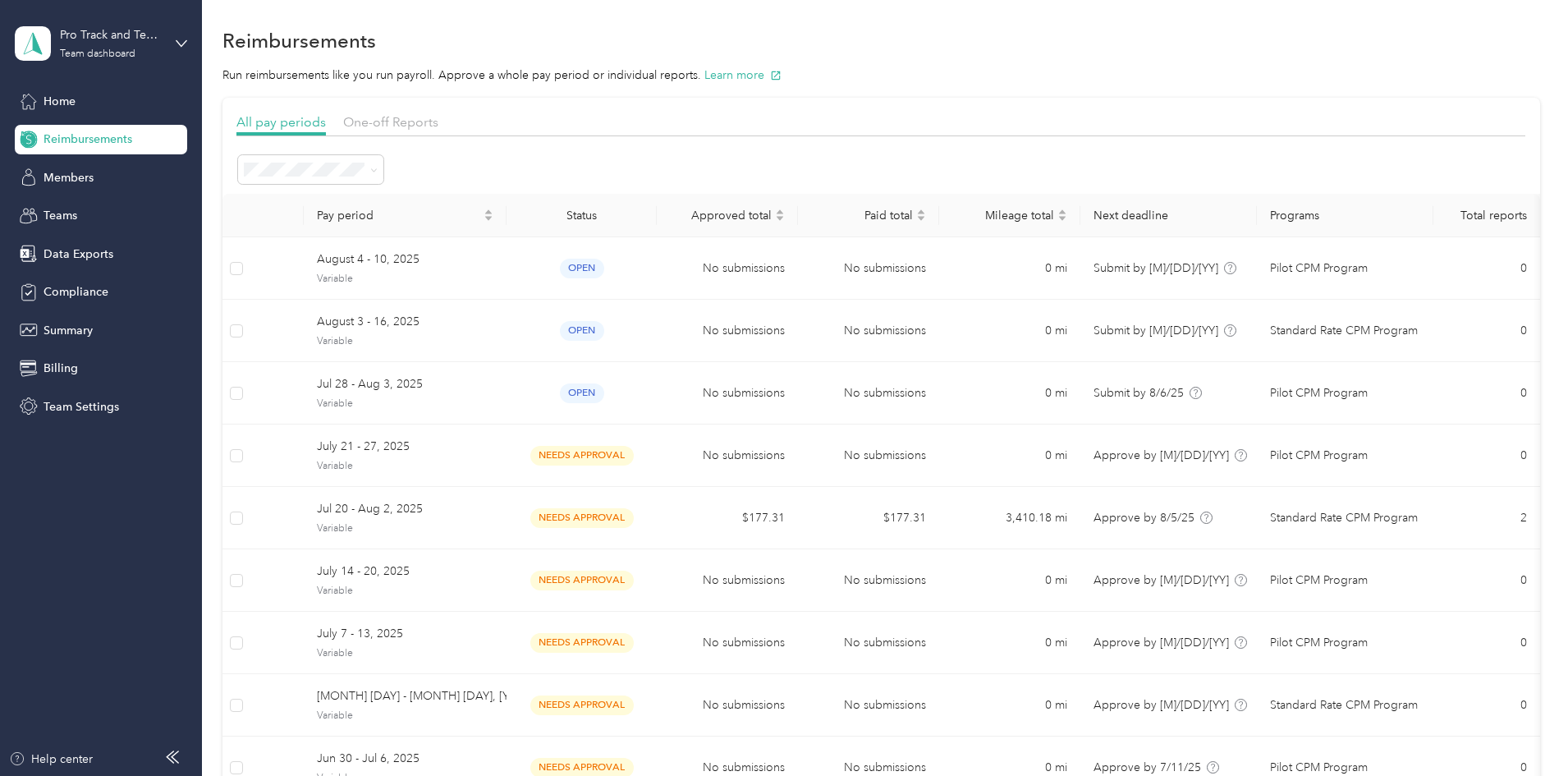 scroll, scrollTop: 0, scrollLeft: 0, axis: both 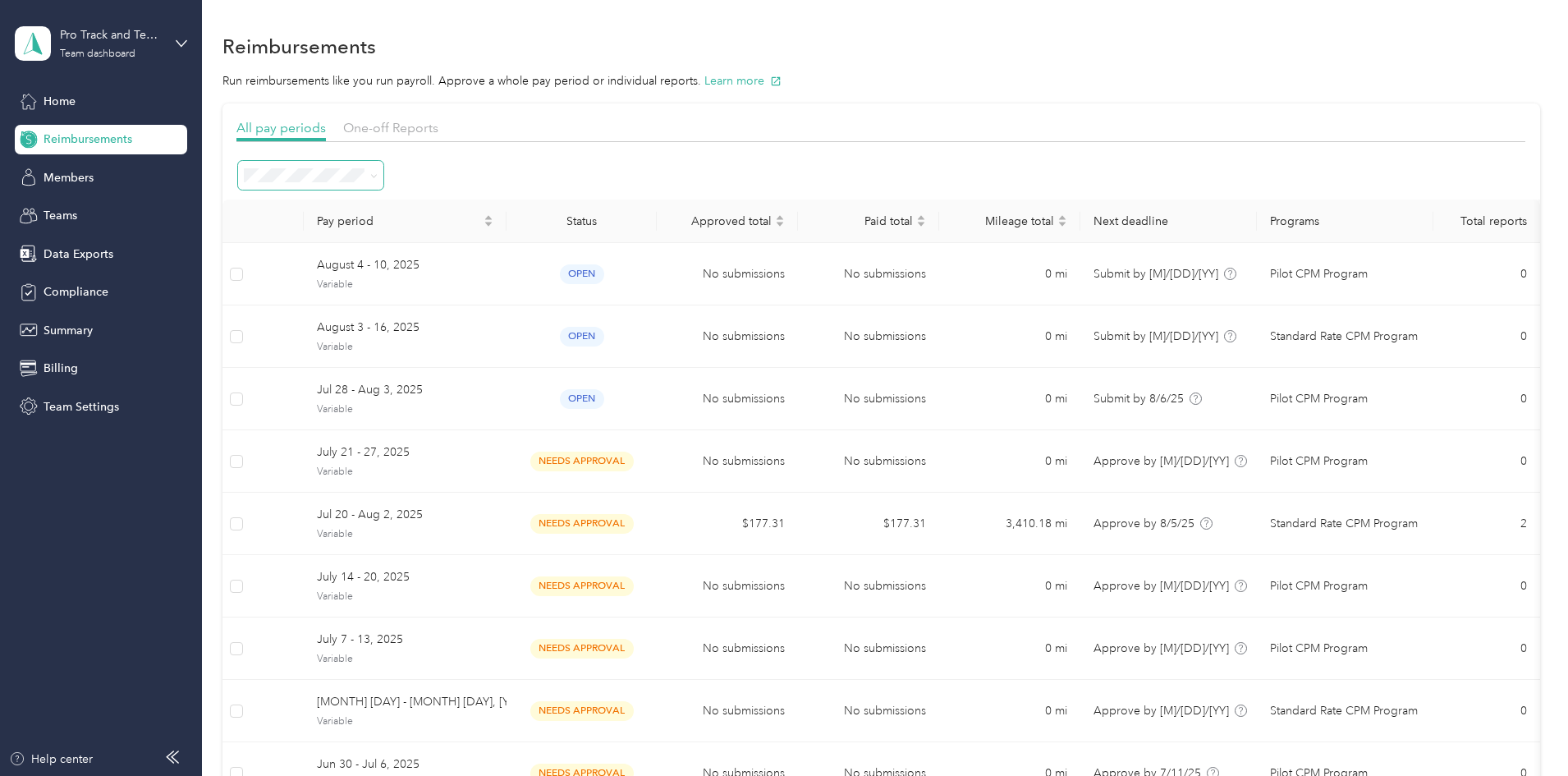 click at bounding box center [374, 175] 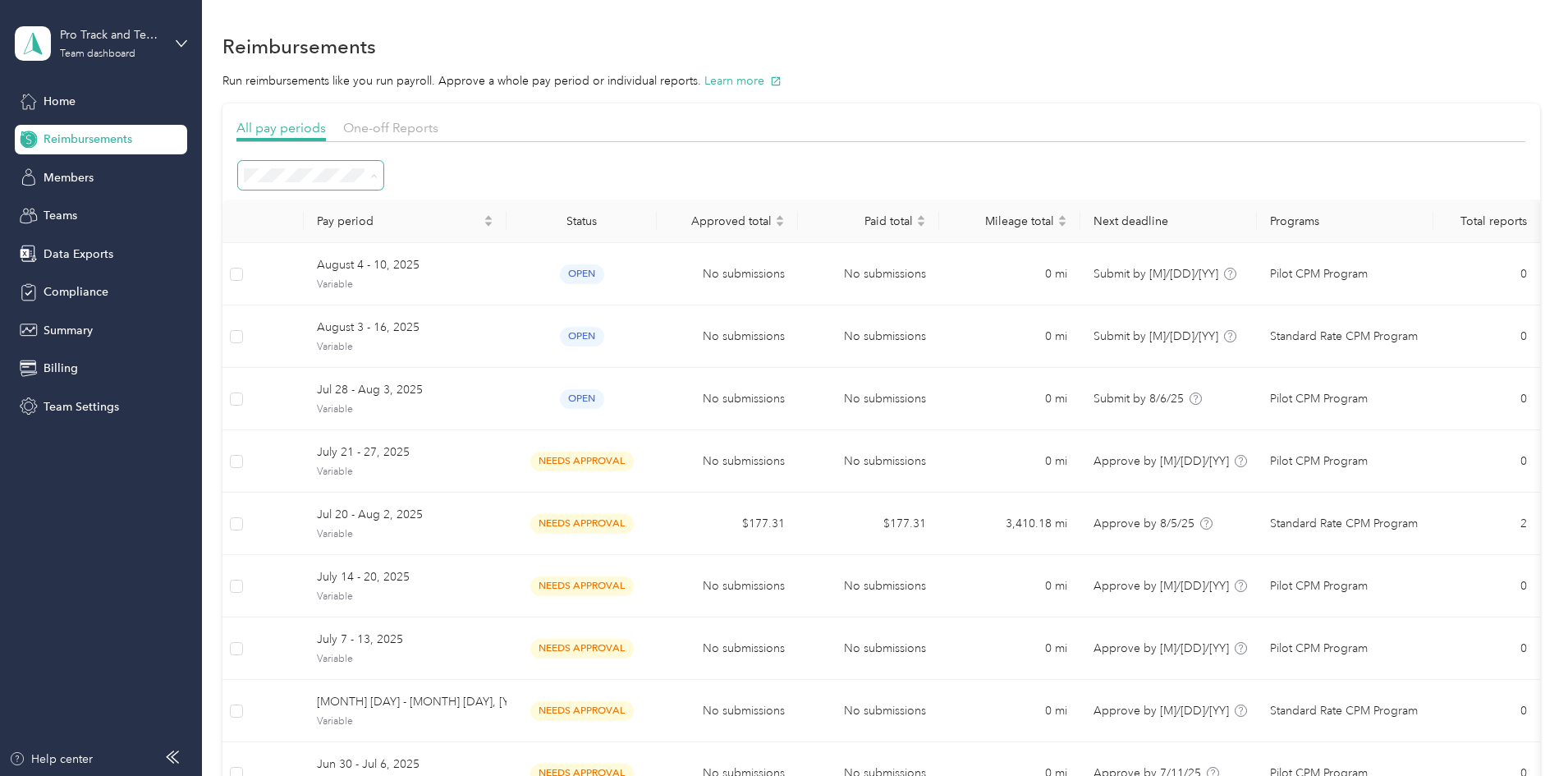 click on "Needs approval" at bounding box center [401, 292] 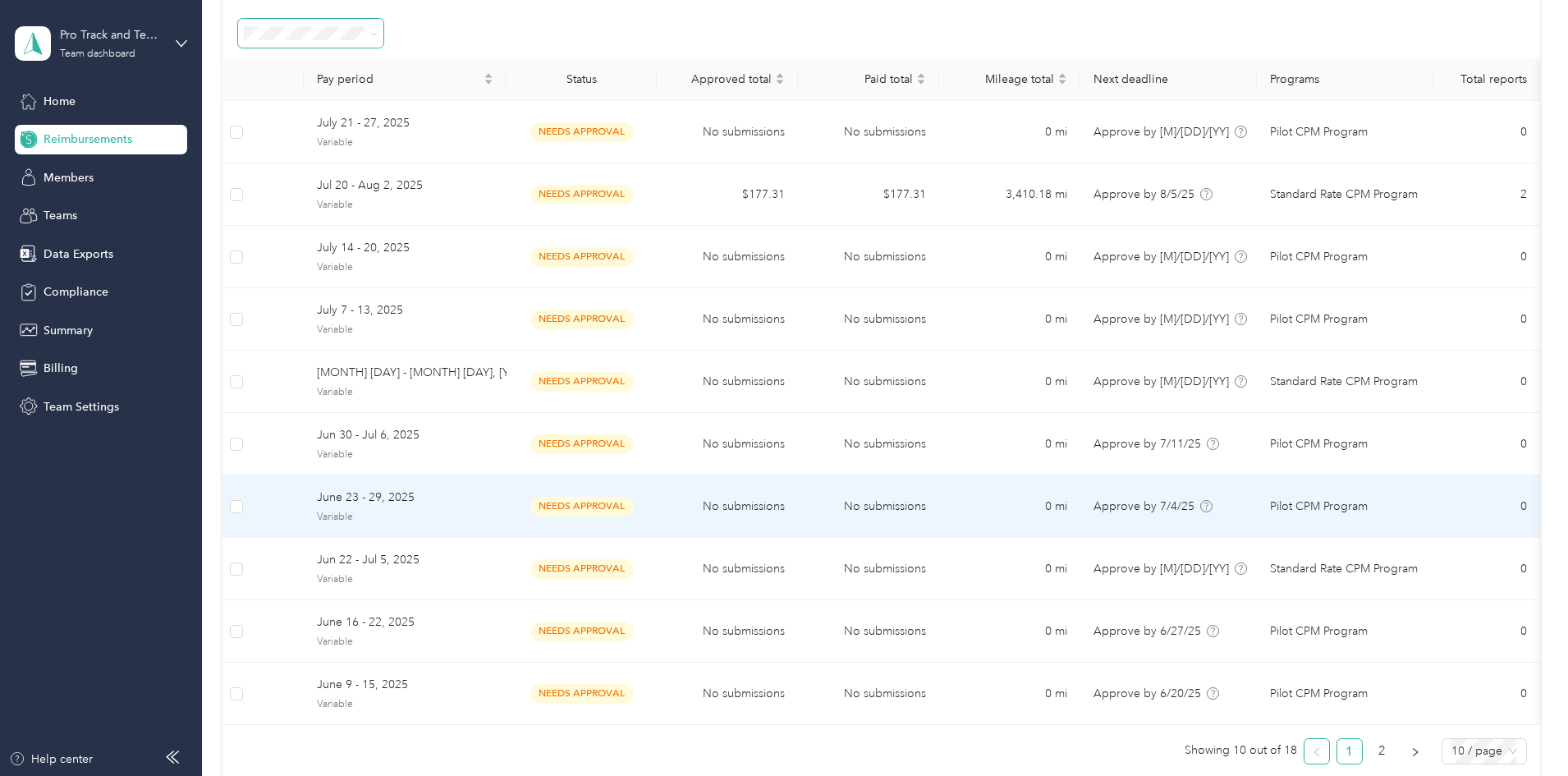 scroll, scrollTop: 328, scrollLeft: 0, axis: vertical 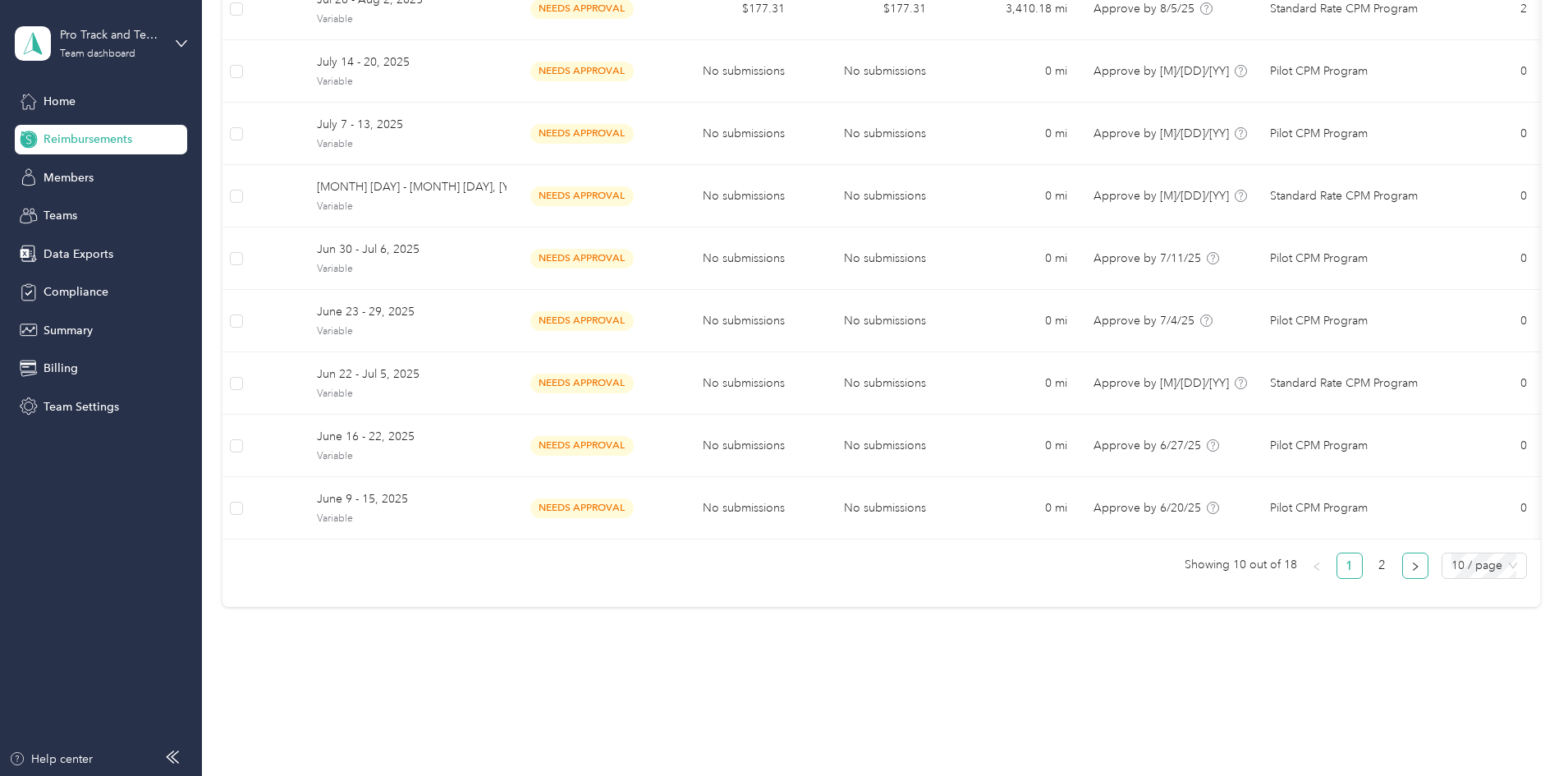 click 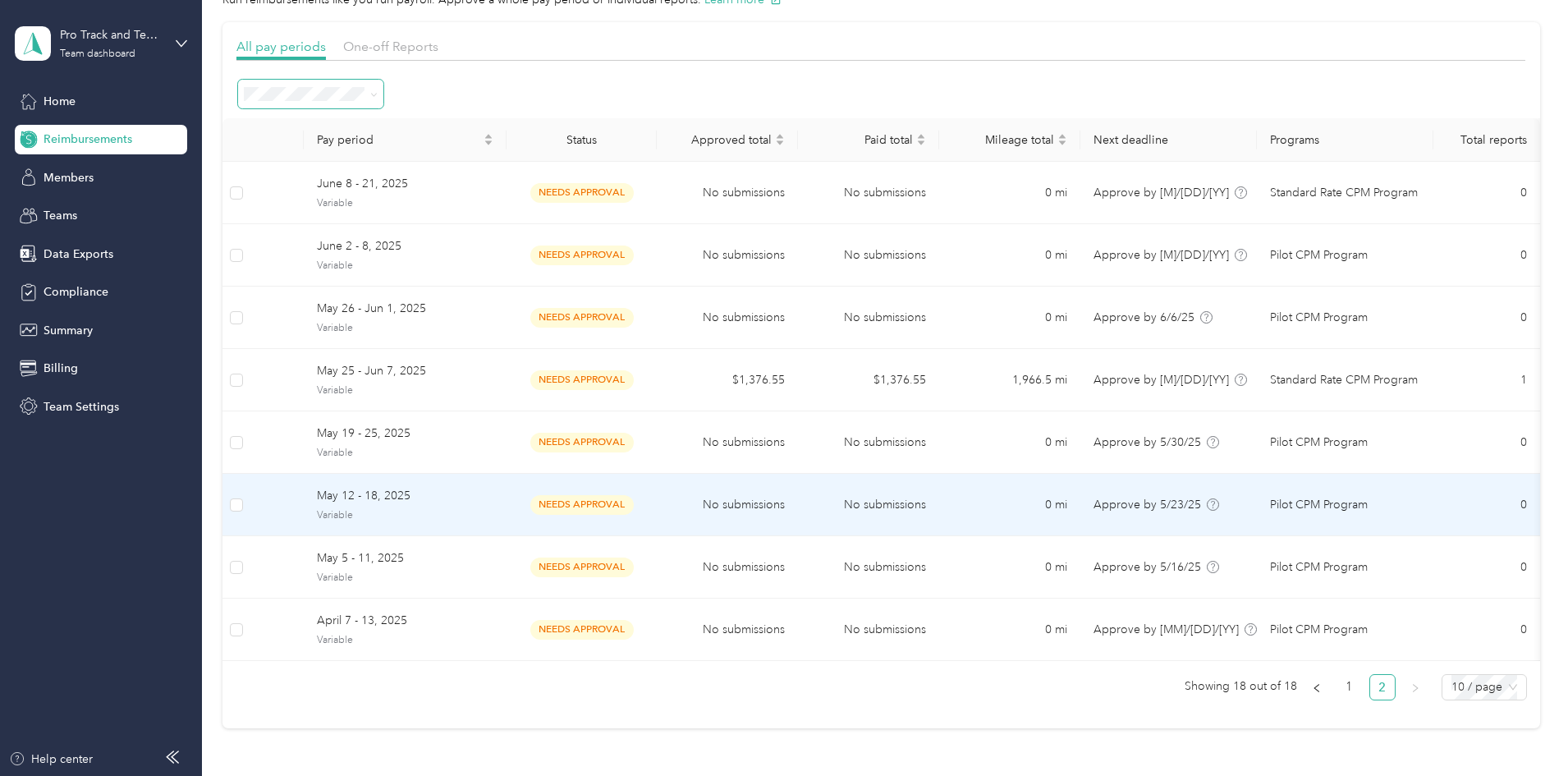 scroll, scrollTop: 215, scrollLeft: 0, axis: vertical 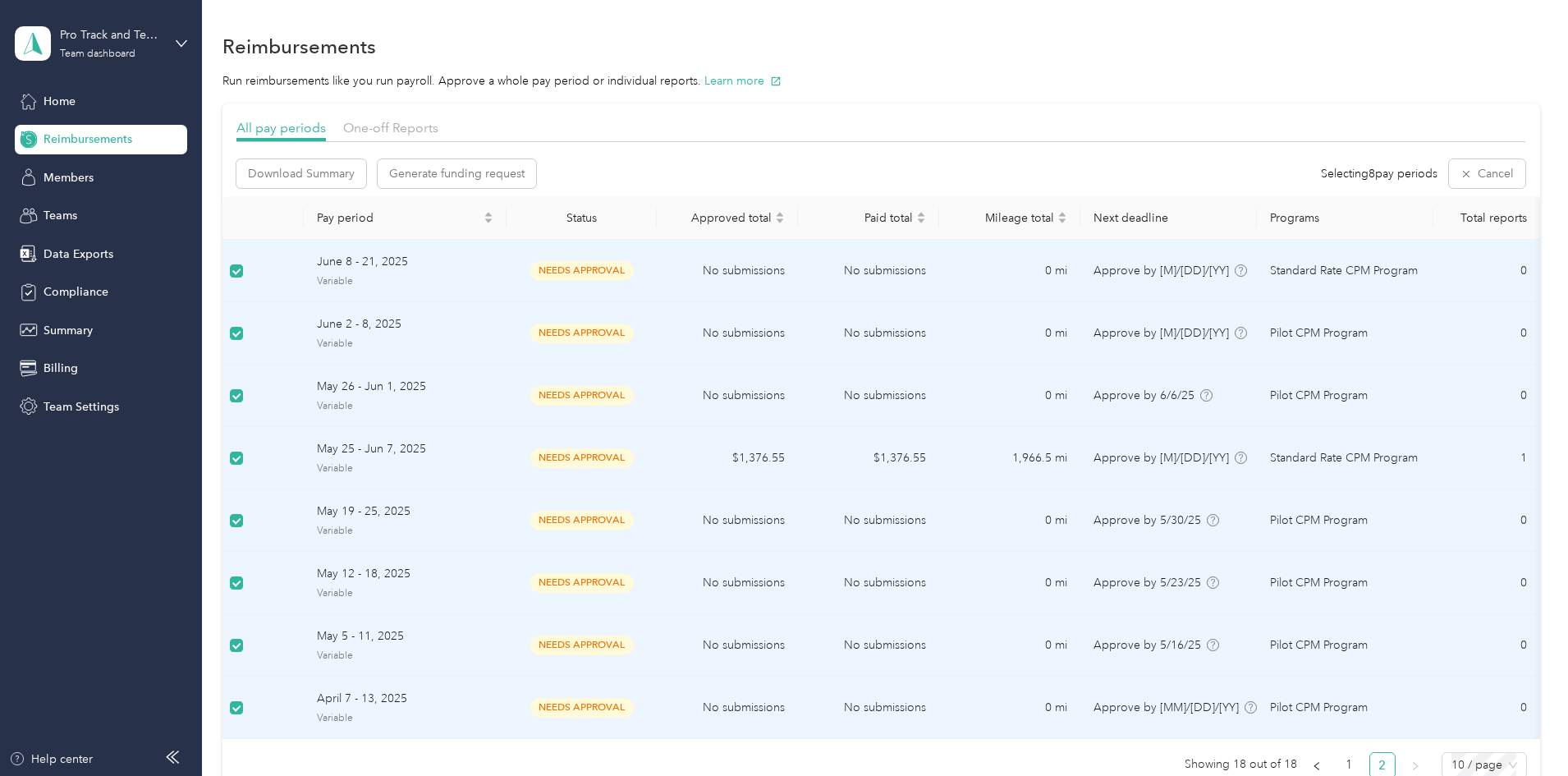 click on "Download Summary   Generate funding request Selecting  8  pay periods Cancel" at bounding box center [881, 173] 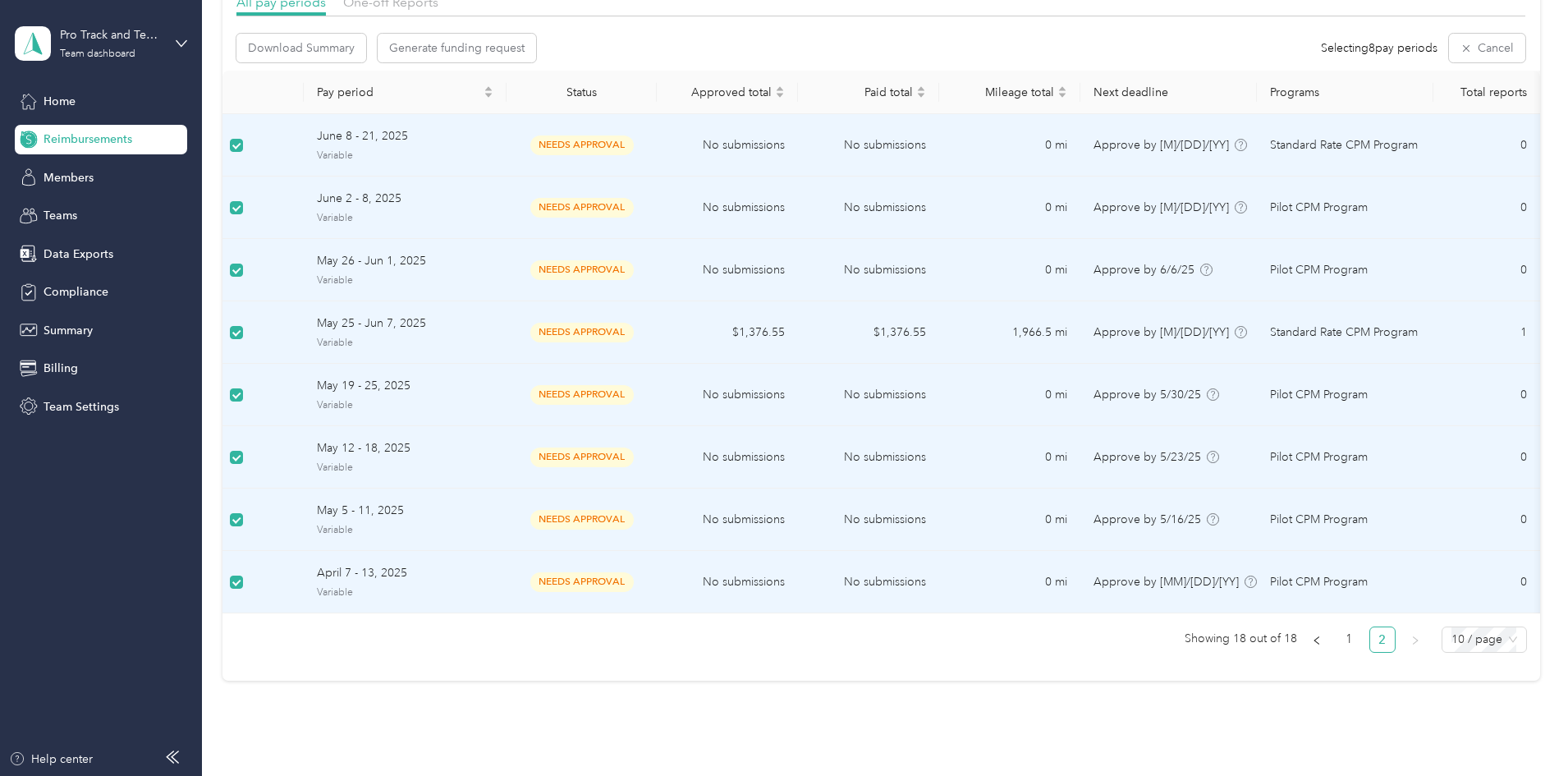 scroll, scrollTop: 212, scrollLeft: 0, axis: vertical 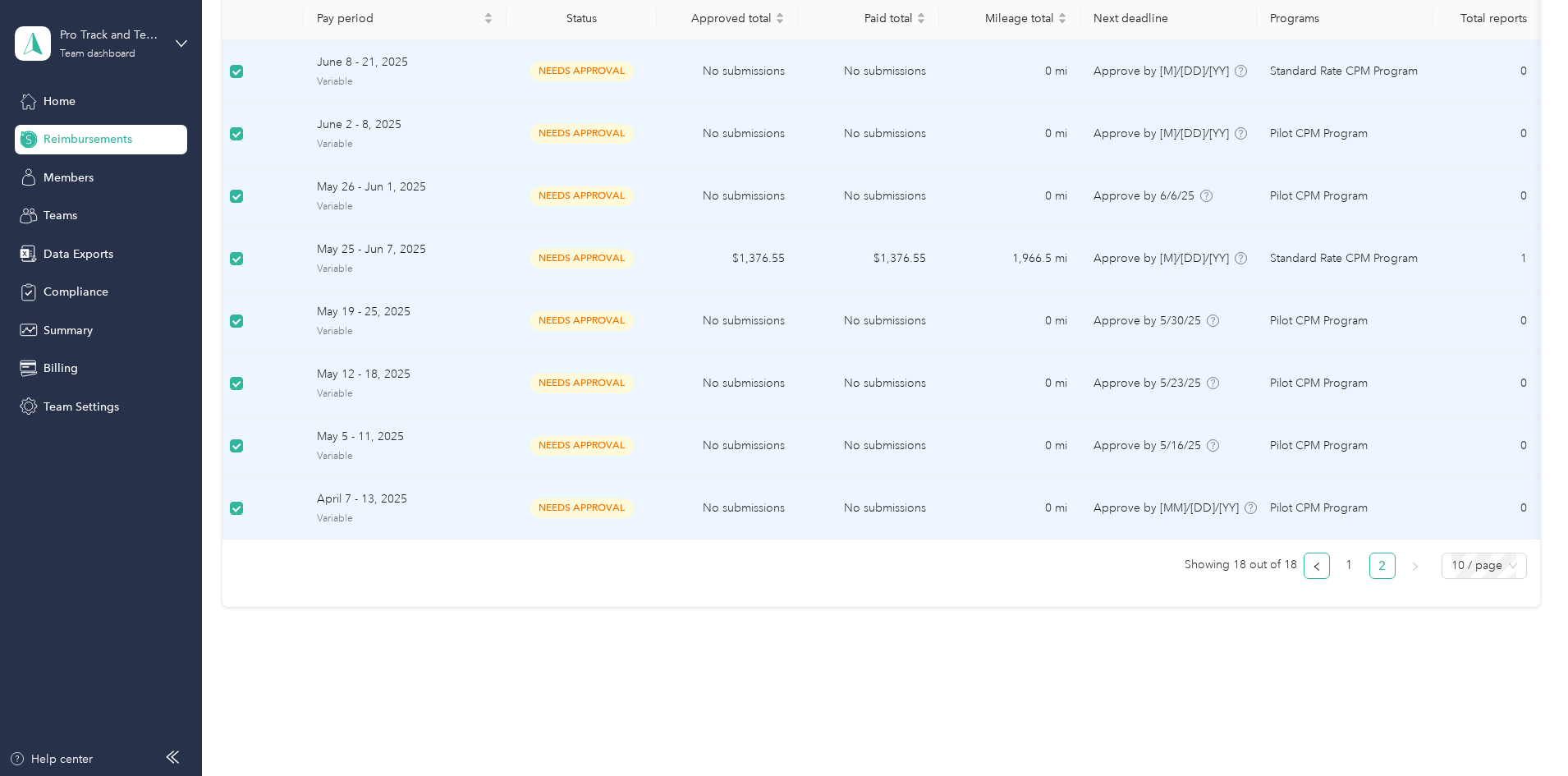 click 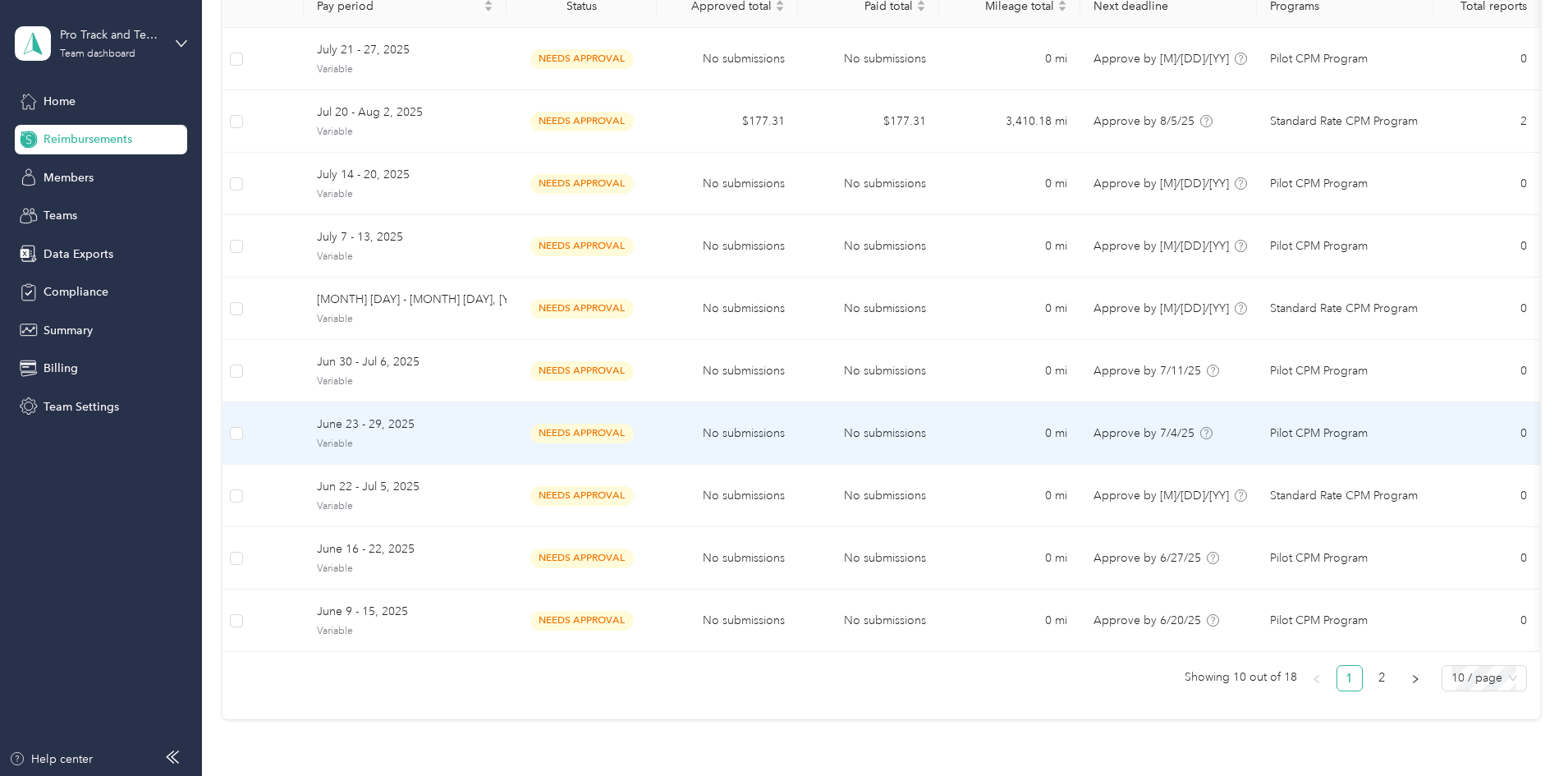 scroll, scrollTop: 0, scrollLeft: 0, axis: both 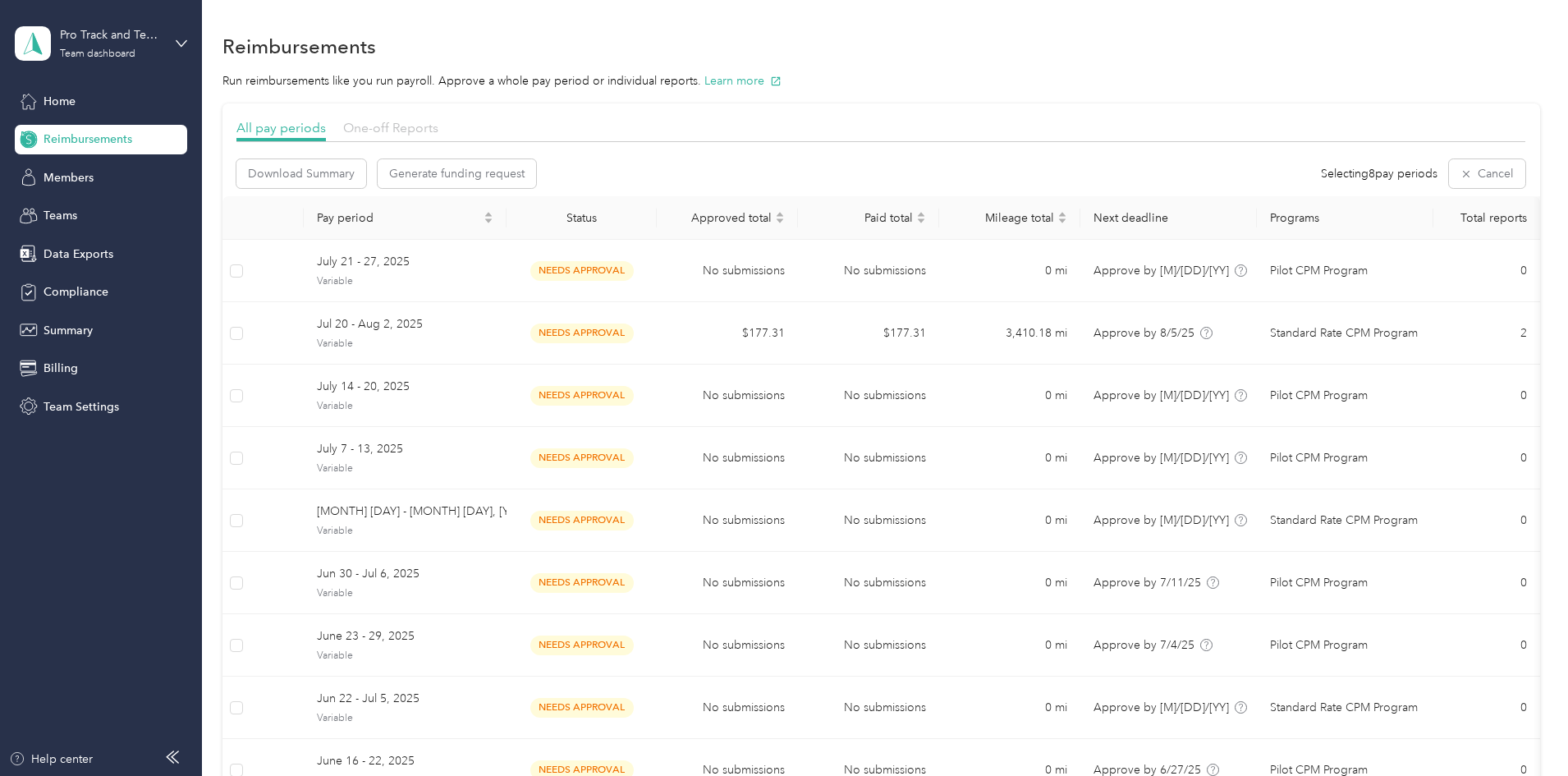 click on "One-off Reports" at bounding box center (391, 127) 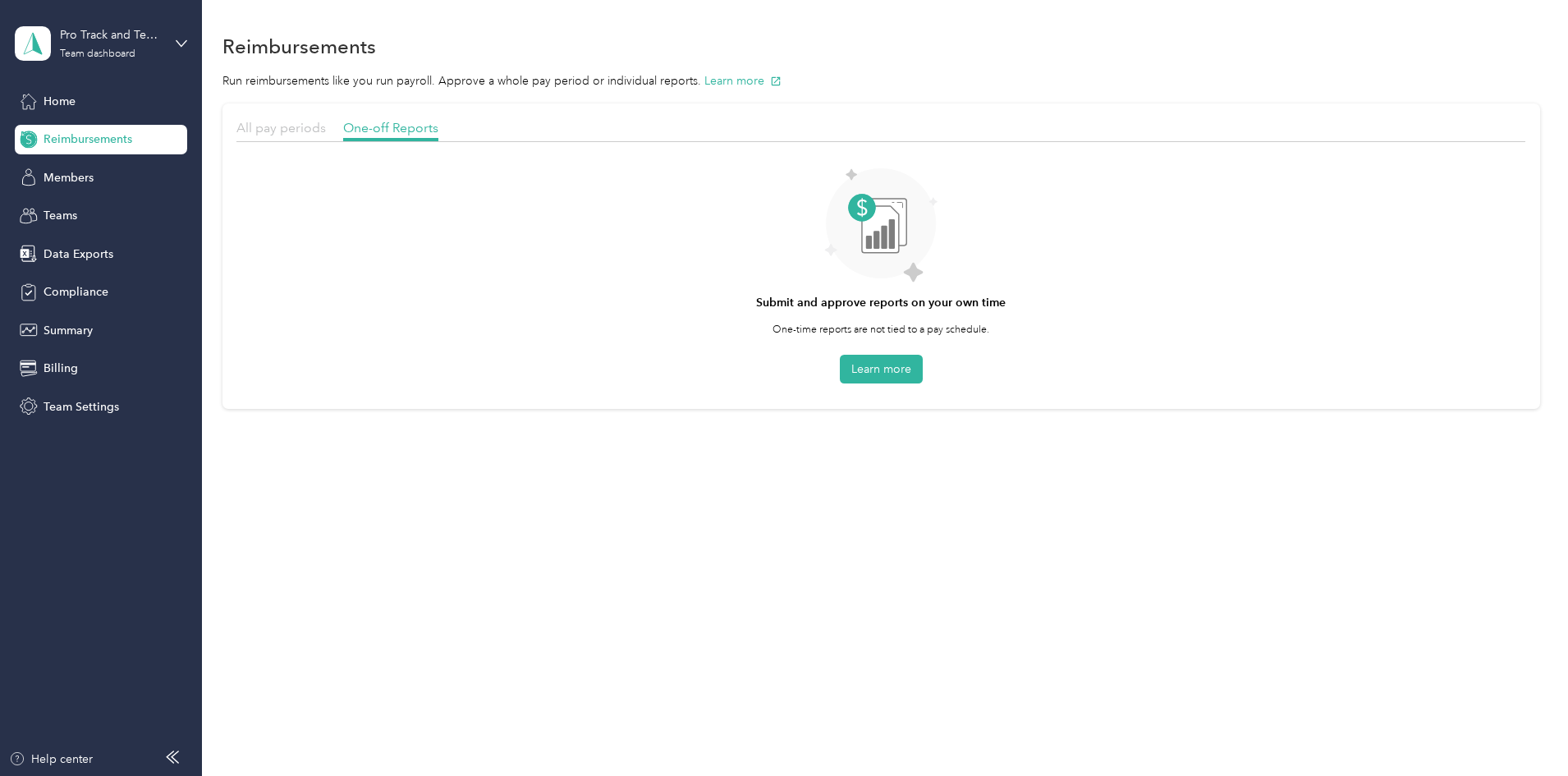 click on "All pay periods" at bounding box center [281, 127] 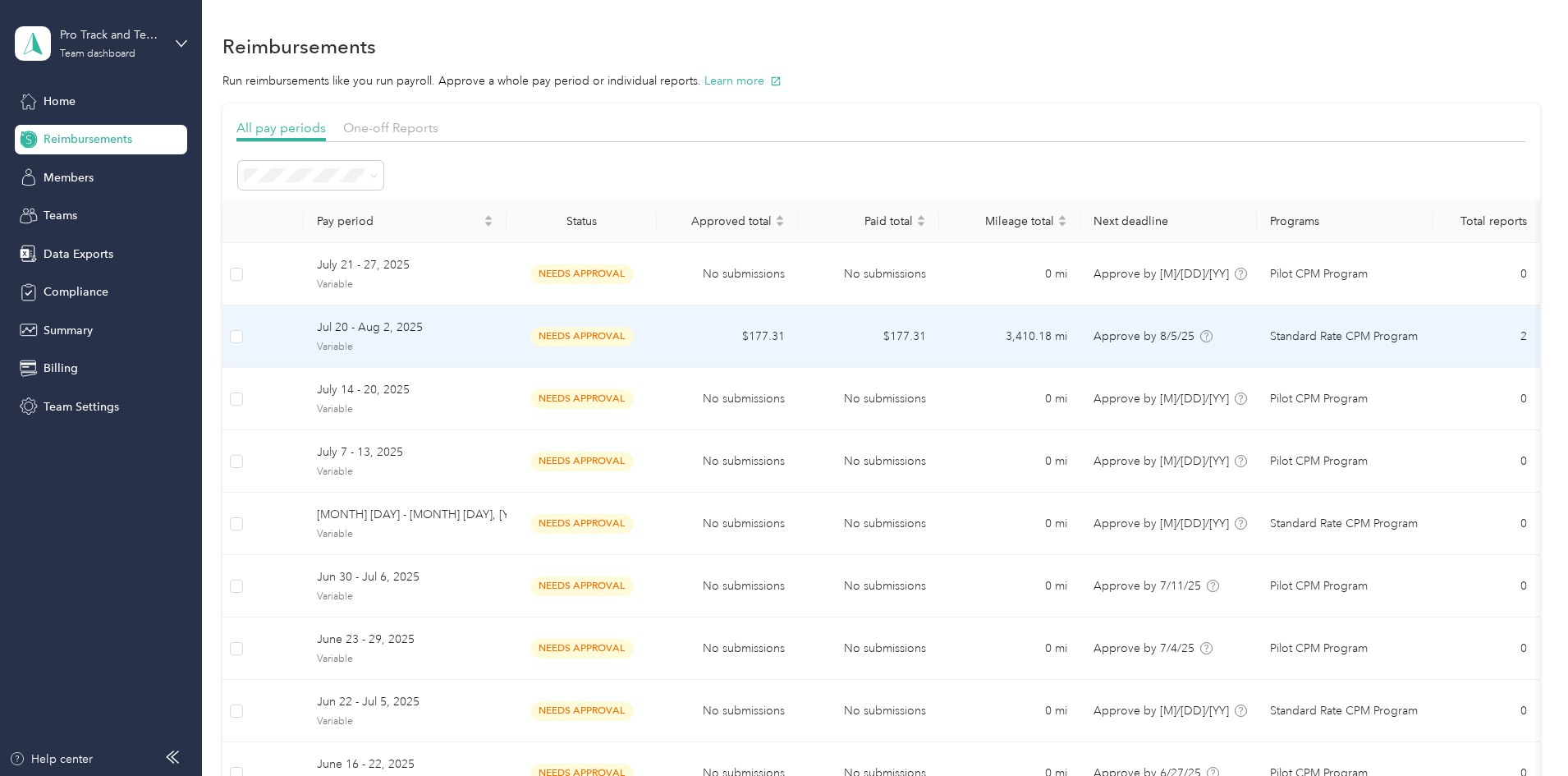 click on "Jul 20 - Aug 2, 2025" at bounding box center (405, 328) 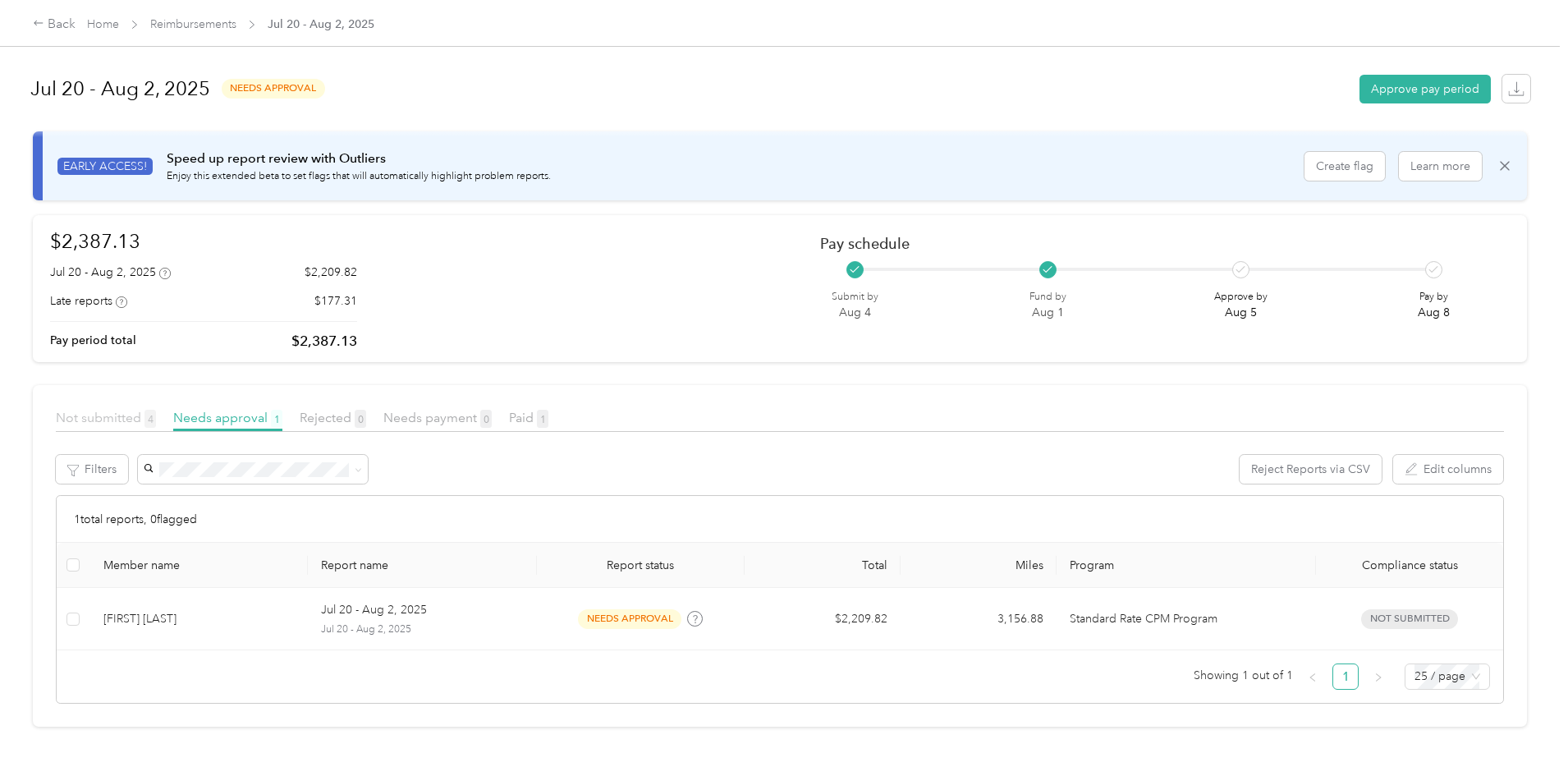 click on "Not submitted   4" at bounding box center (106, 417) 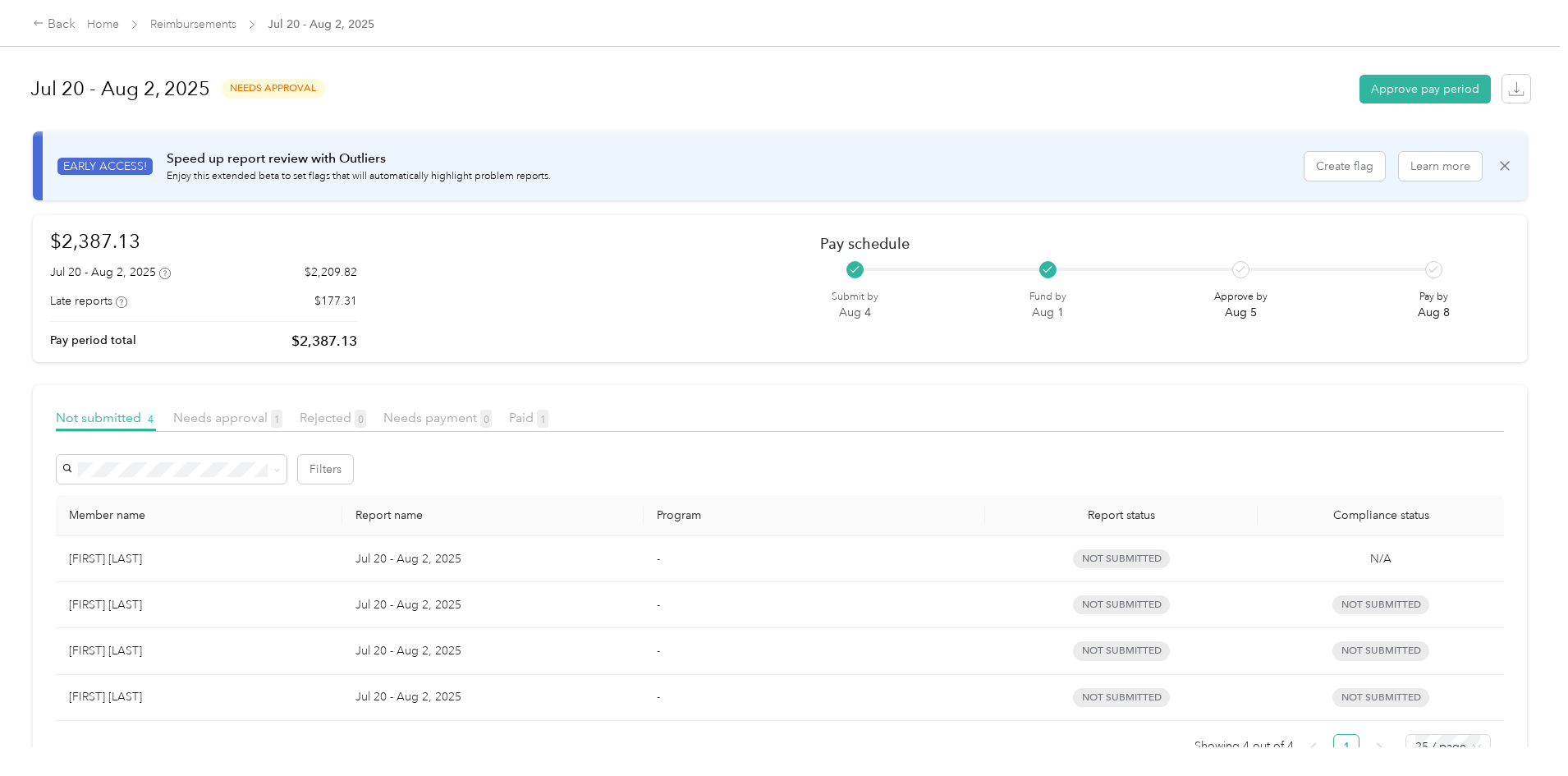 scroll, scrollTop: 62, scrollLeft: 0, axis: vertical 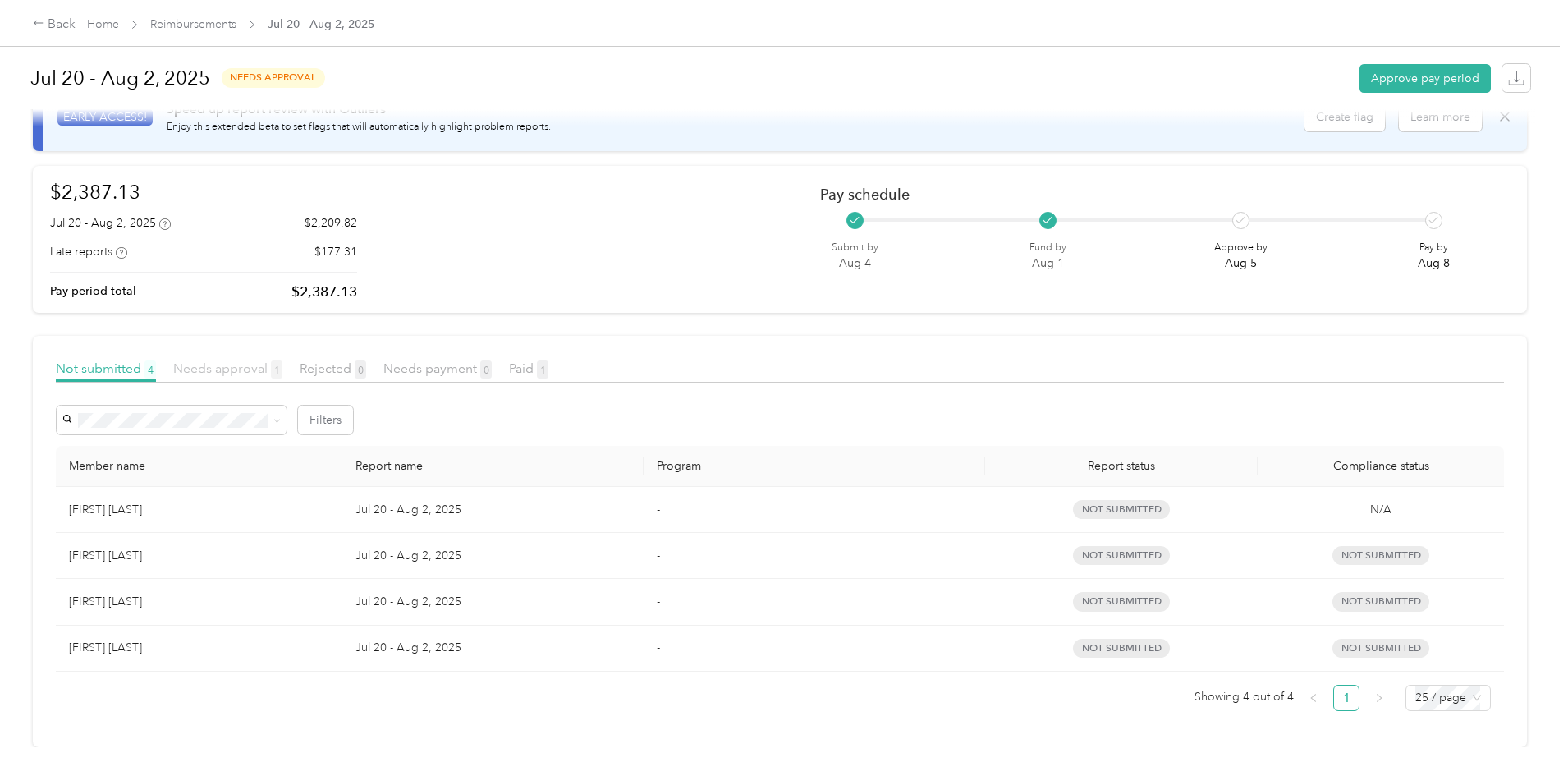 click on "Needs approval   1" at bounding box center (227, 368) 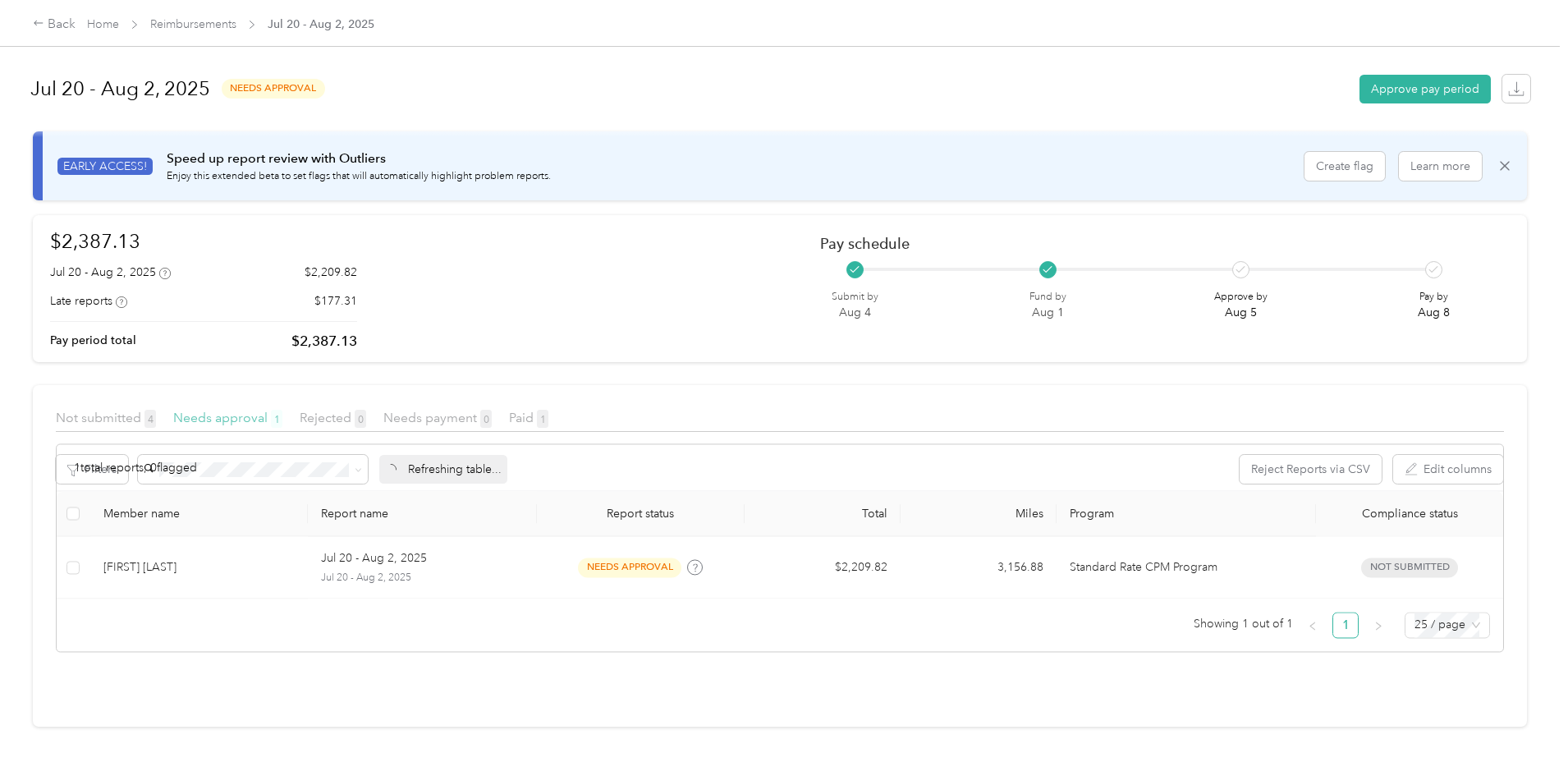 scroll, scrollTop: 0, scrollLeft: 0, axis: both 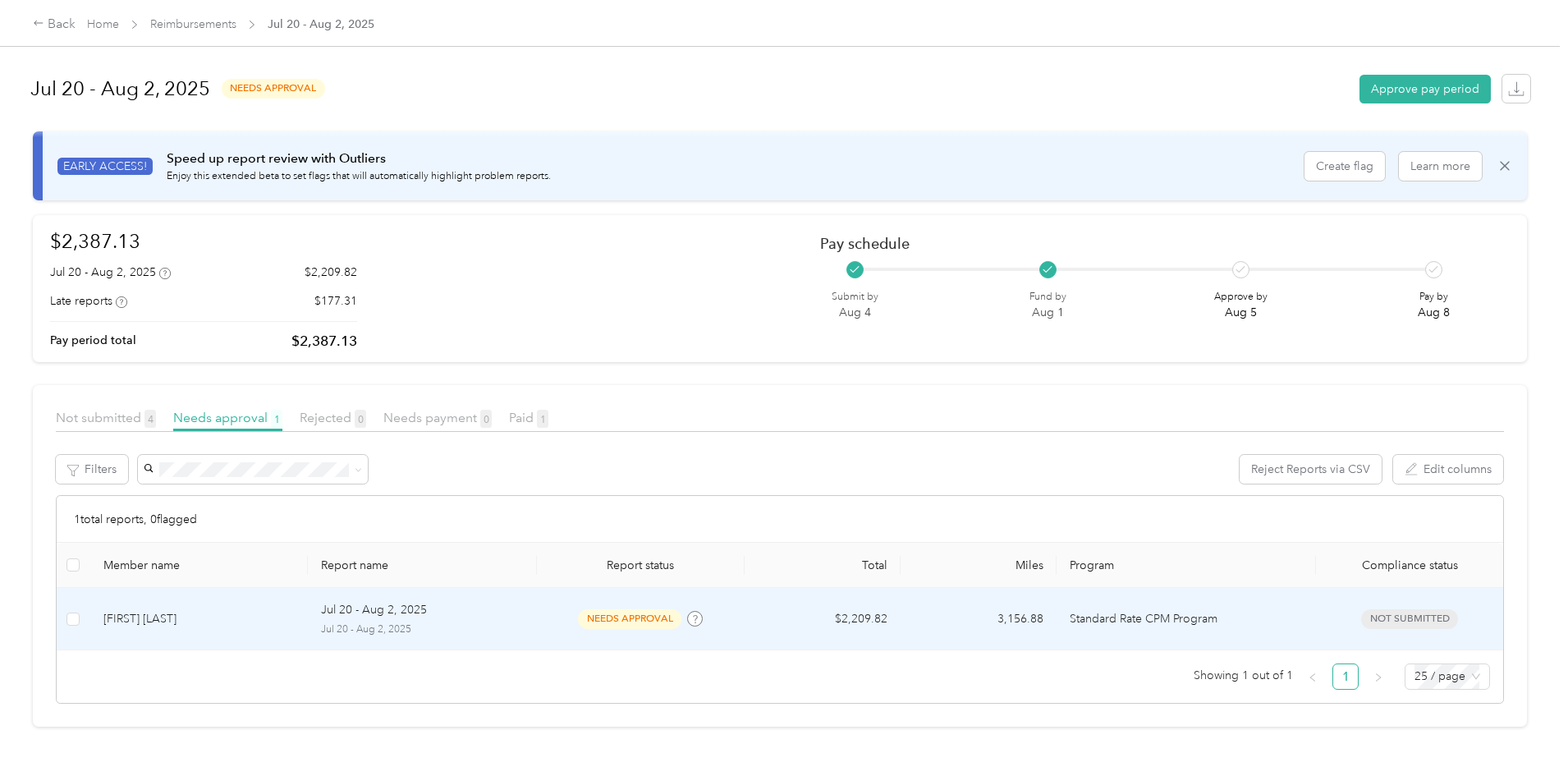 click on "[FIRST] [LAST]" at bounding box center [199, 619] 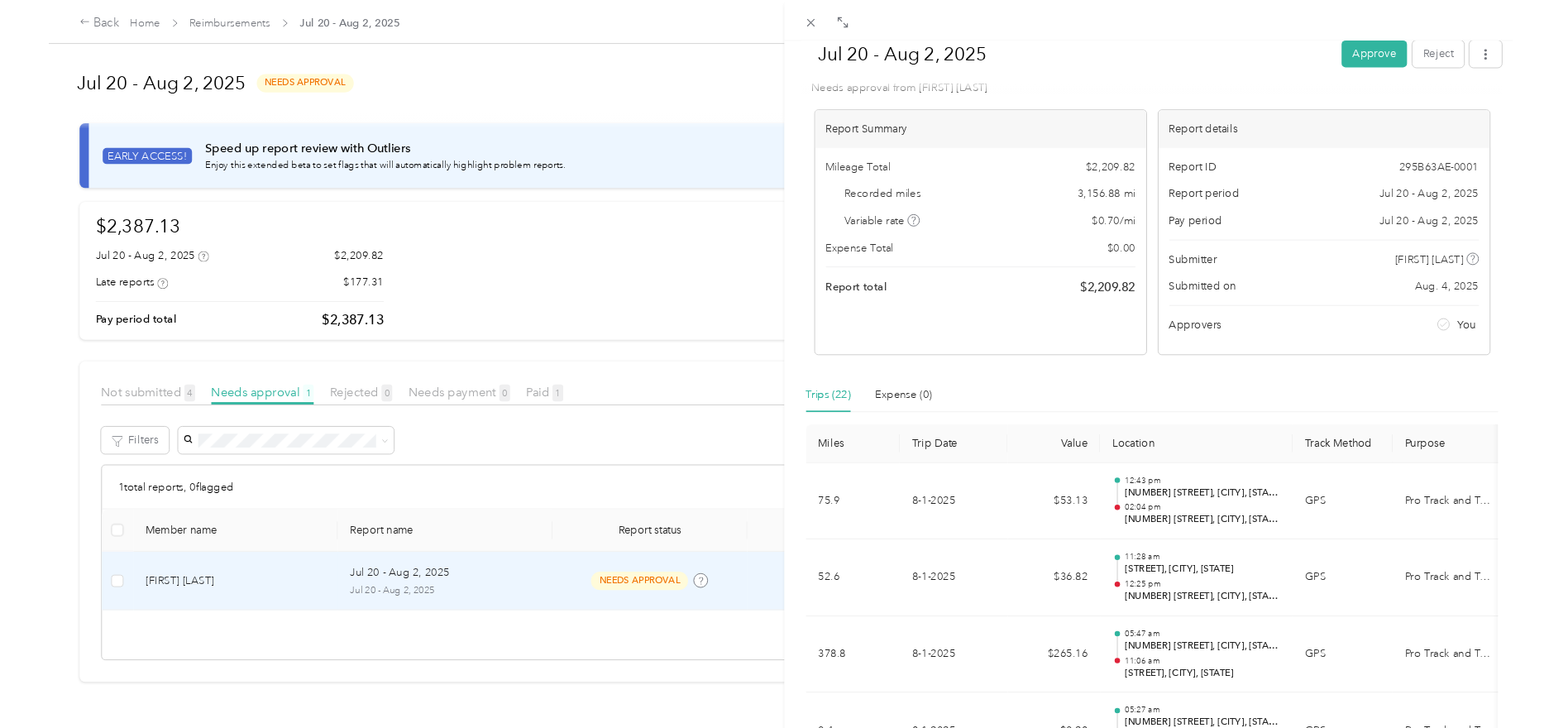 scroll, scrollTop: 0, scrollLeft: 0, axis: both 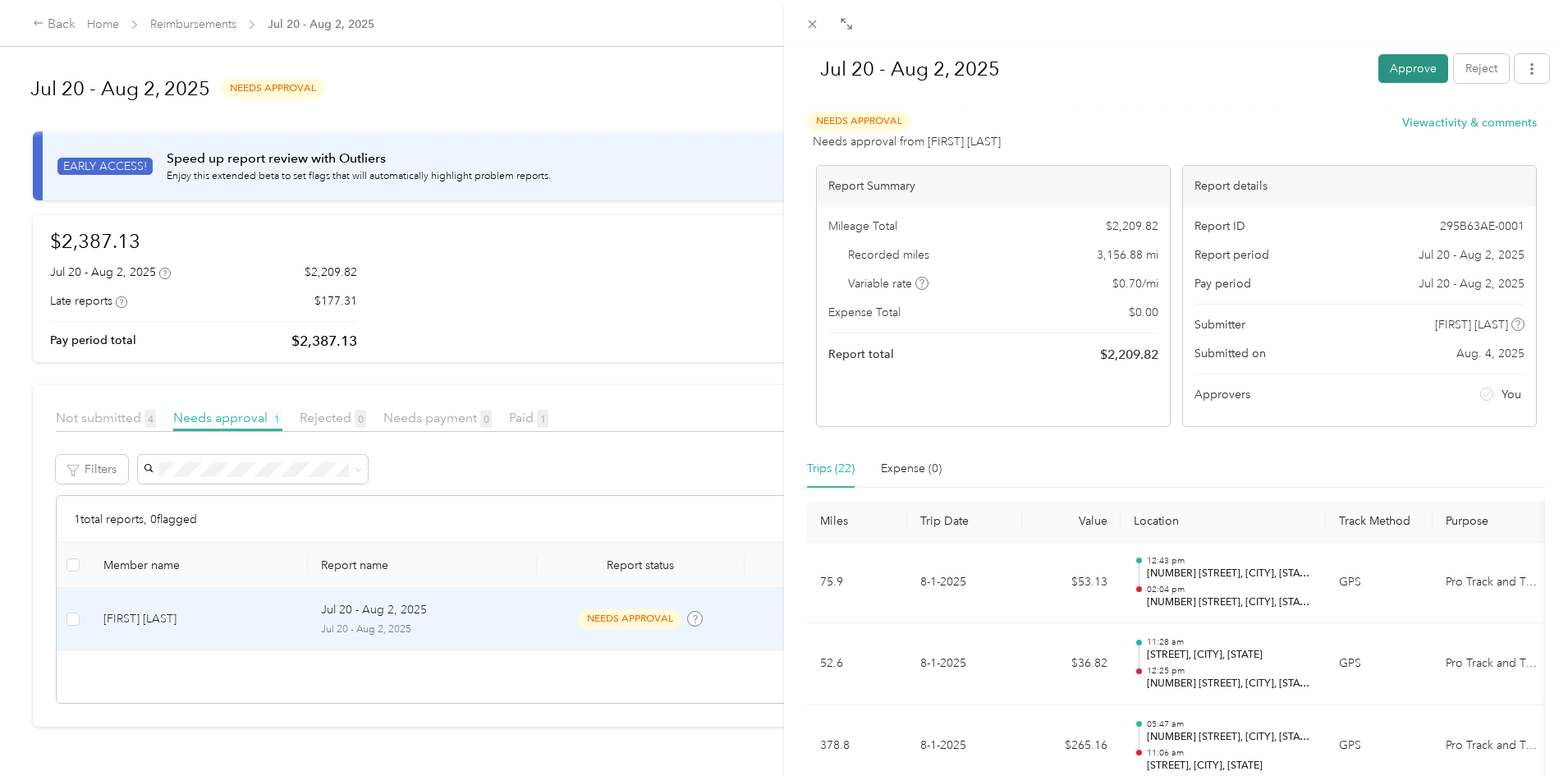 click on "Approve" at bounding box center (1413, 68) 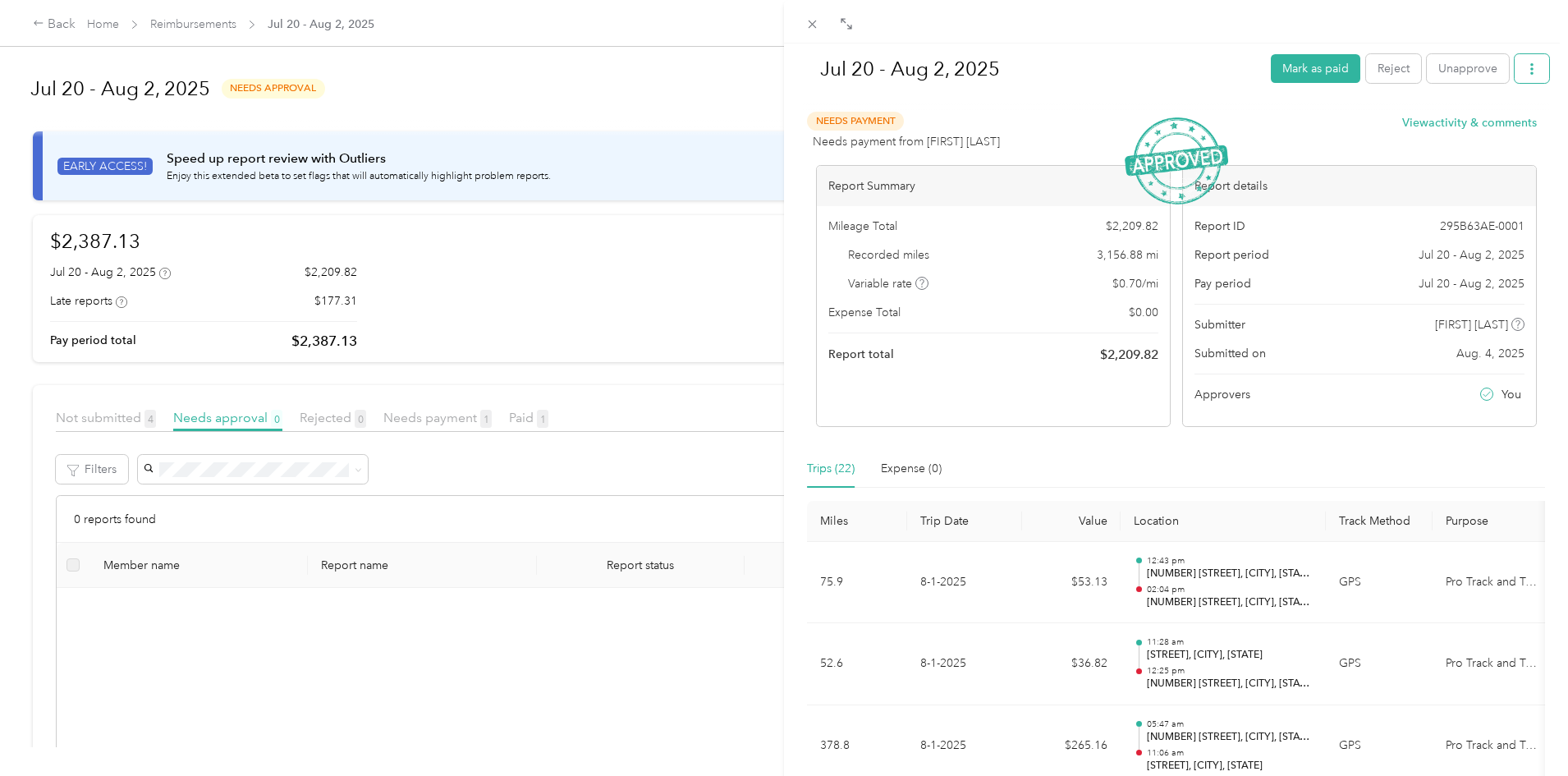 click at bounding box center [1532, 68] 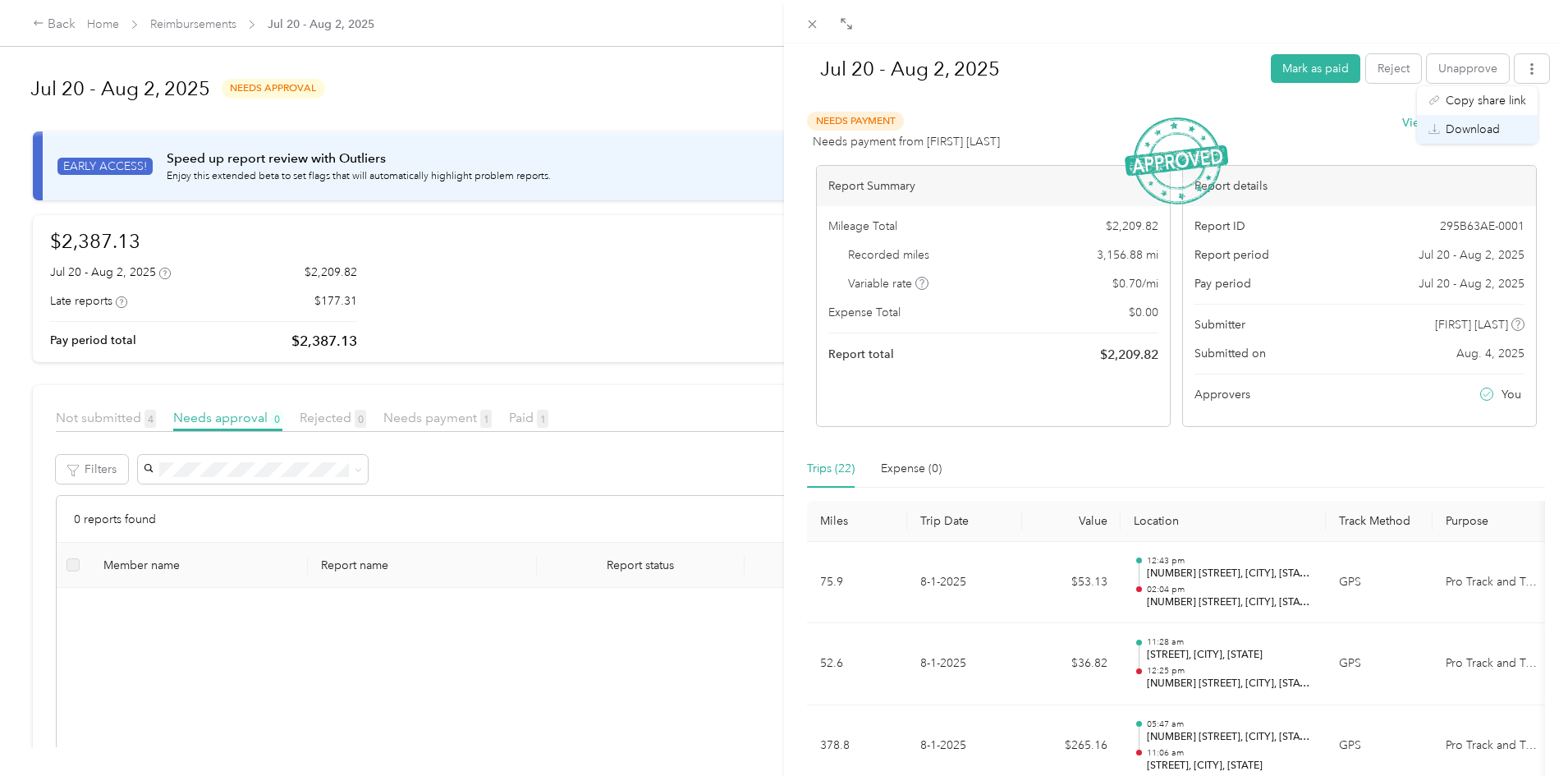 click on "Download" at bounding box center (1473, 129) 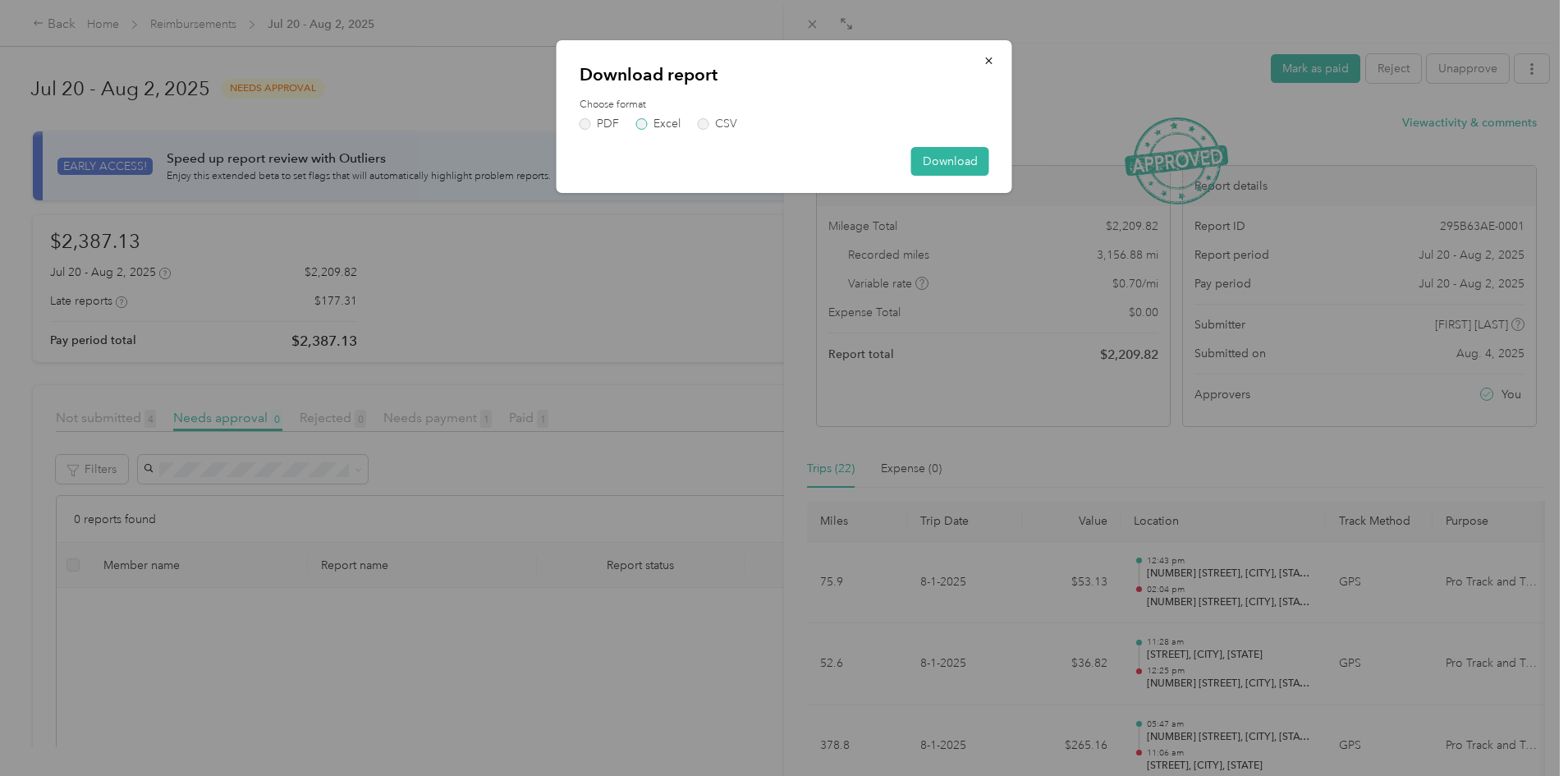click on "Excel" at bounding box center [658, 124] 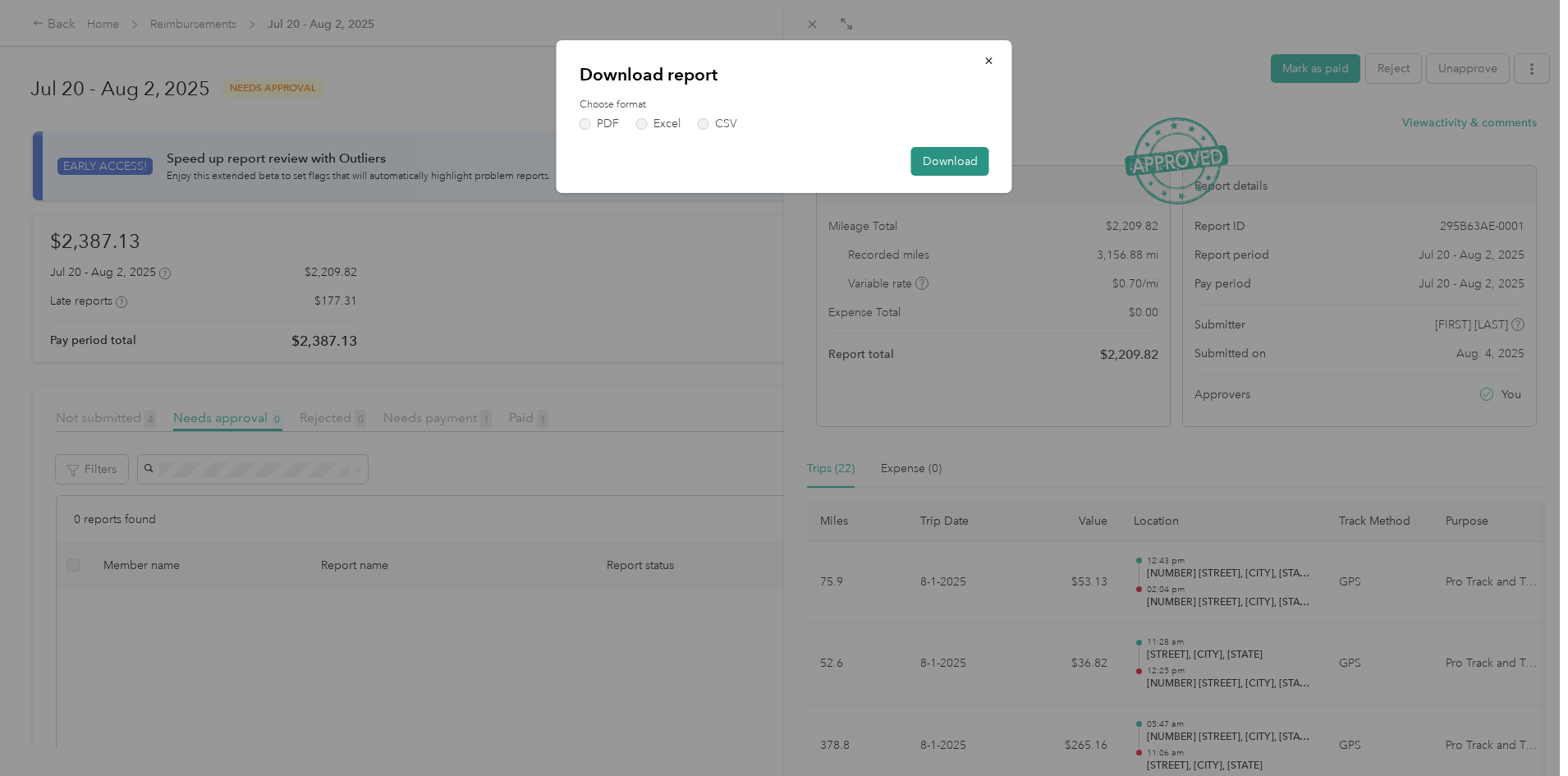 click on "Download" at bounding box center [950, 161] 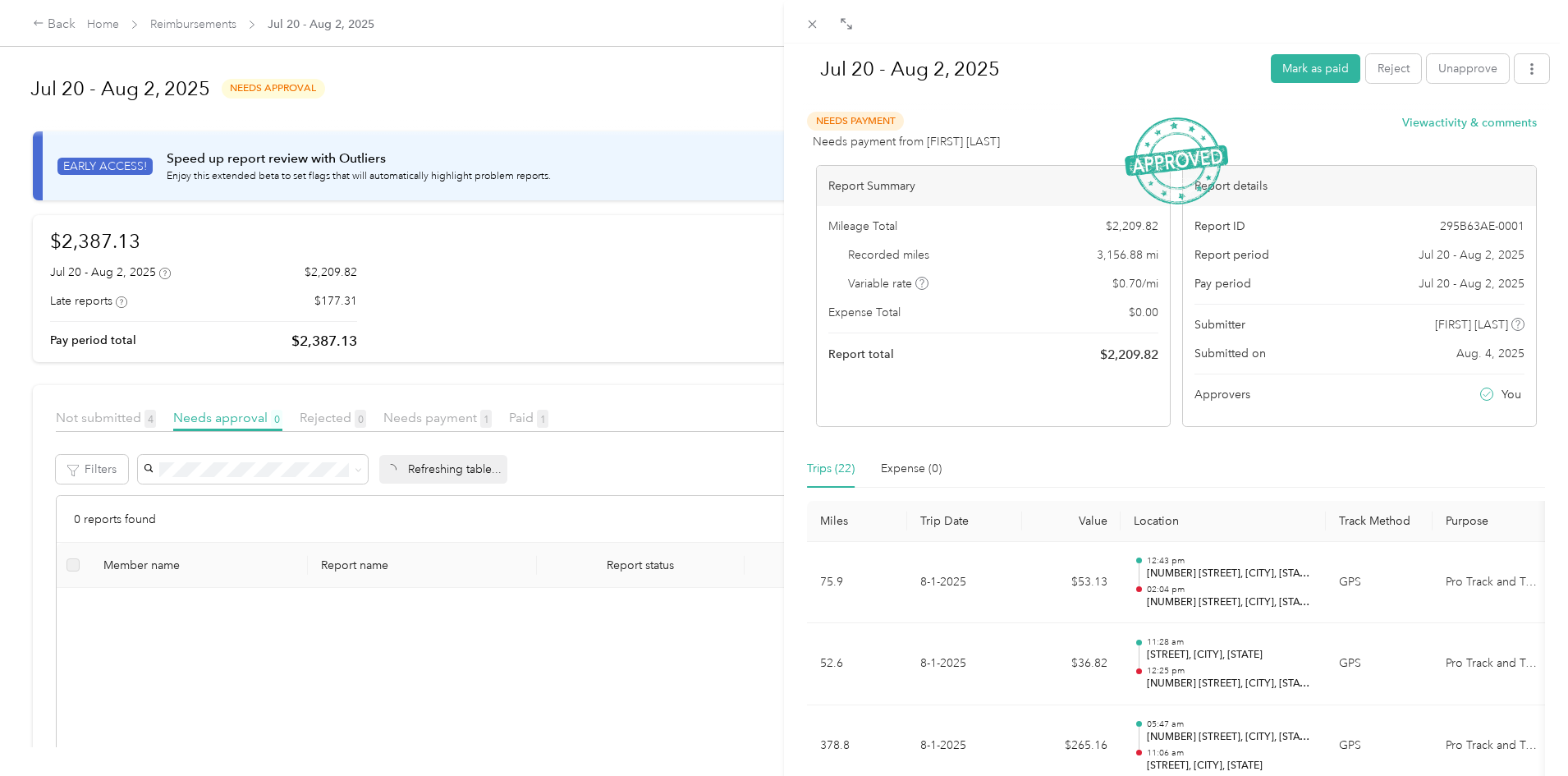 click on "Jul 20 - Aug 2, 2025" at bounding box center [1031, 69] 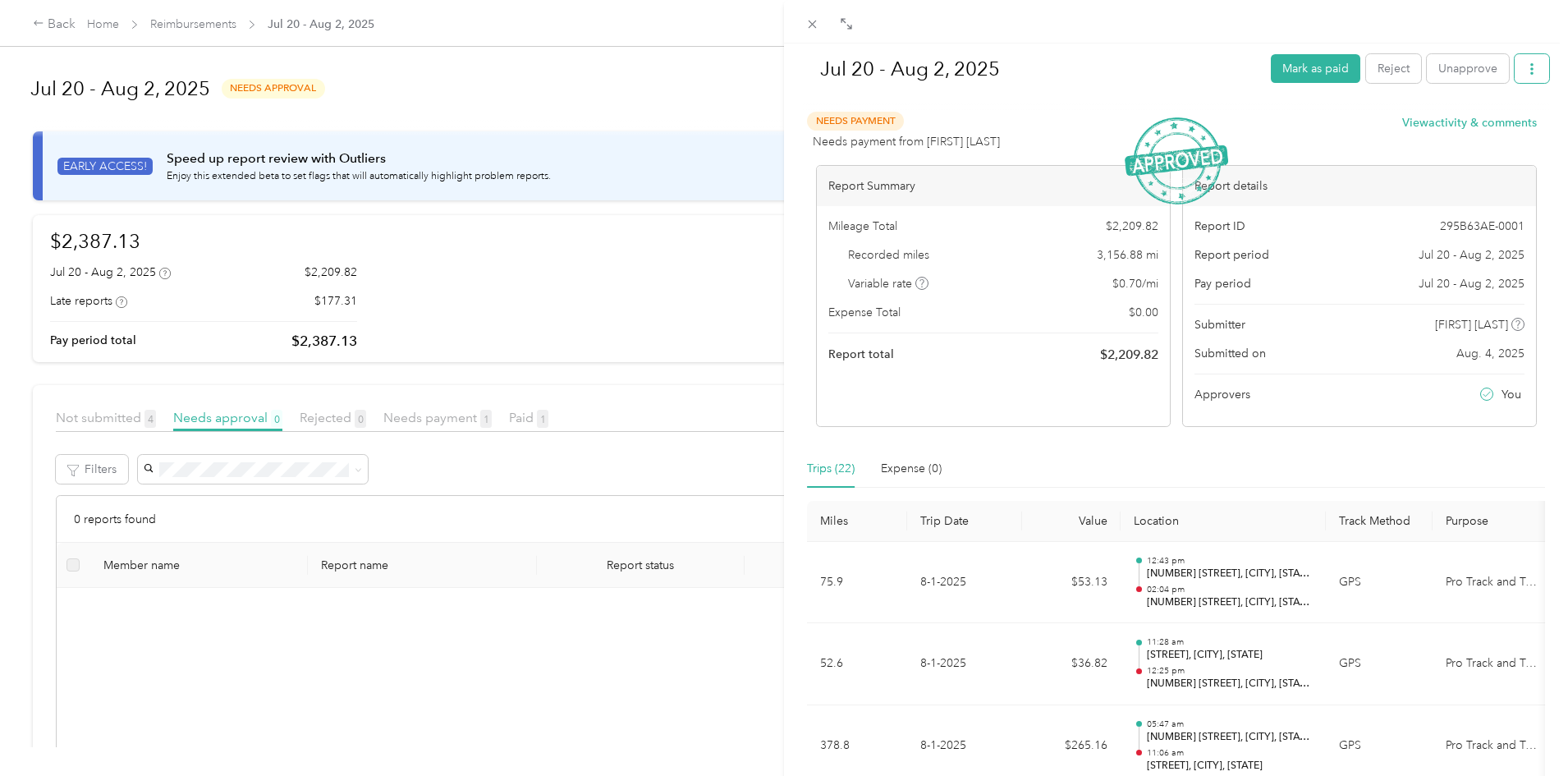 click 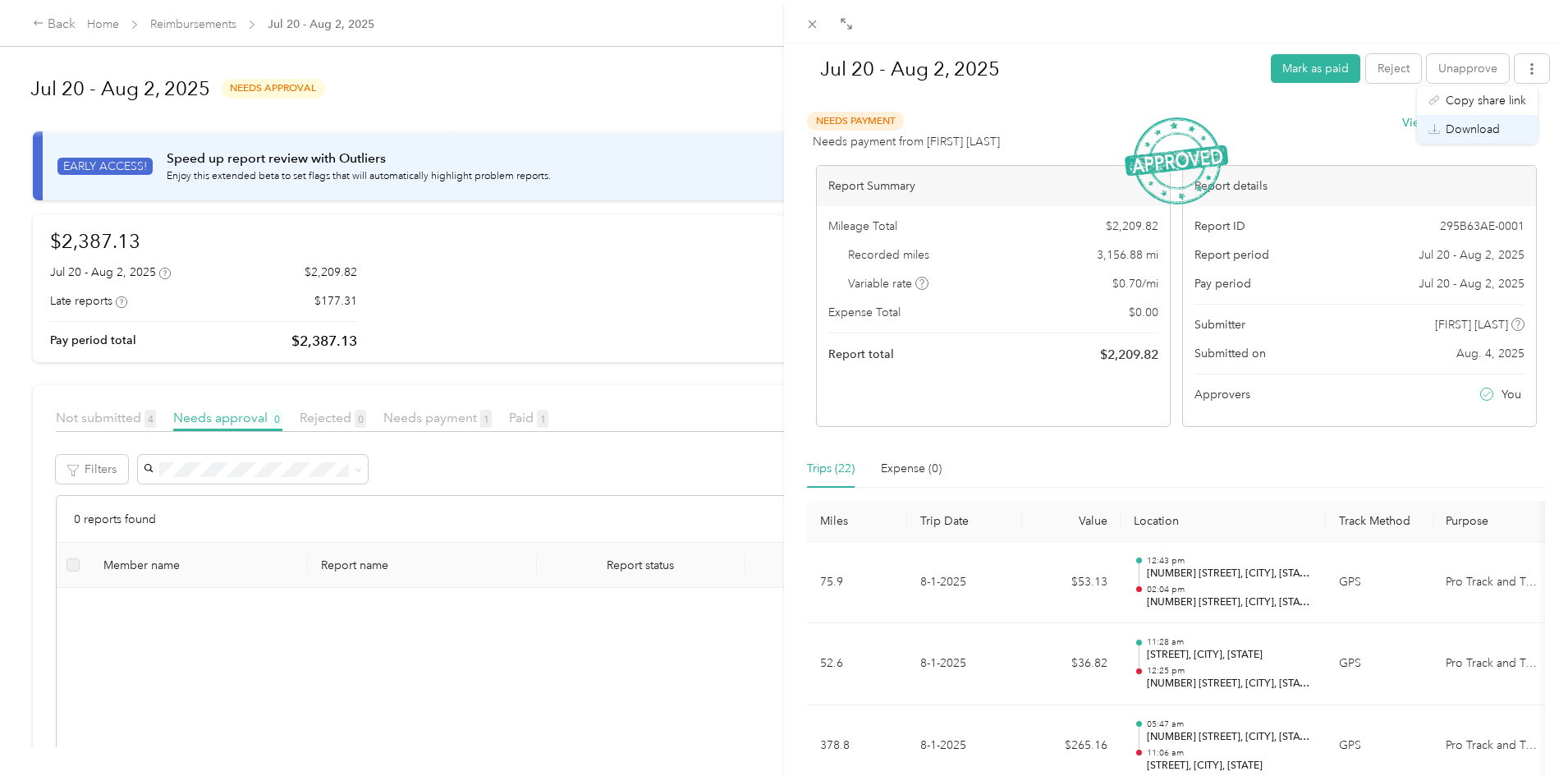 click on "Download" at bounding box center (1473, 129) 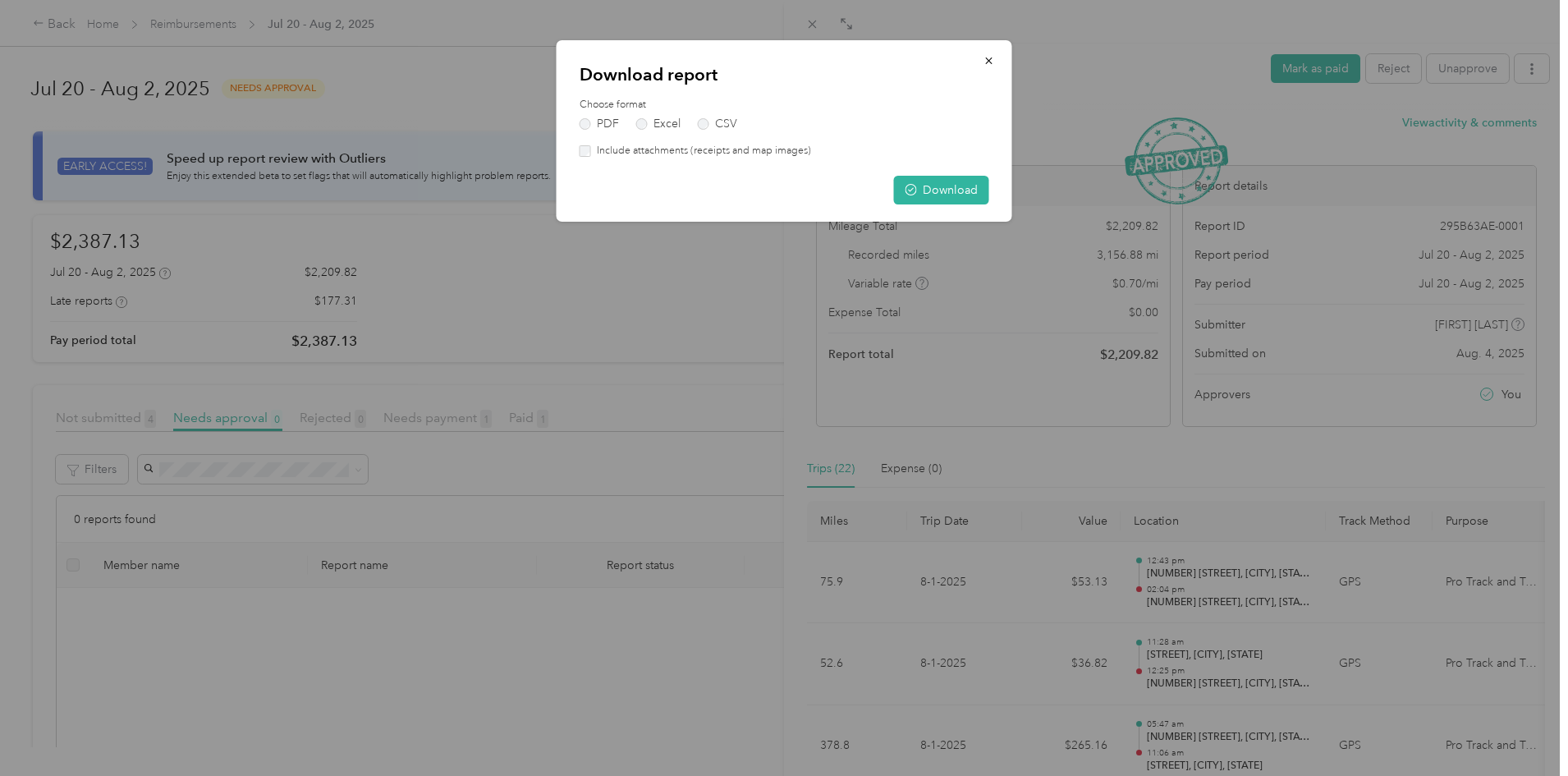 click on "Include attachments (receipts and map images)" at bounding box center [701, 151] 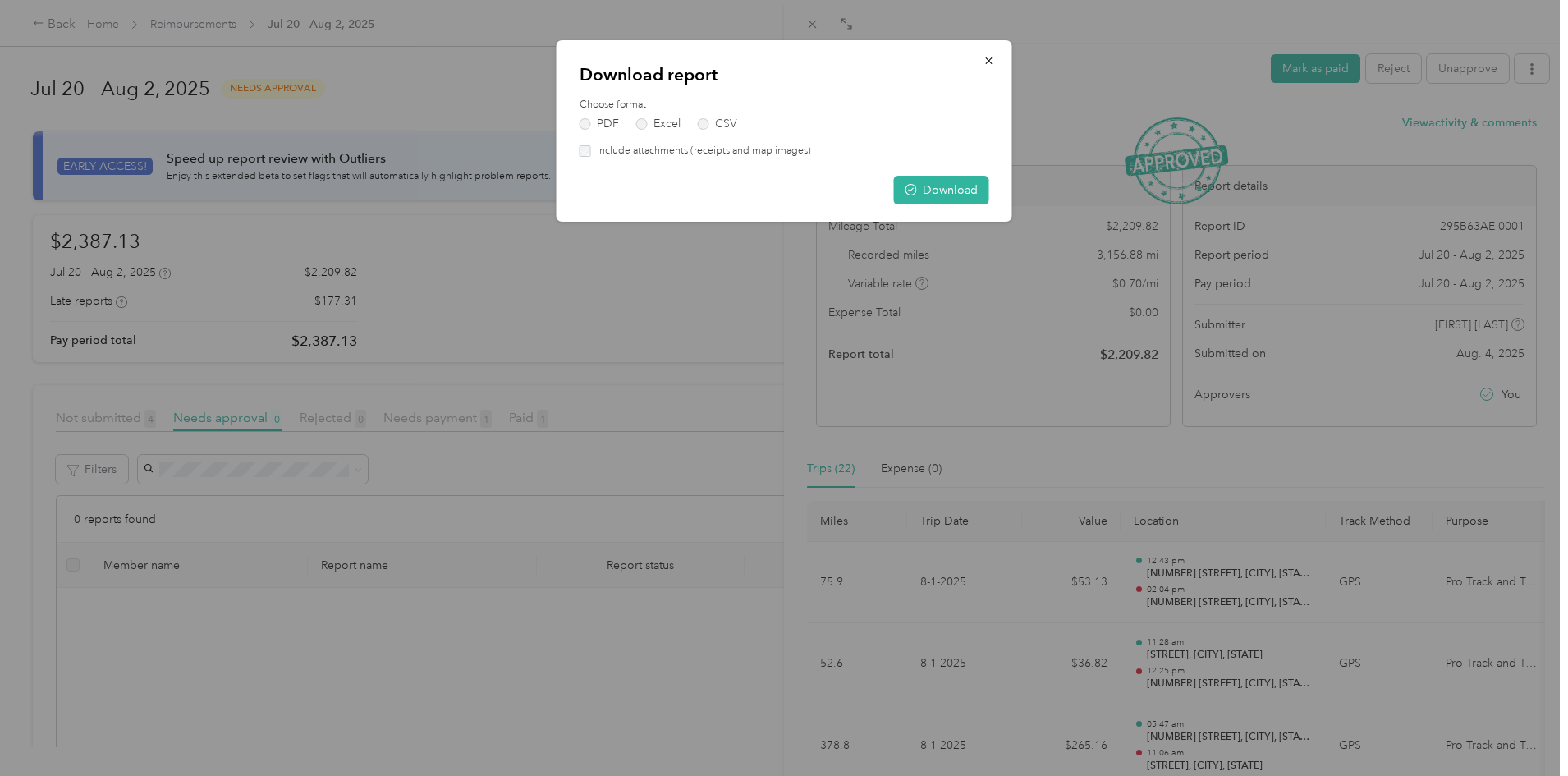 click on "Download report Choose format   PDF Excel CSV Include attachments (receipts and map images) Download" at bounding box center (1011, 133) 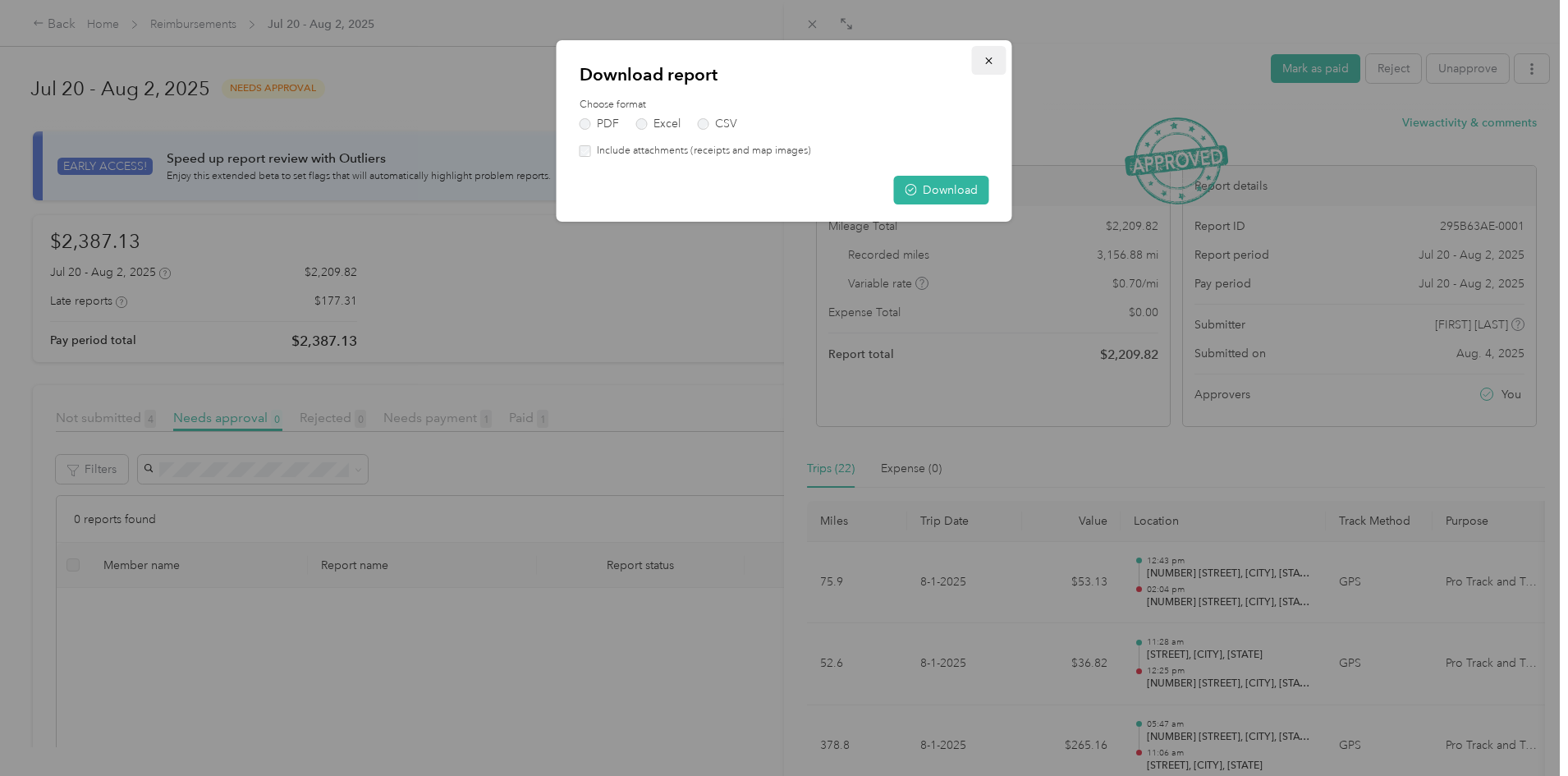 click 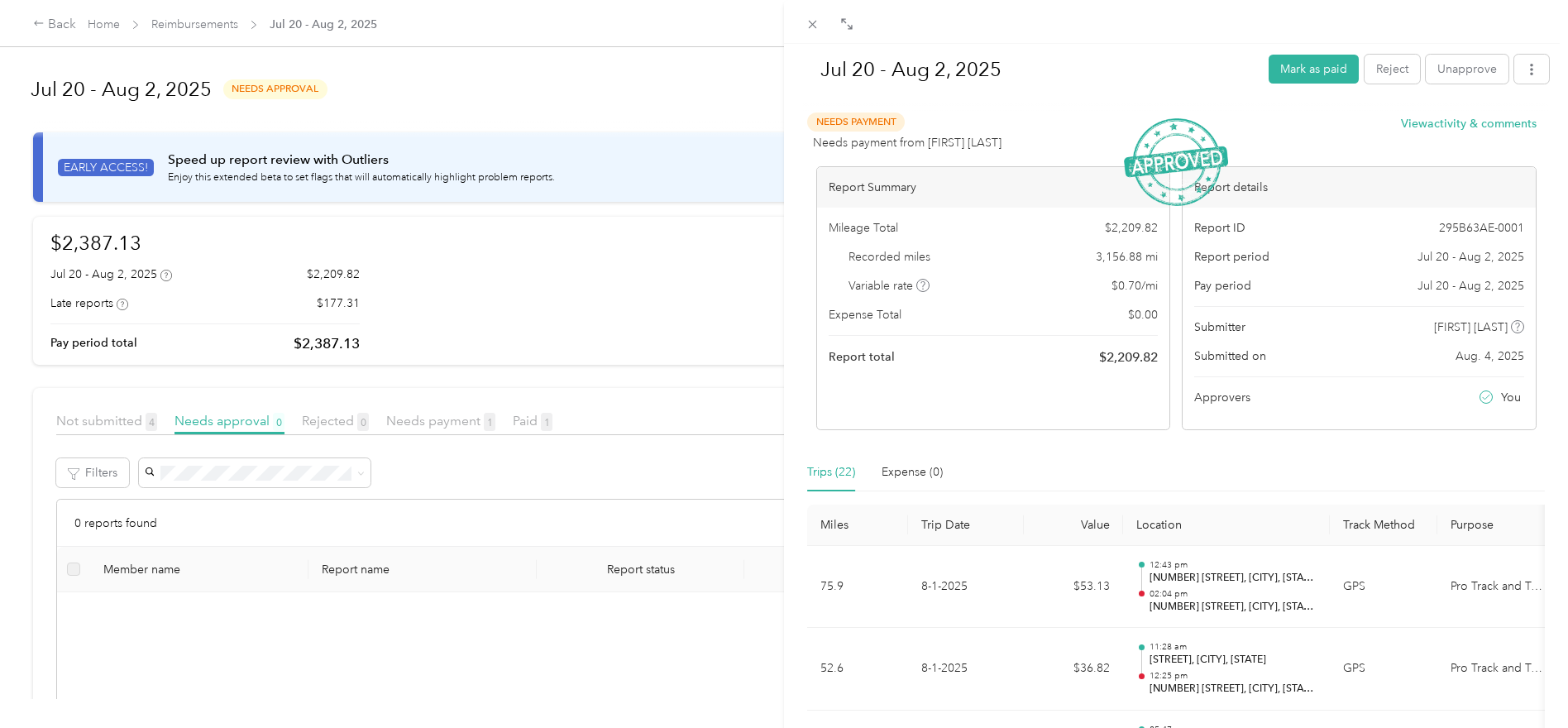 click on "Jul 20 - Aug 2, 2025" at bounding box center [1030, 69] 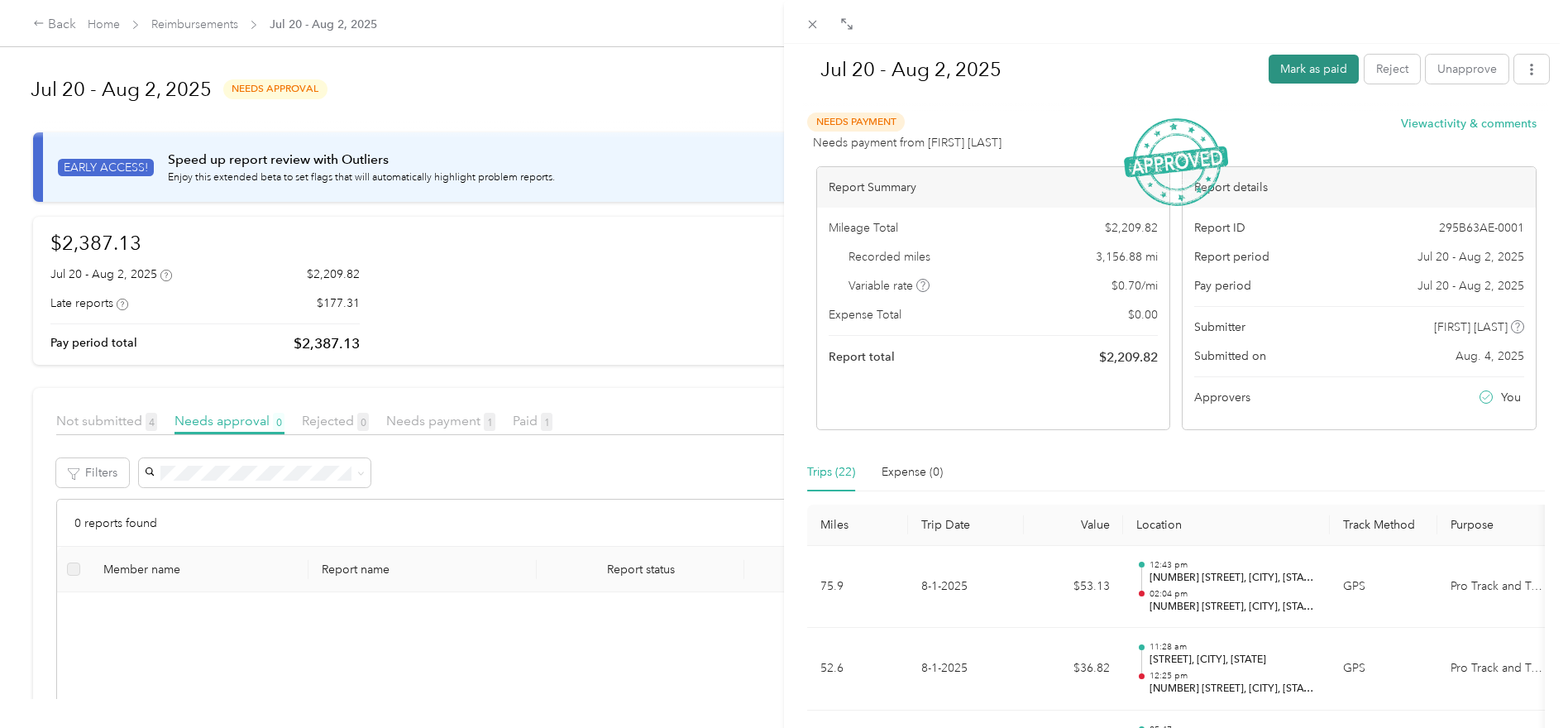 click on "Mark as paid" at bounding box center (1313, 69) 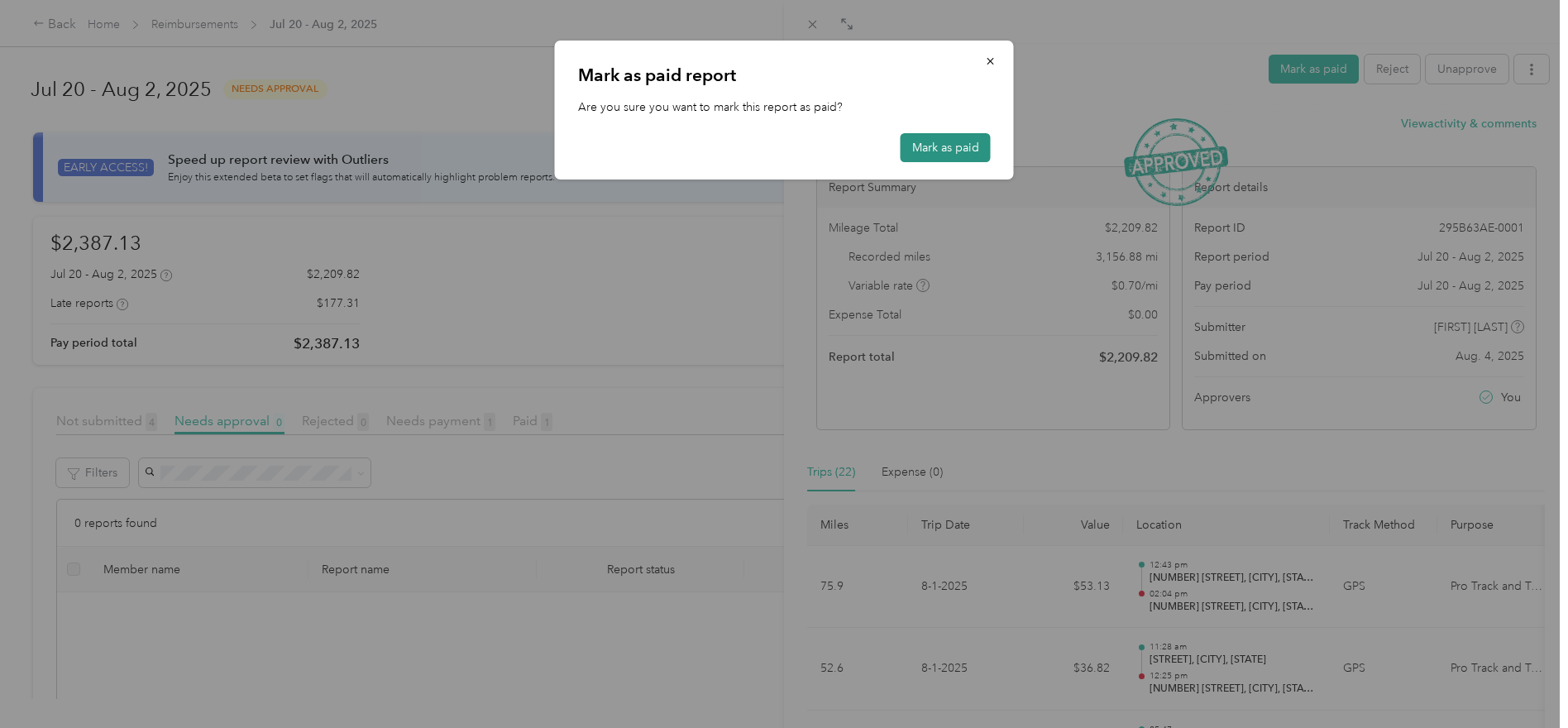 click on "Mark as paid" at bounding box center [945, 147] 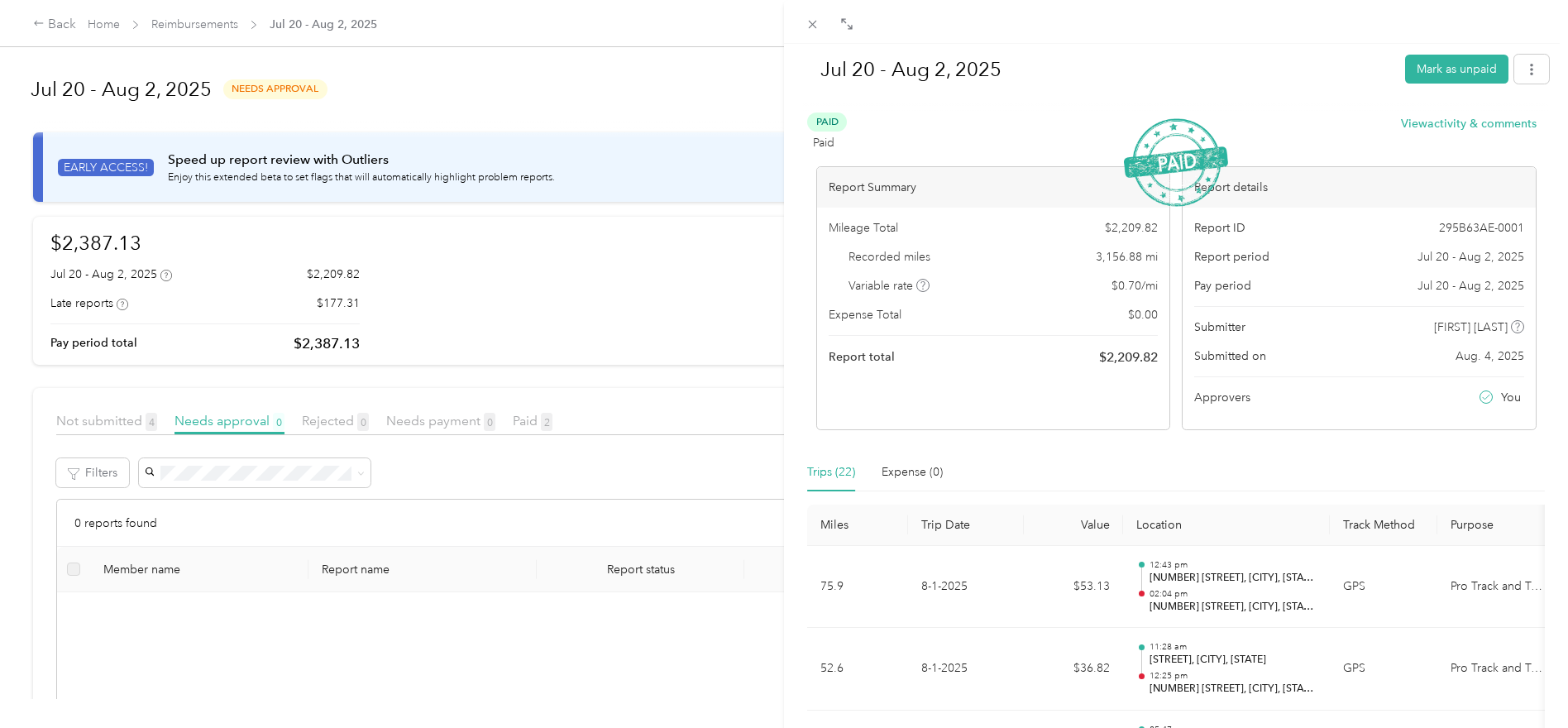 click on "Jul 20 - Aug 2, 2025" at bounding box center [1098, 69] 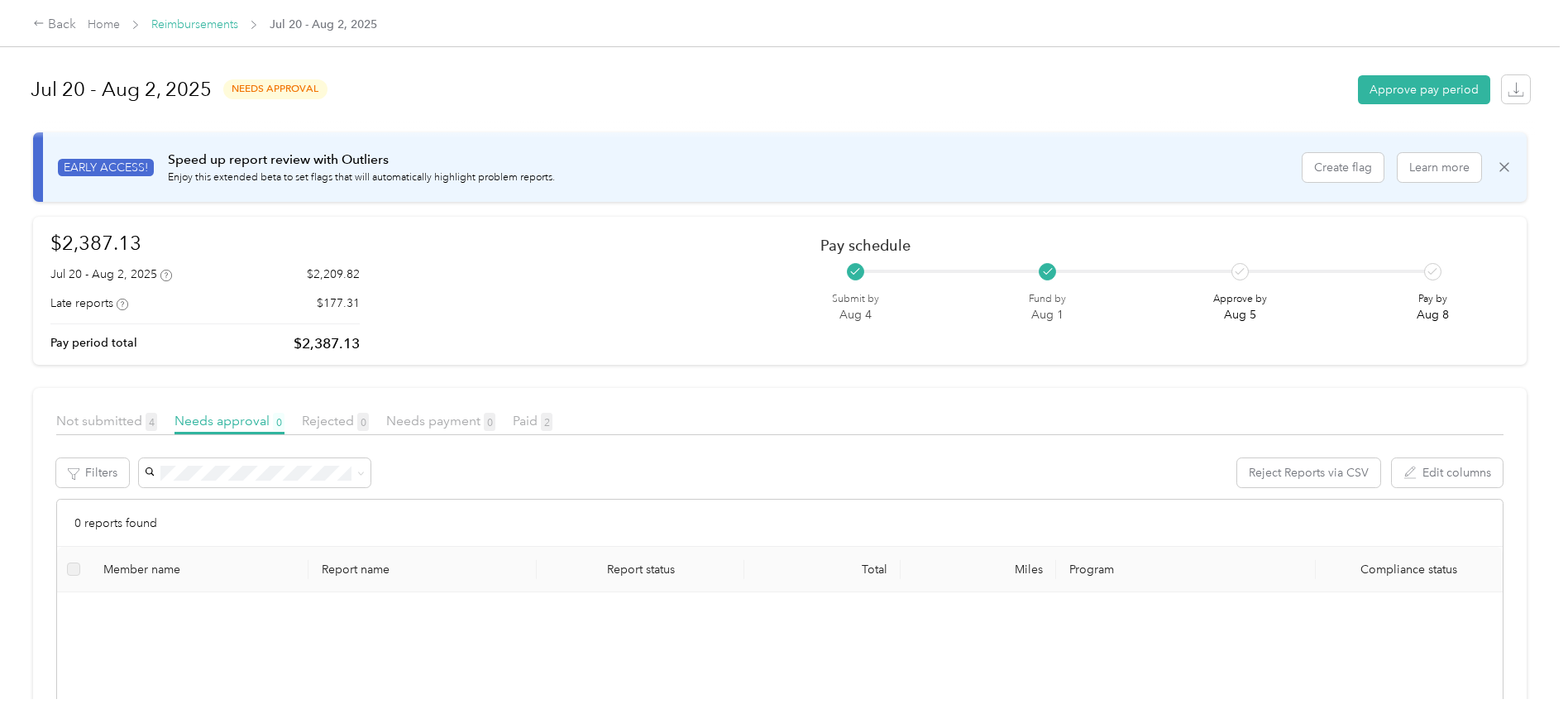 click on "Reimbursements" at bounding box center (194, 24) 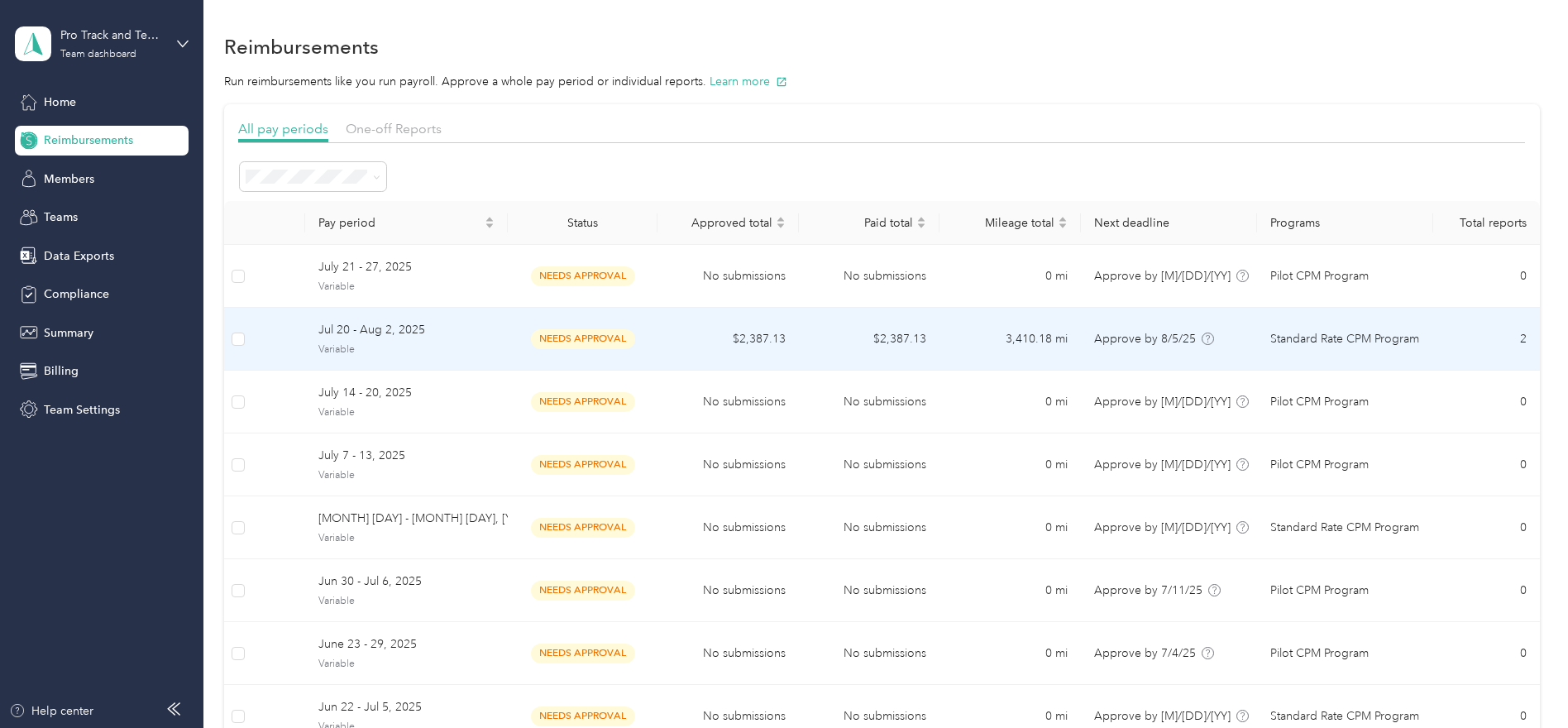 click at bounding box center (279, 339) 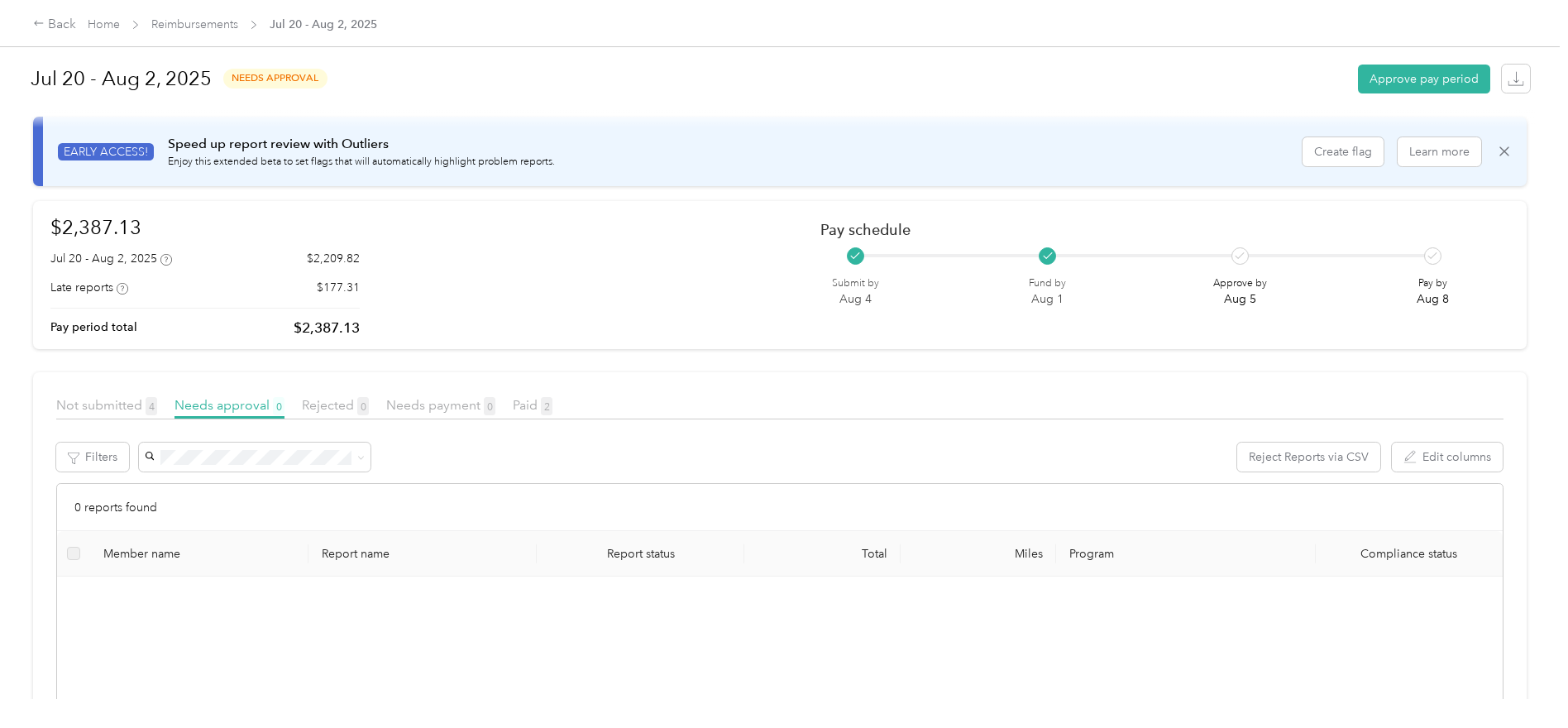 scroll, scrollTop: 0, scrollLeft: 0, axis: both 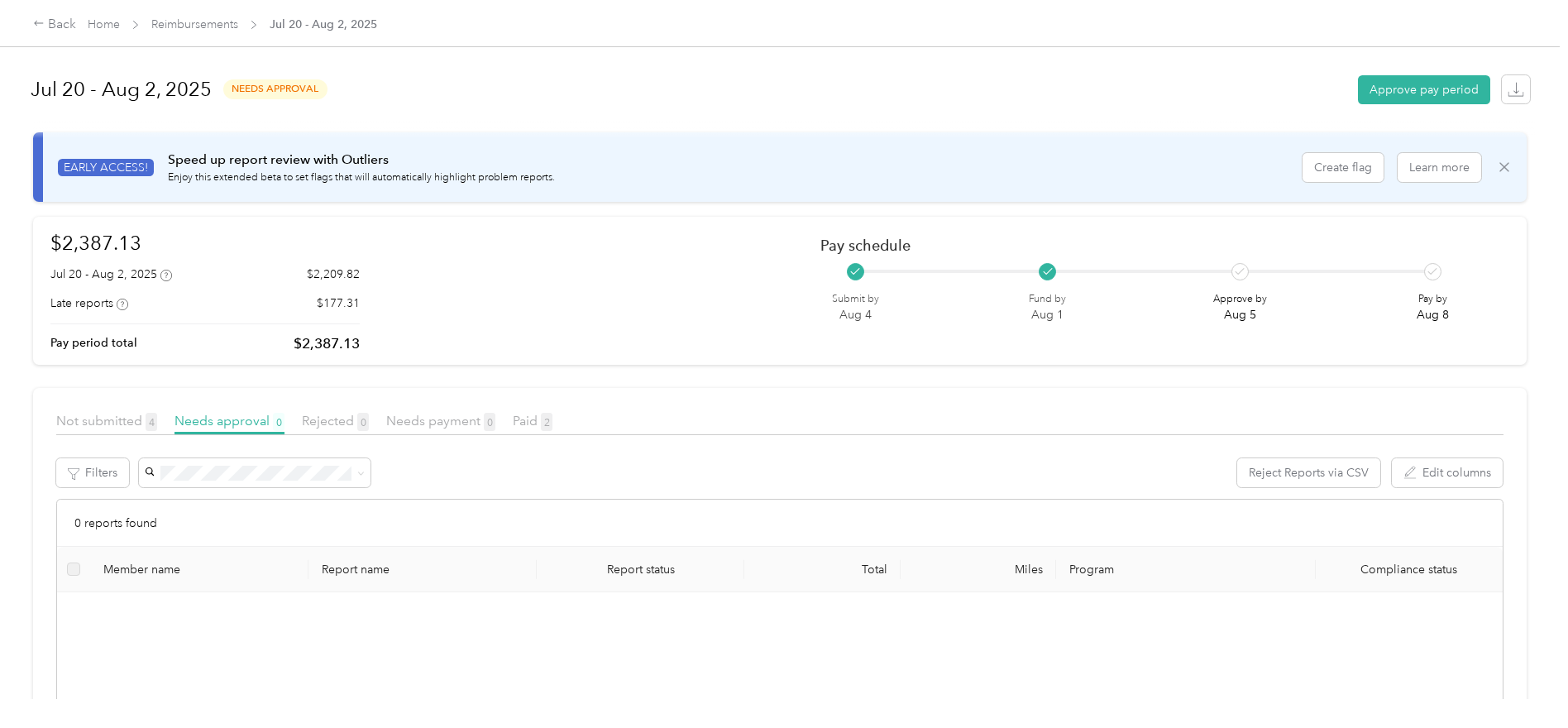 click 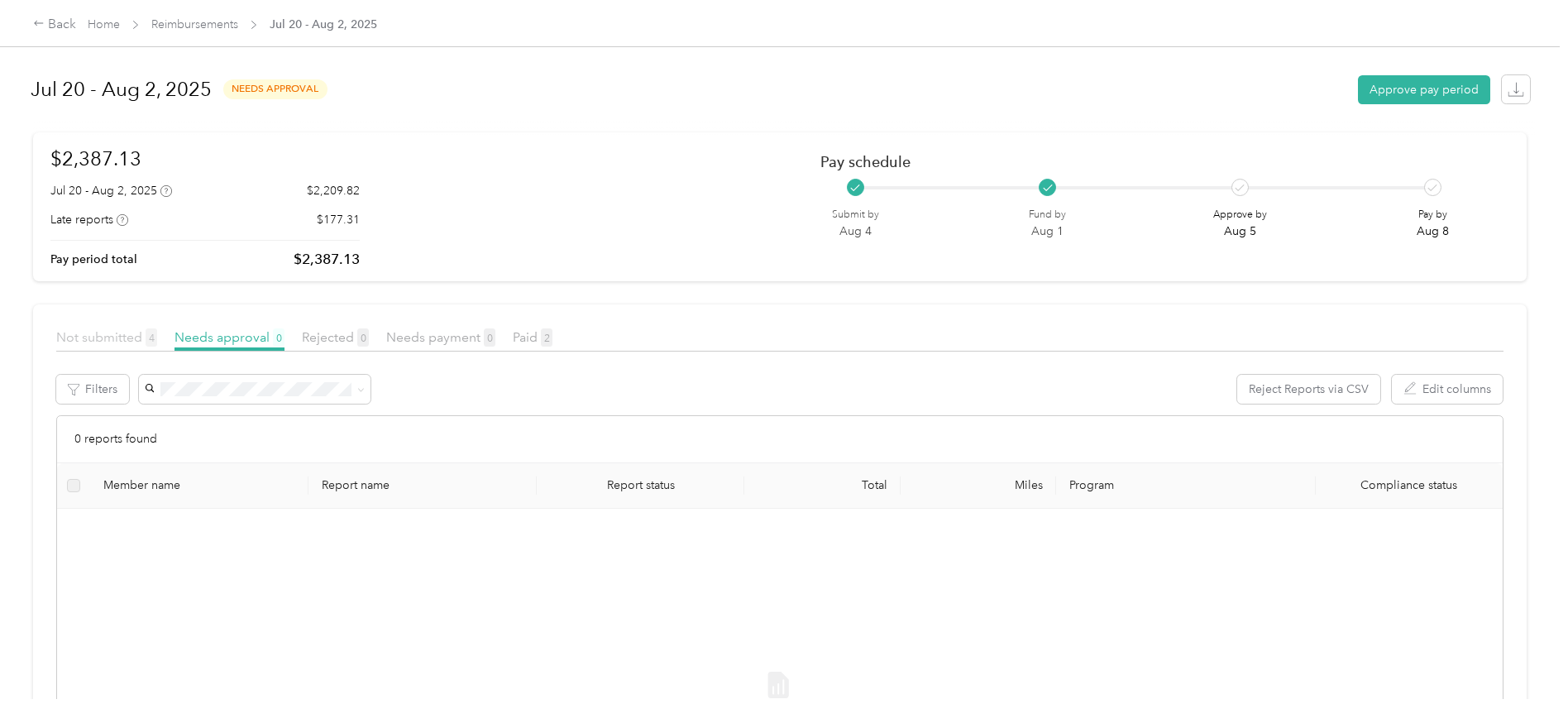 click on "Not submitted   4" at bounding box center [107, 337] 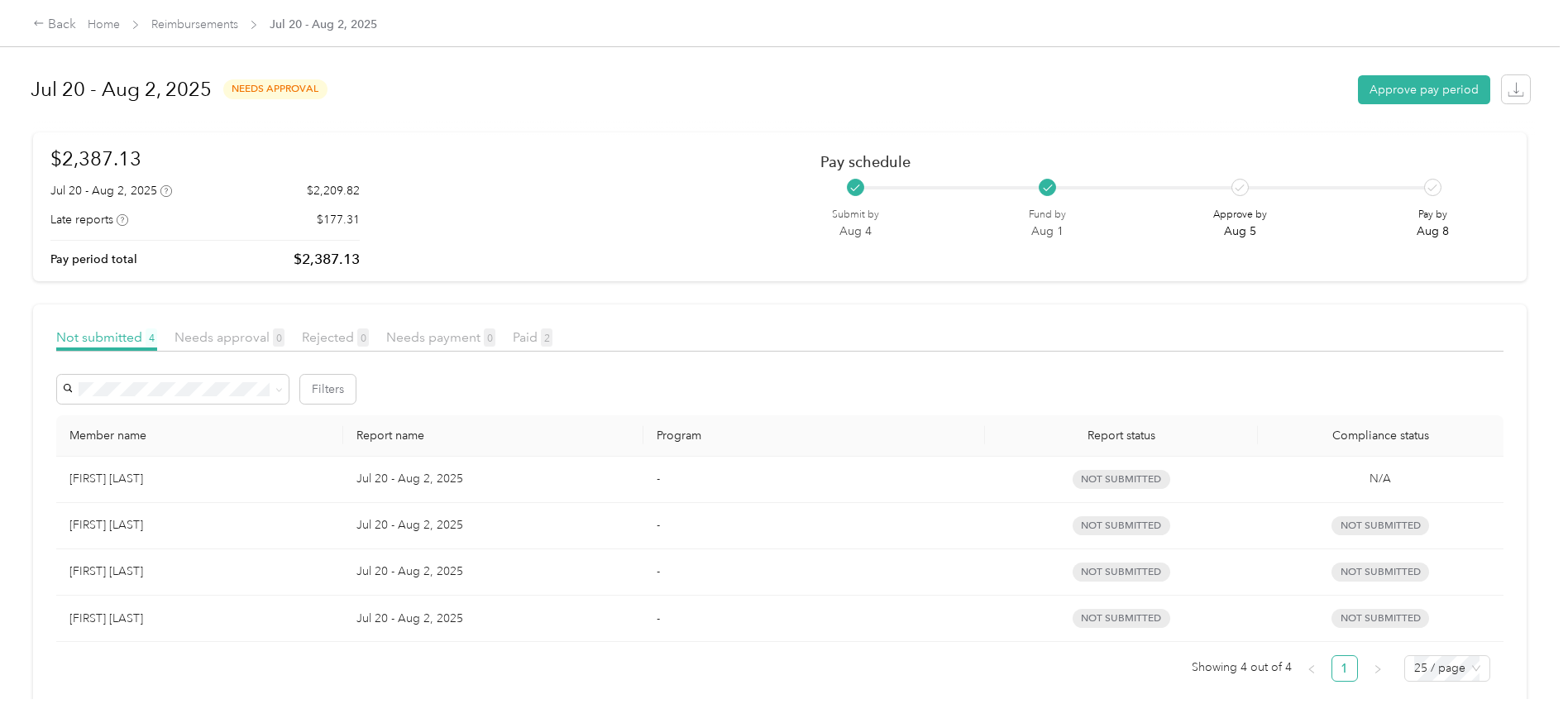 scroll, scrollTop: 31, scrollLeft: 0, axis: vertical 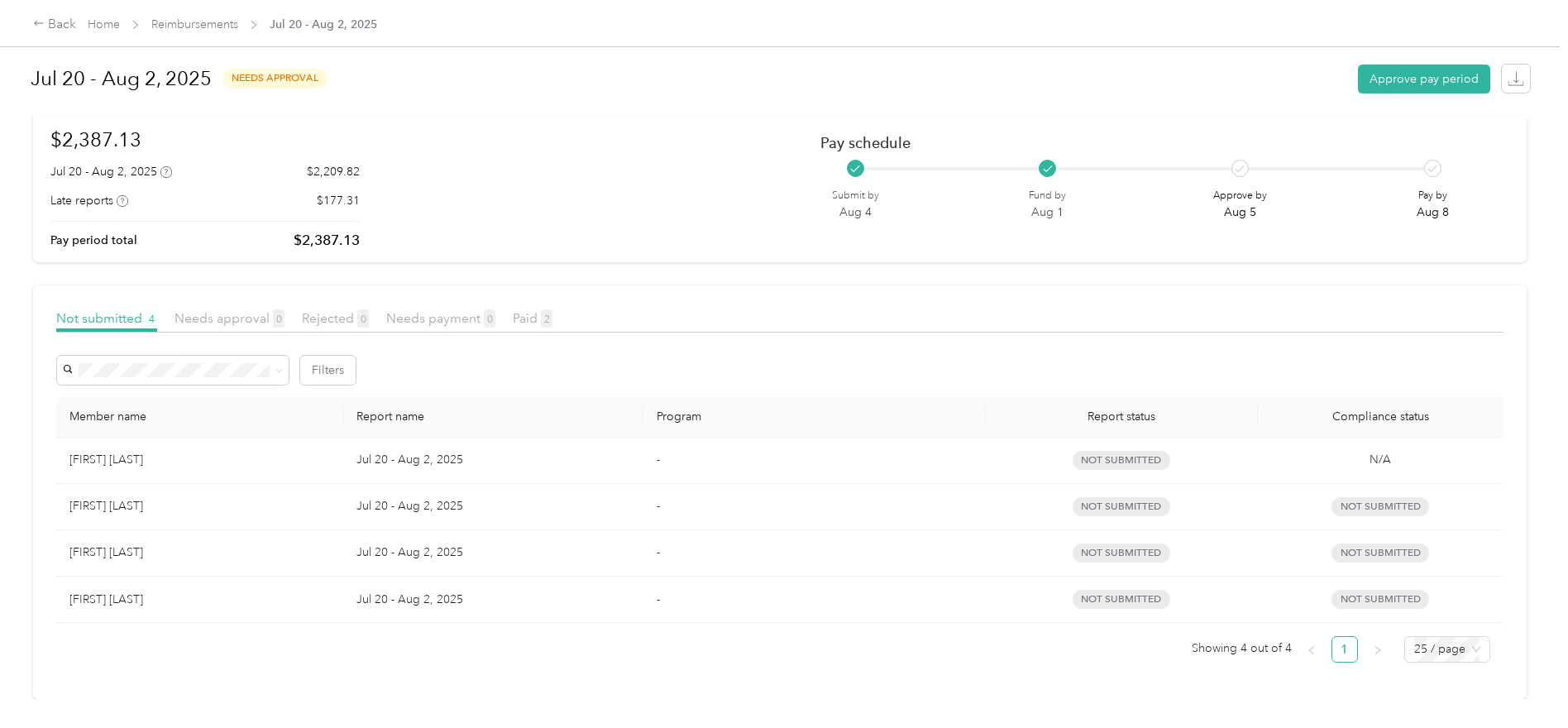 click on "[FIRST] [LAST]" at bounding box center [199, 600] 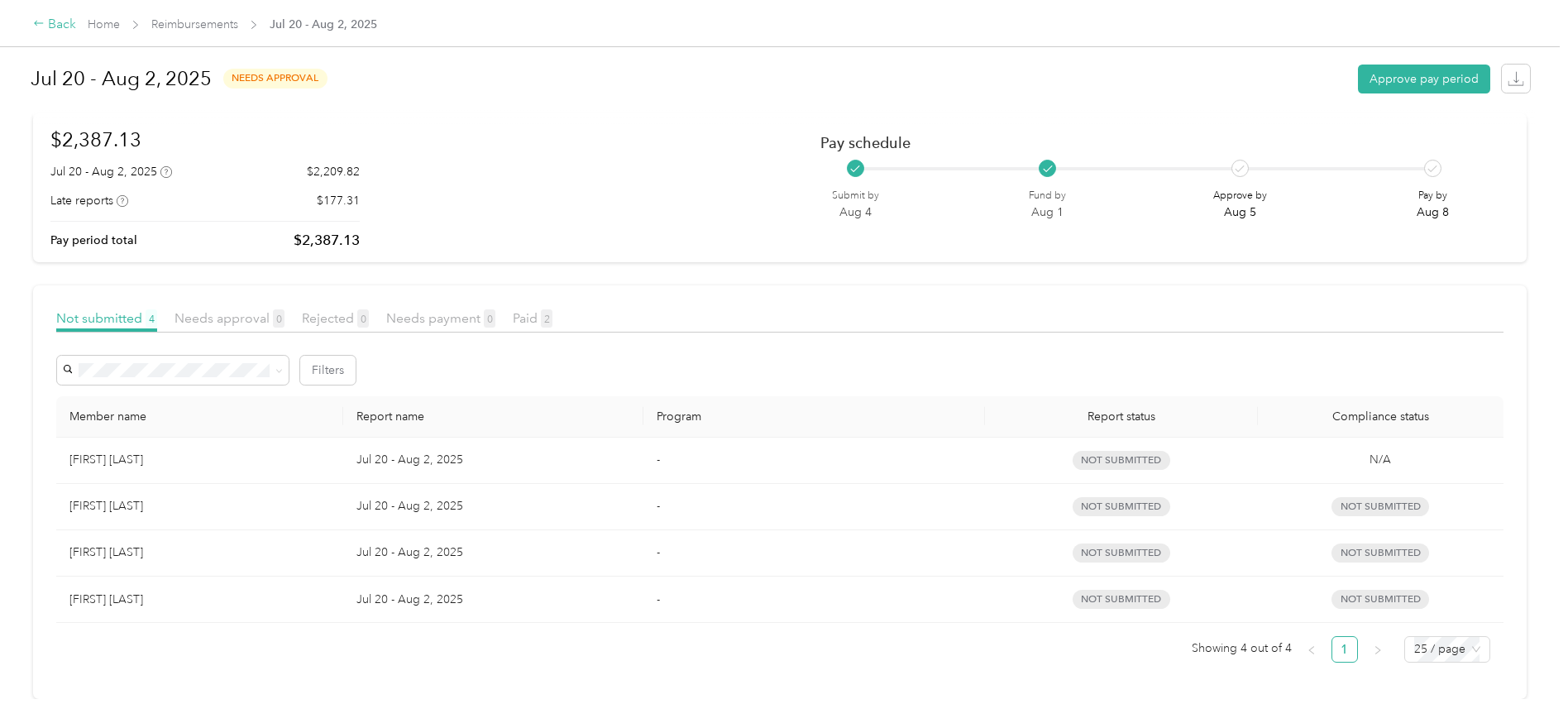 click on "Back" at bounding box center [55, 25] 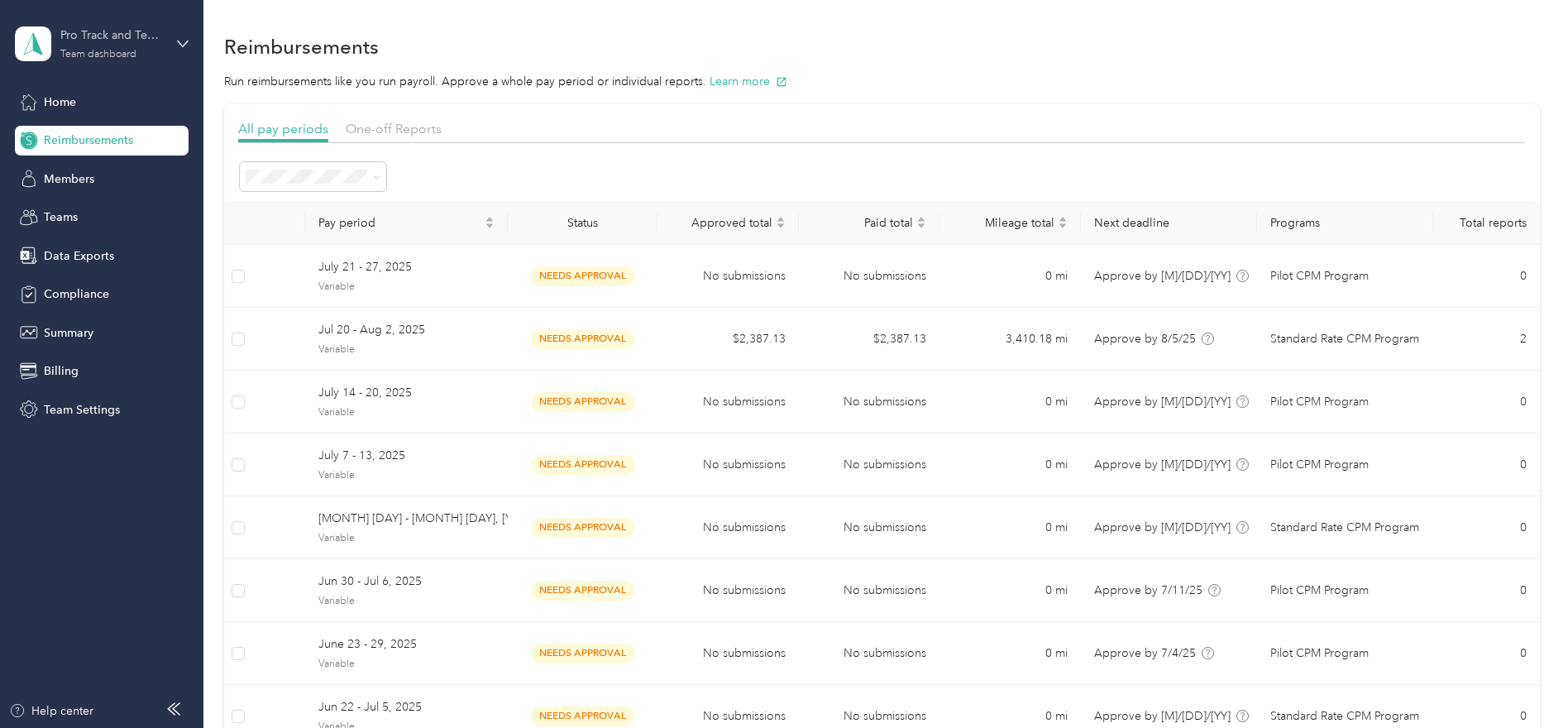 click on "Team dashboard" at bounding box center (98, 55) 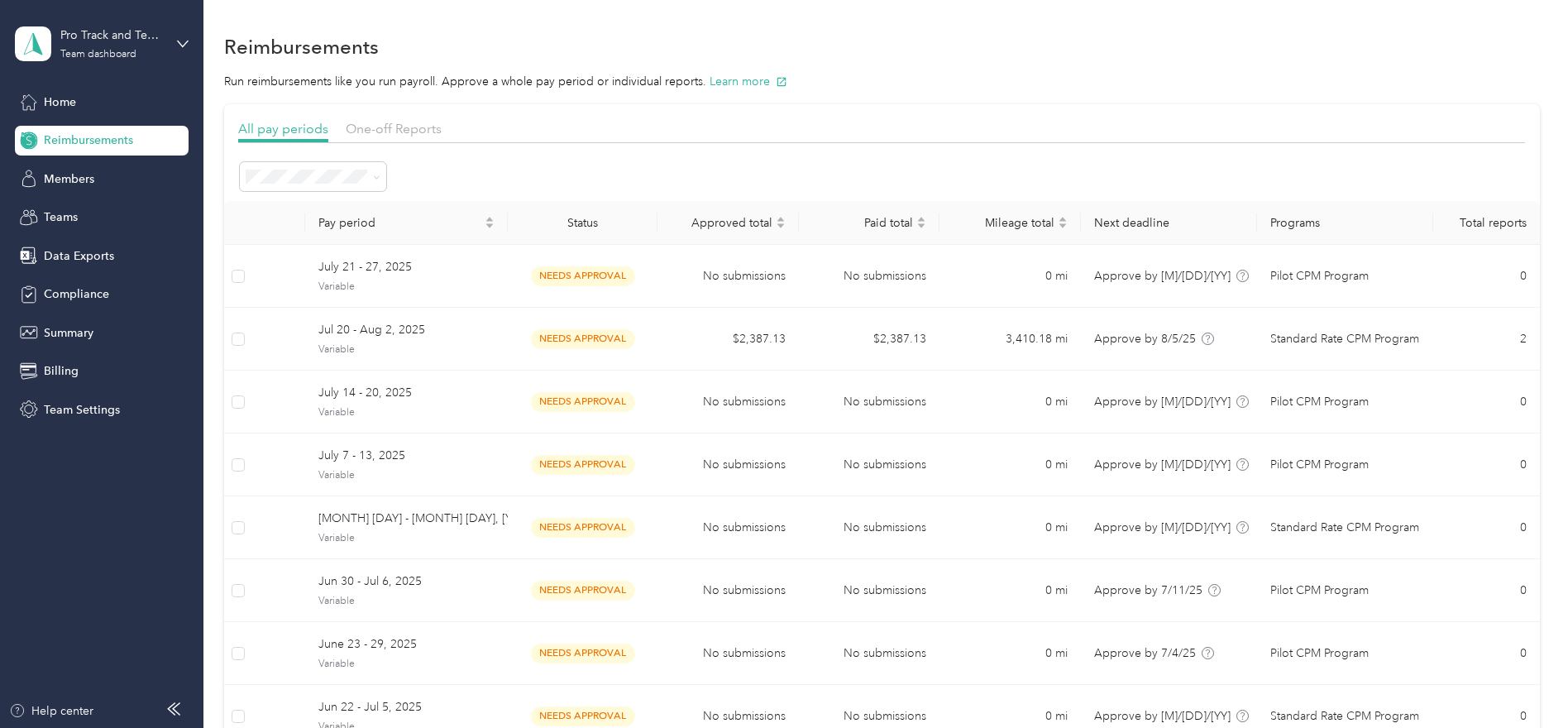 click on "Personal dashboard" at bounding box center [82, 171] 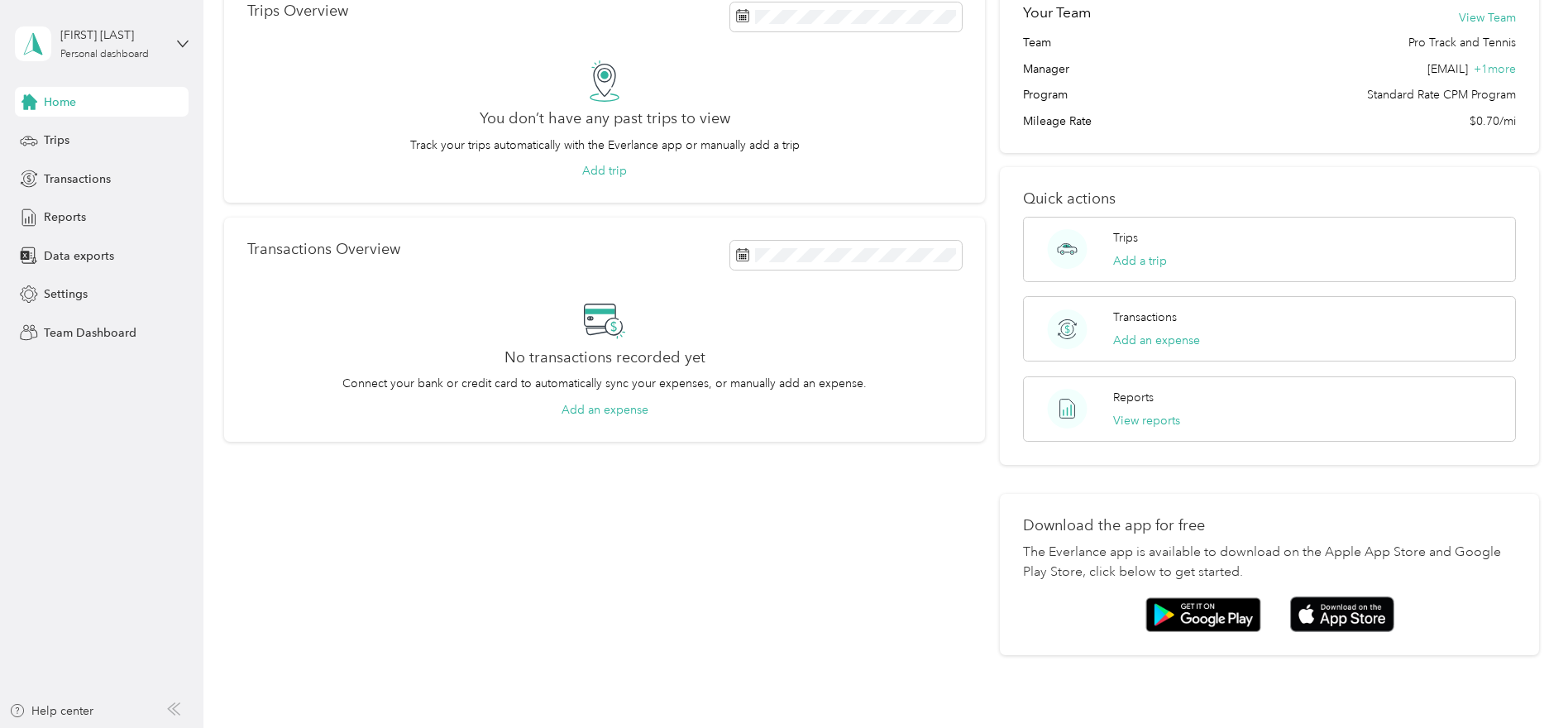 scroll, scrollTop: 0, scrollLeft: 0, axis: both 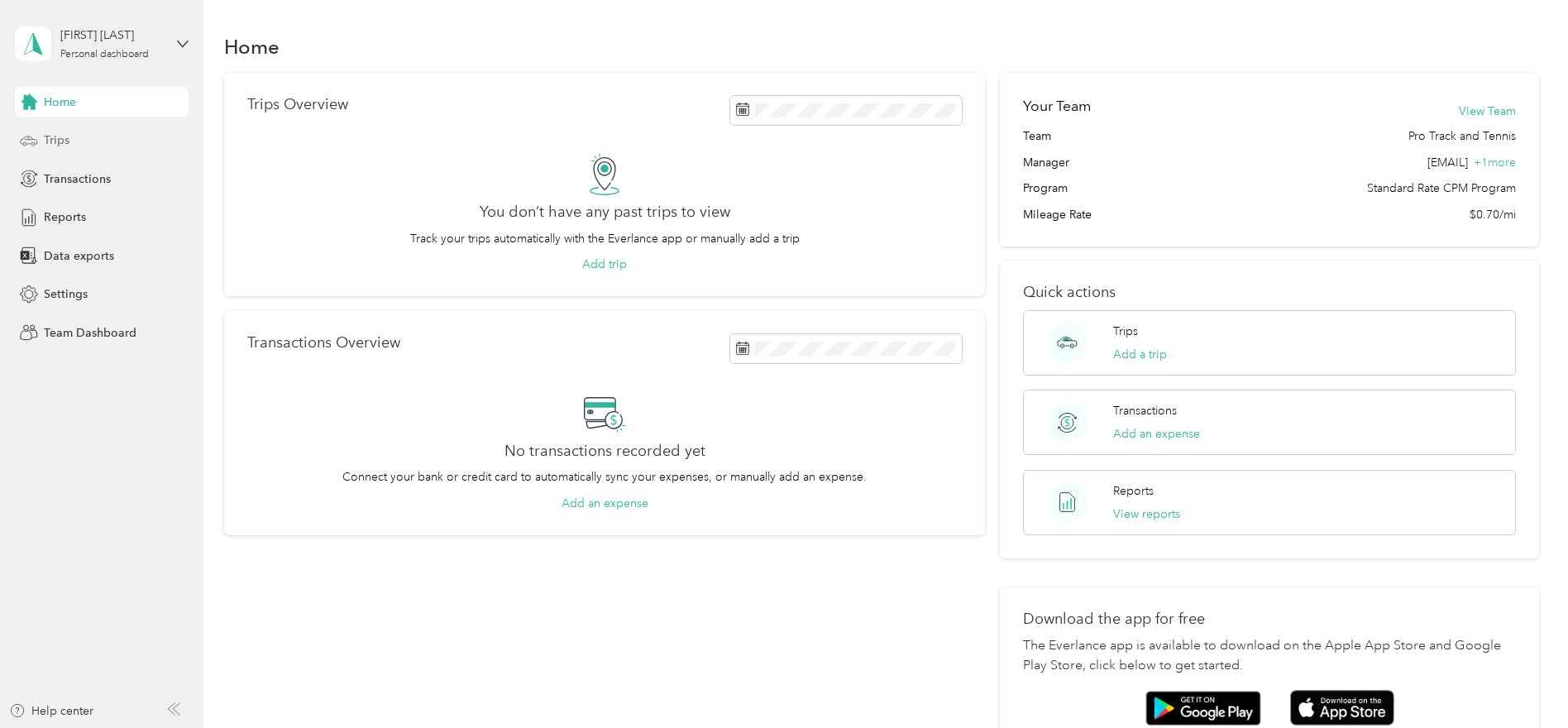 click on "Trips" at bounding box center (56, 140) 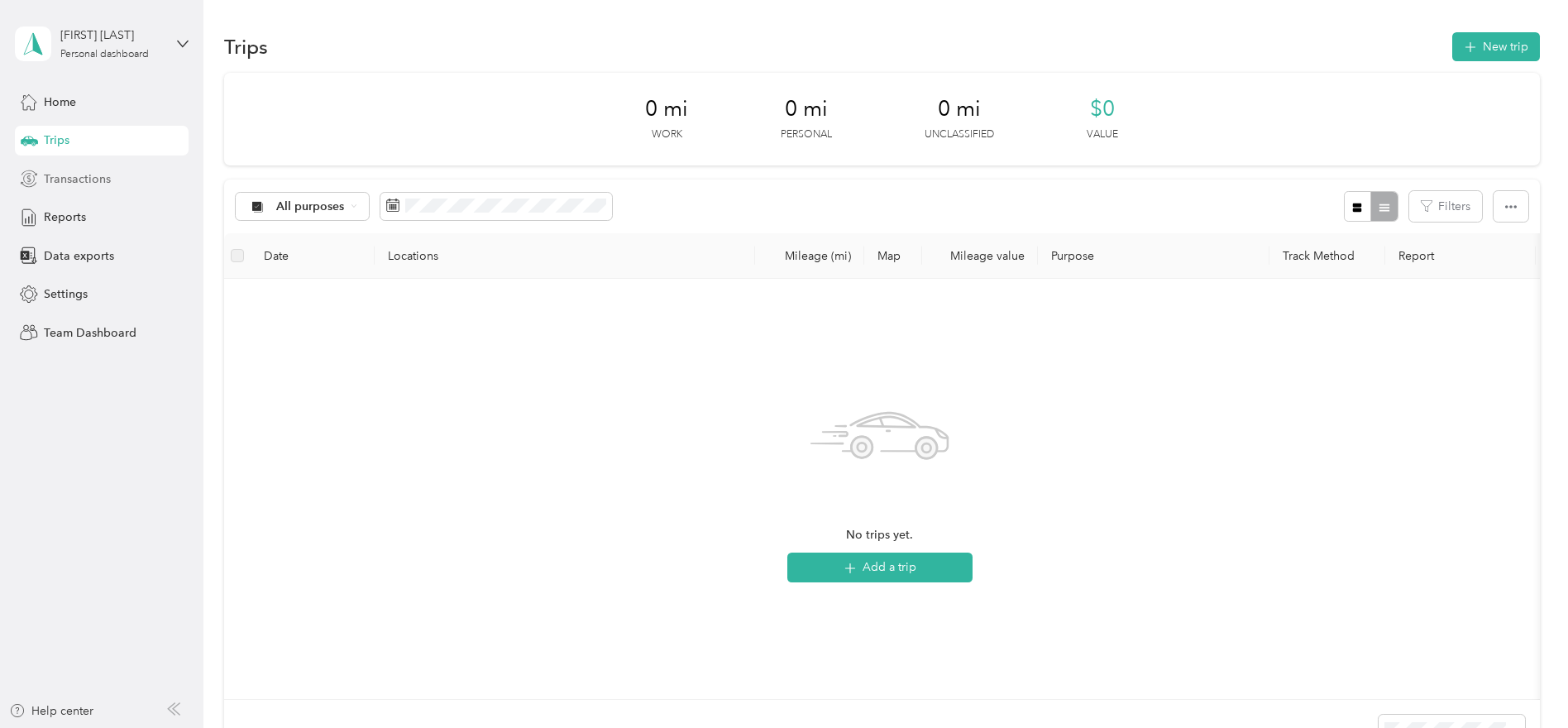 click on "Transactions" at bounding box center (77, 179) 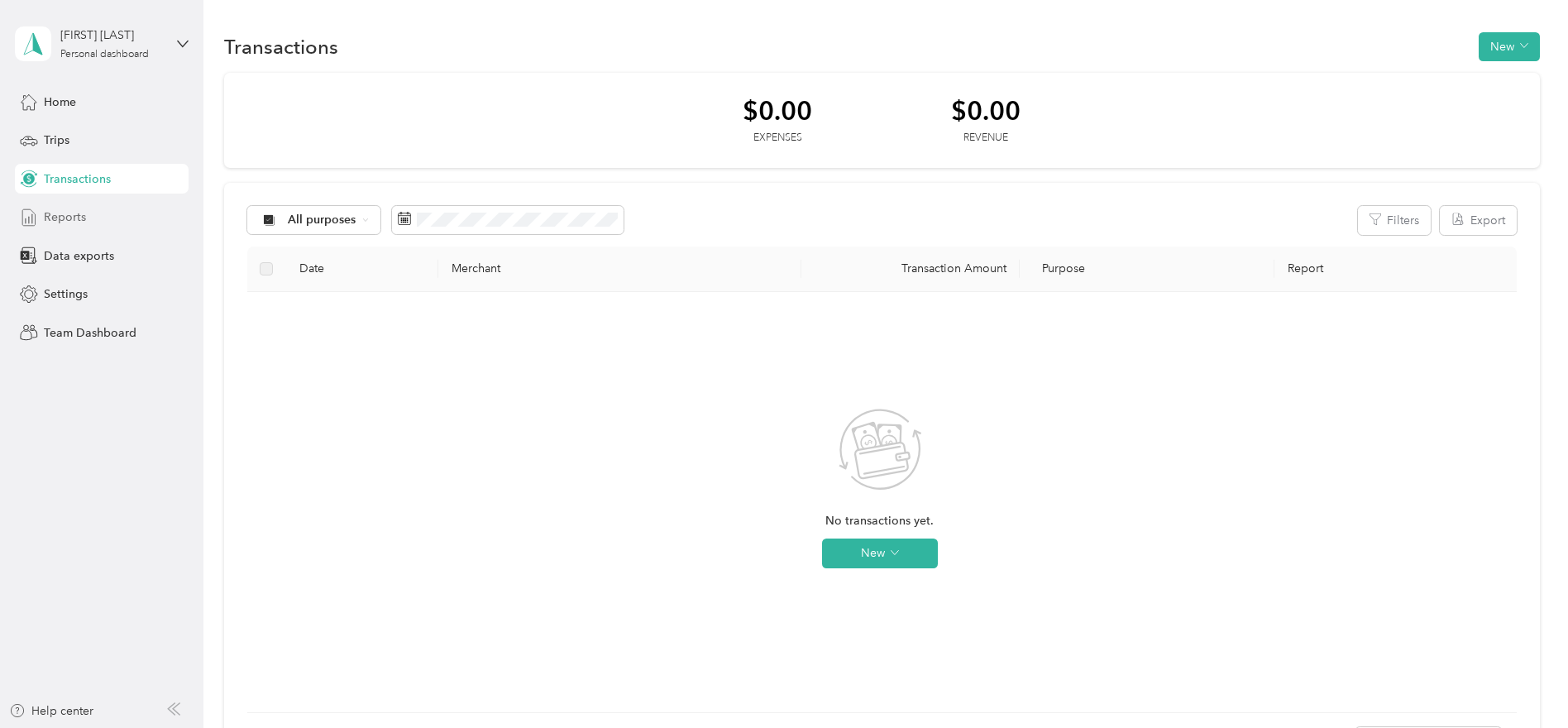 click on "Reports" at bounding box center (65, 217) 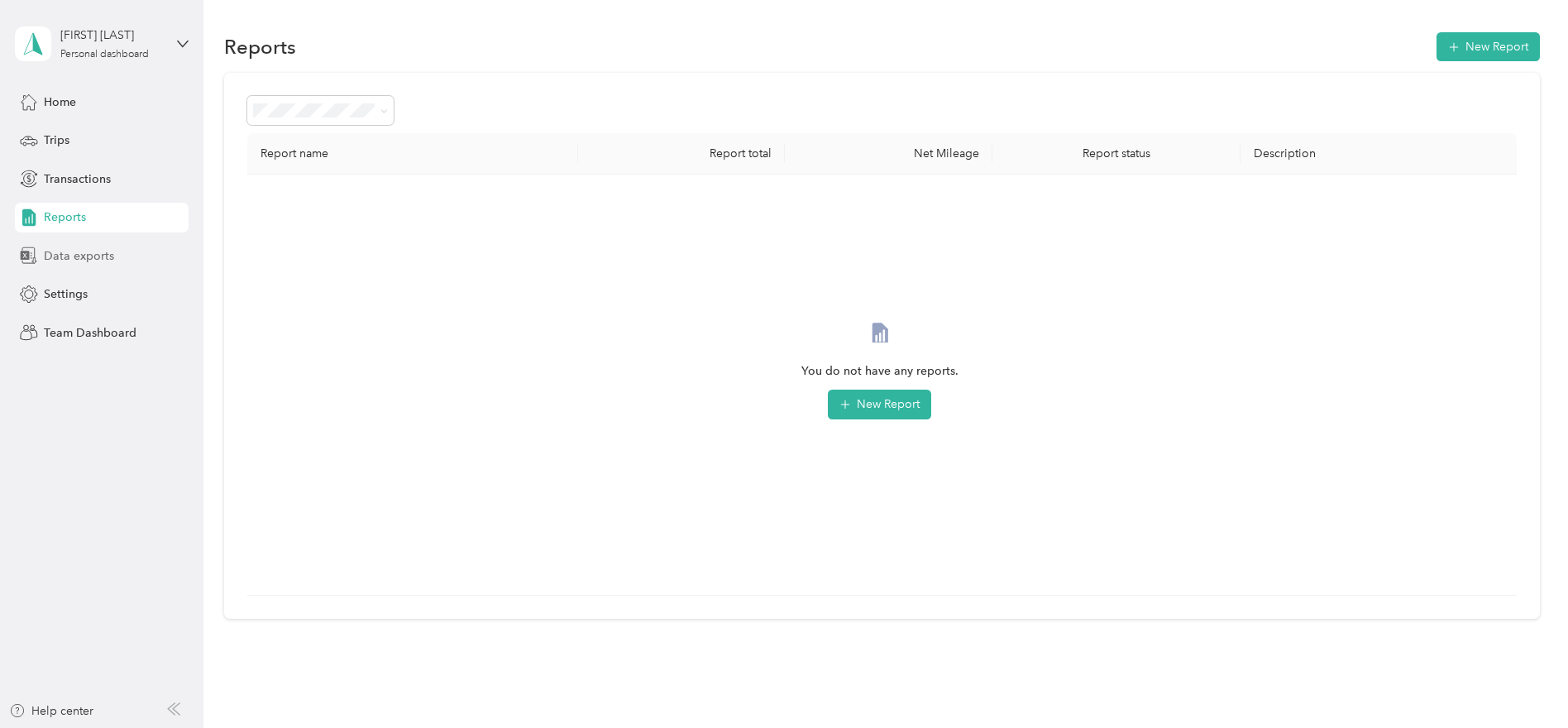 click on "Data exports" at bounding box center (79, 256) 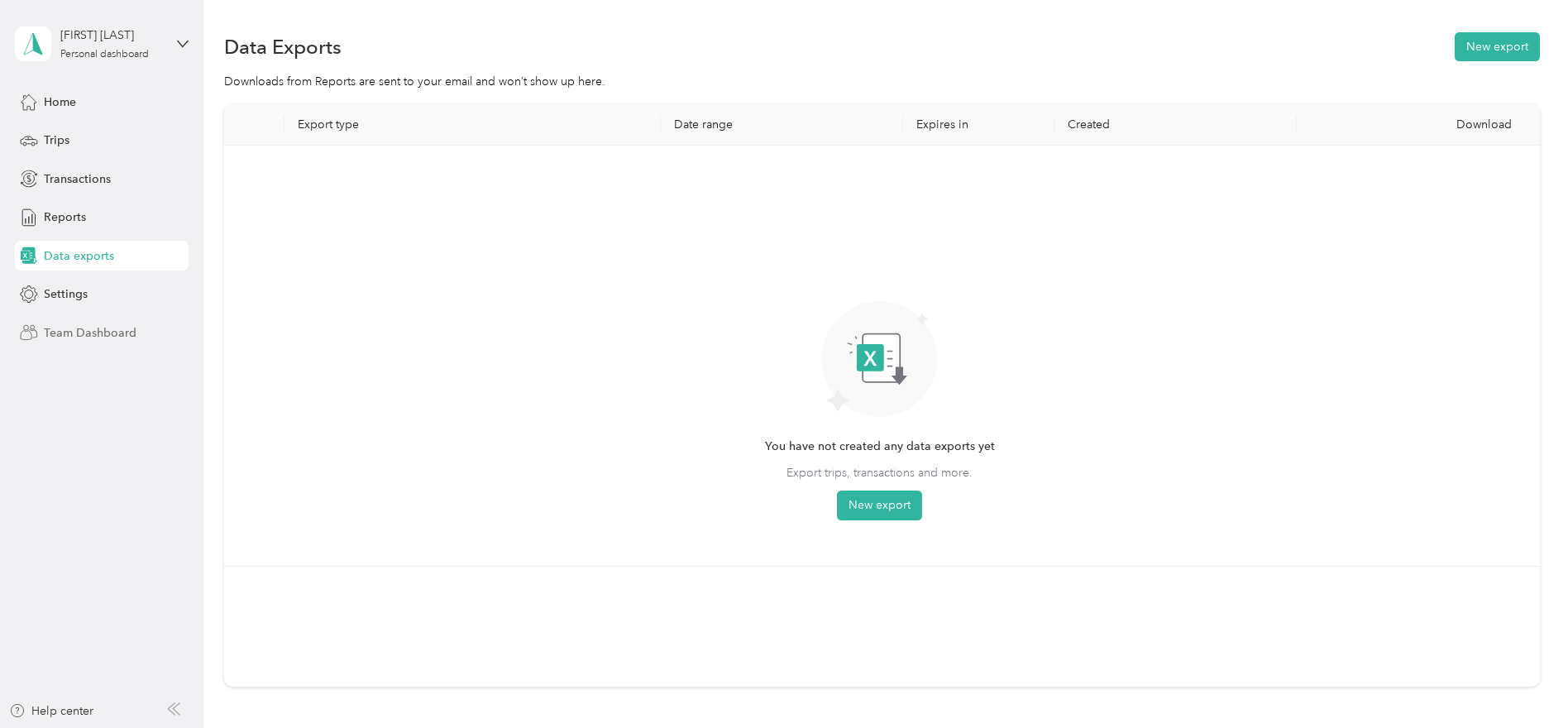 click on "Team Dashboard" at bounding box center [90, 333] 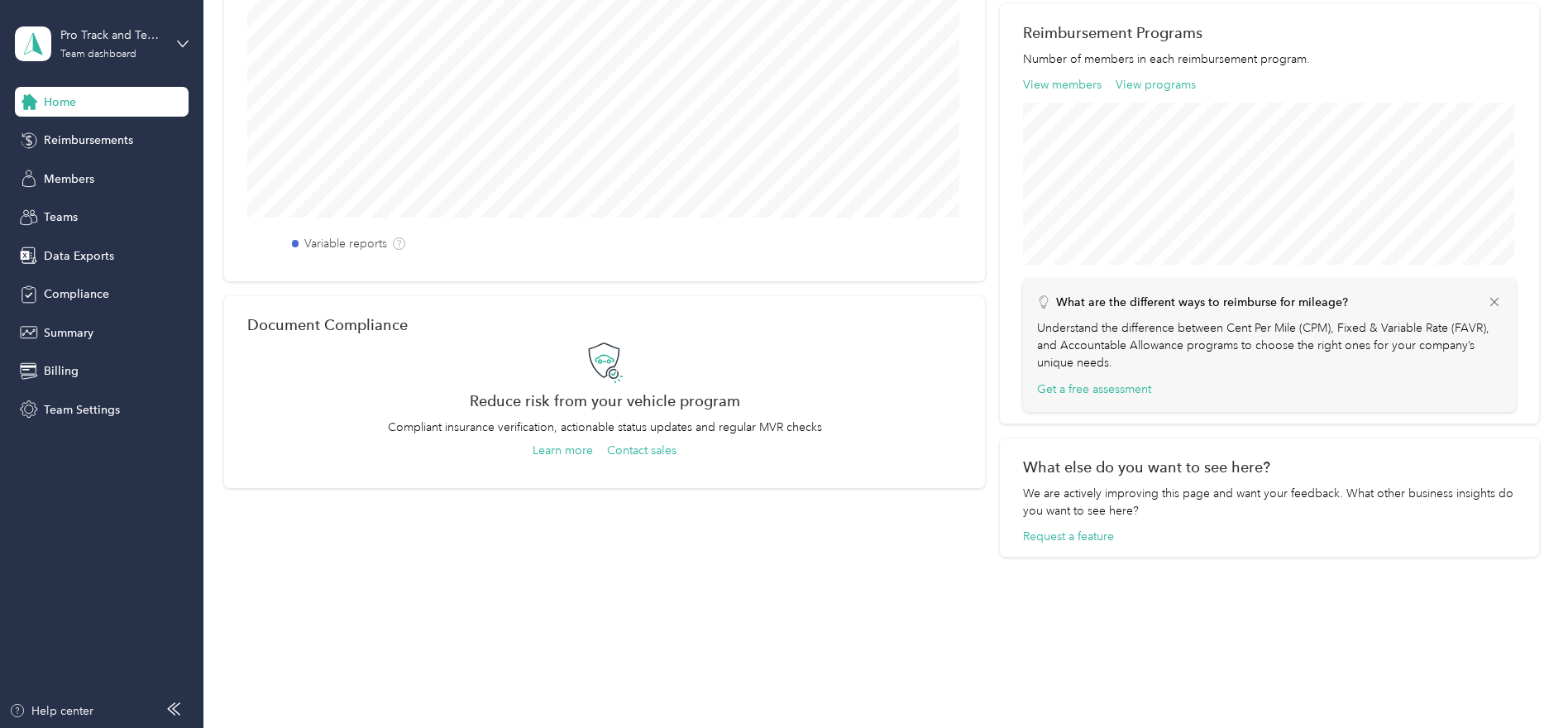 scroll, scrollTop: 512, scrollLeft: 0, axis: vertical 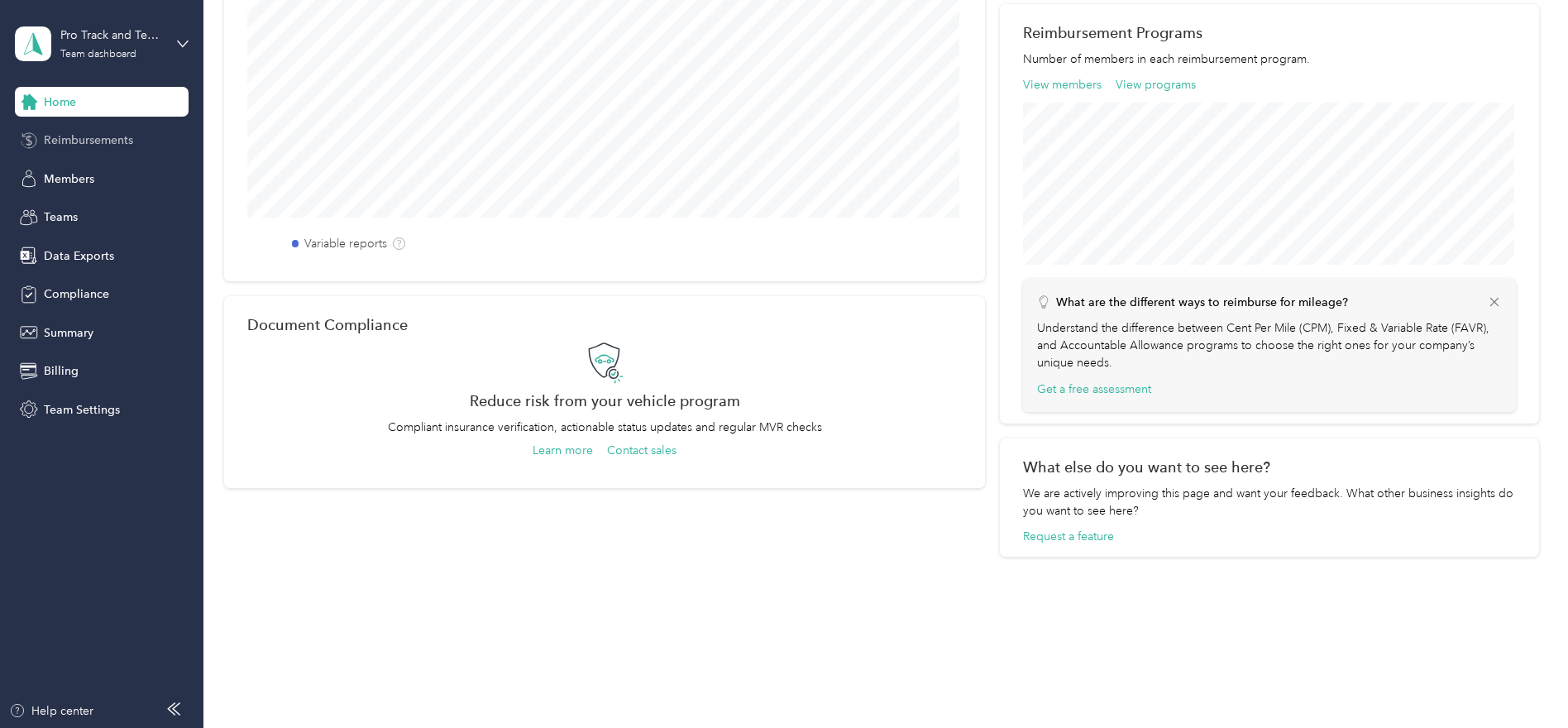 click on "Reimbursements" at bounding box center (88, 140) 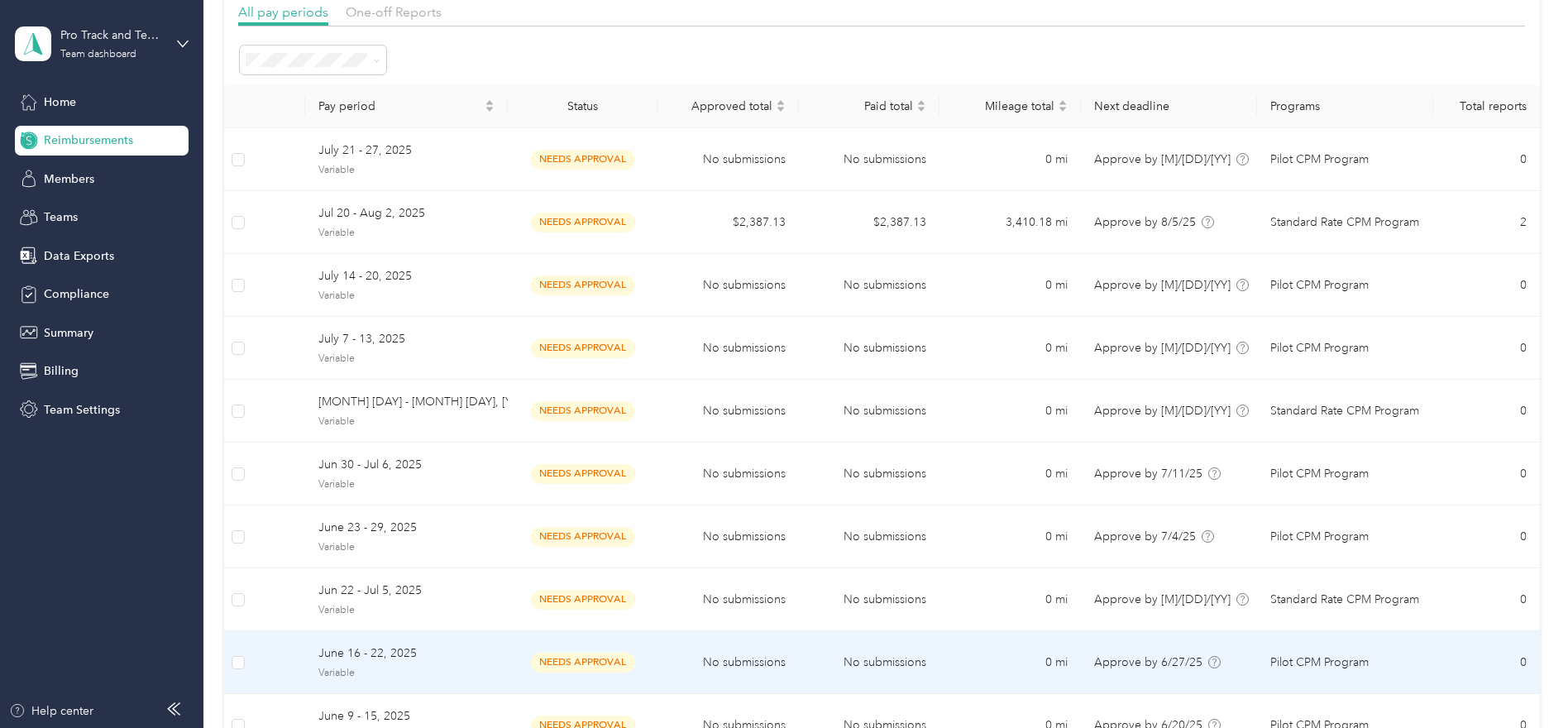 scroll, scrollTop: 53, scrollLeft: 0, axis: vertical 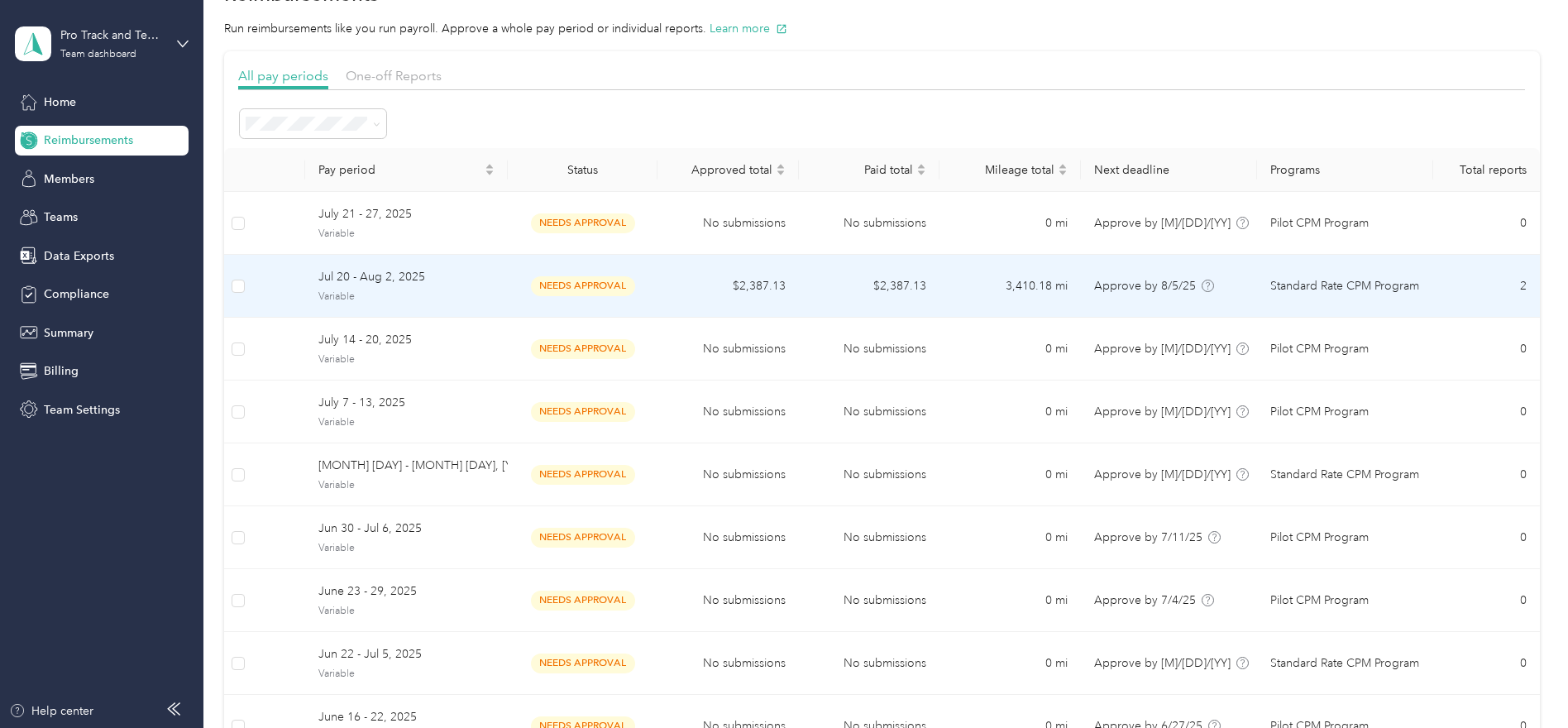 click on "Jul 20 - Aug 2, 2025" at bounding box center (406, 277) 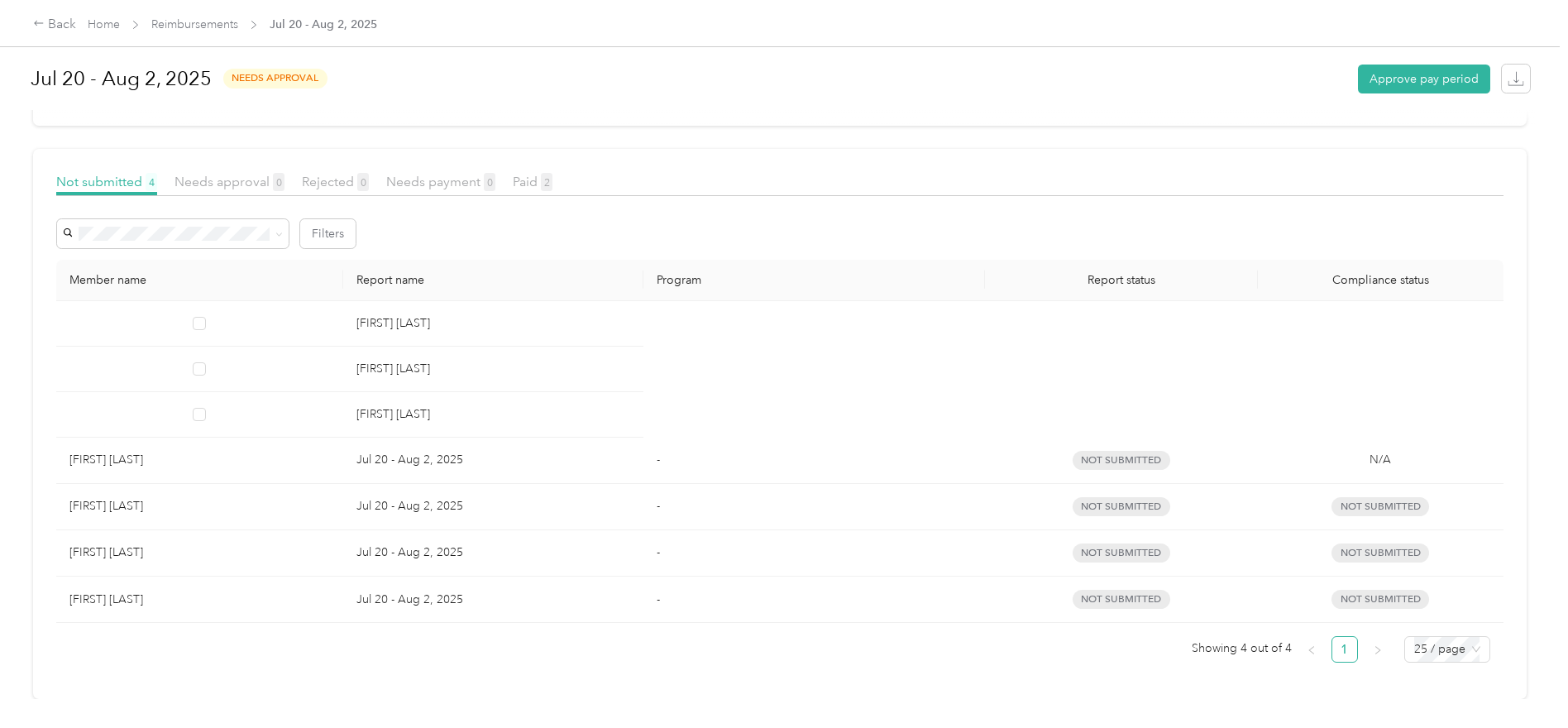 scroll, scrollTop: 168, scrollLeft: 0, axis: vertical 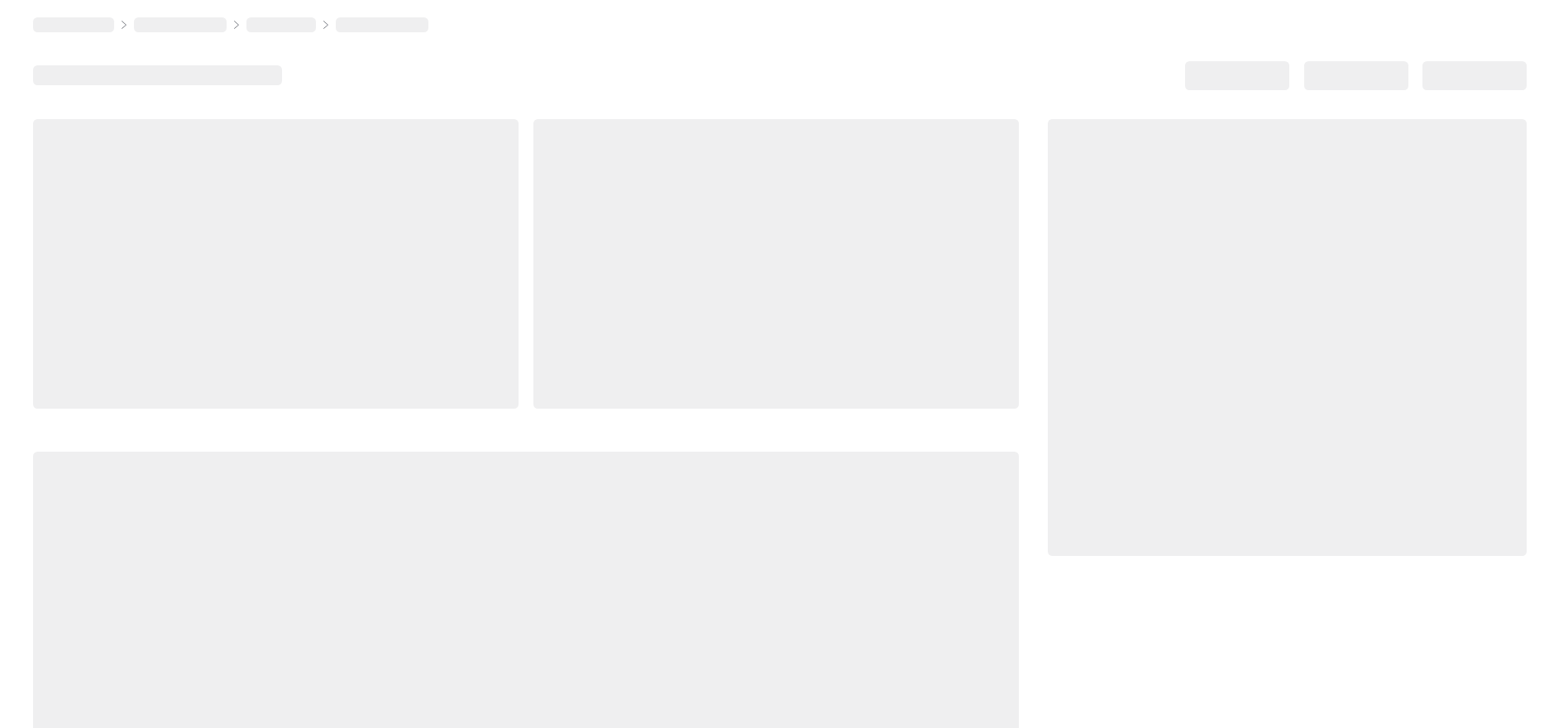 click at bounding box center (780, 75) 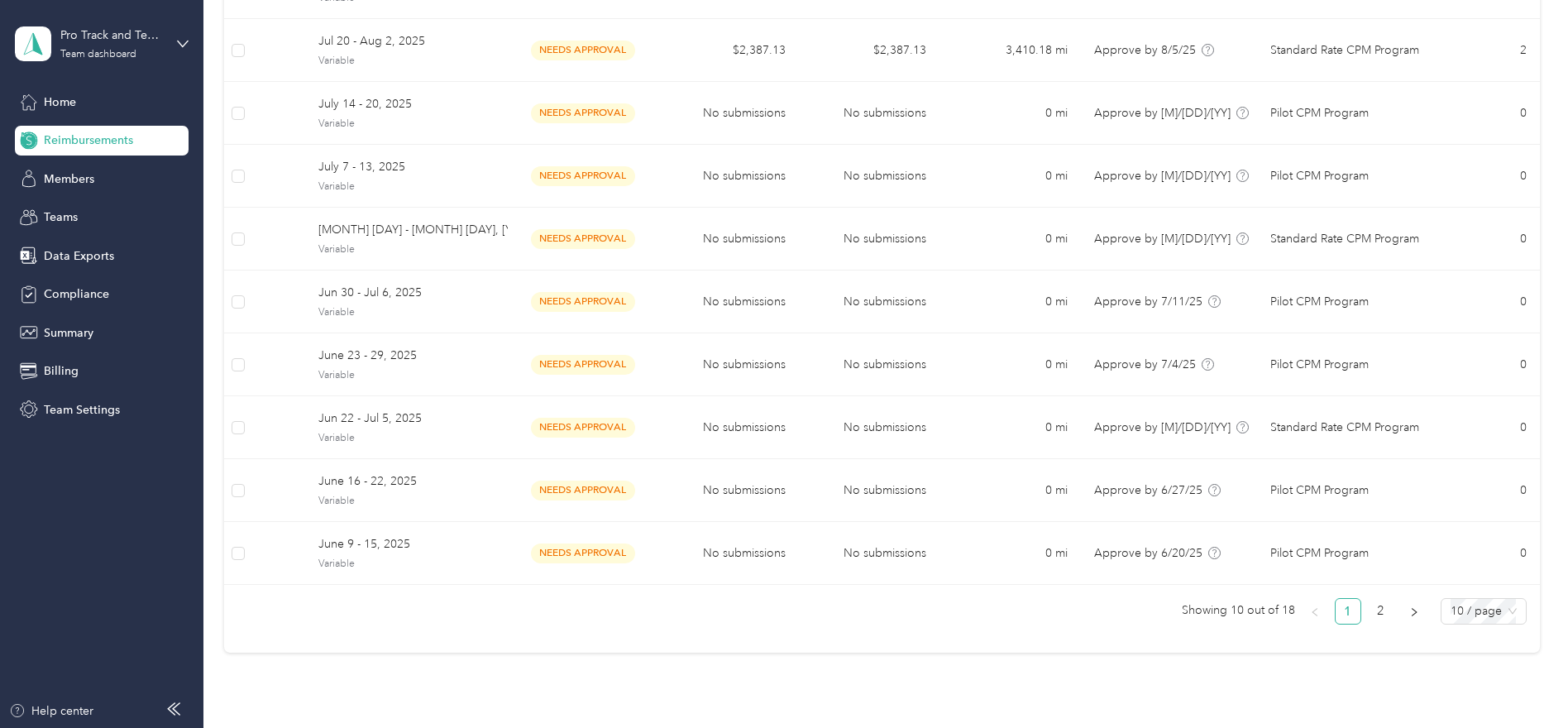 scroll, scrollTop: 384, scrollLeft: 0, axis: vertical 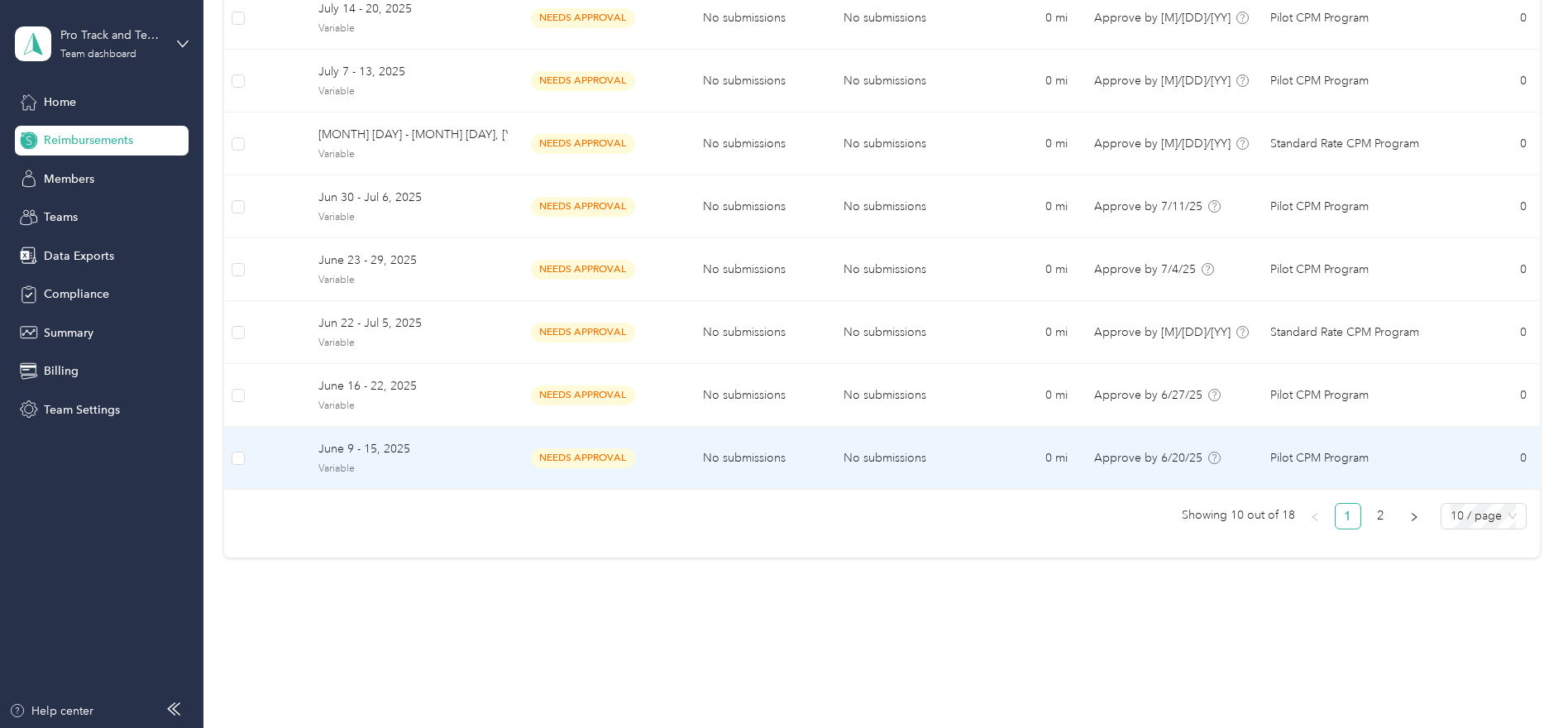 click on "needs approval" at bounding box center (583, 457) 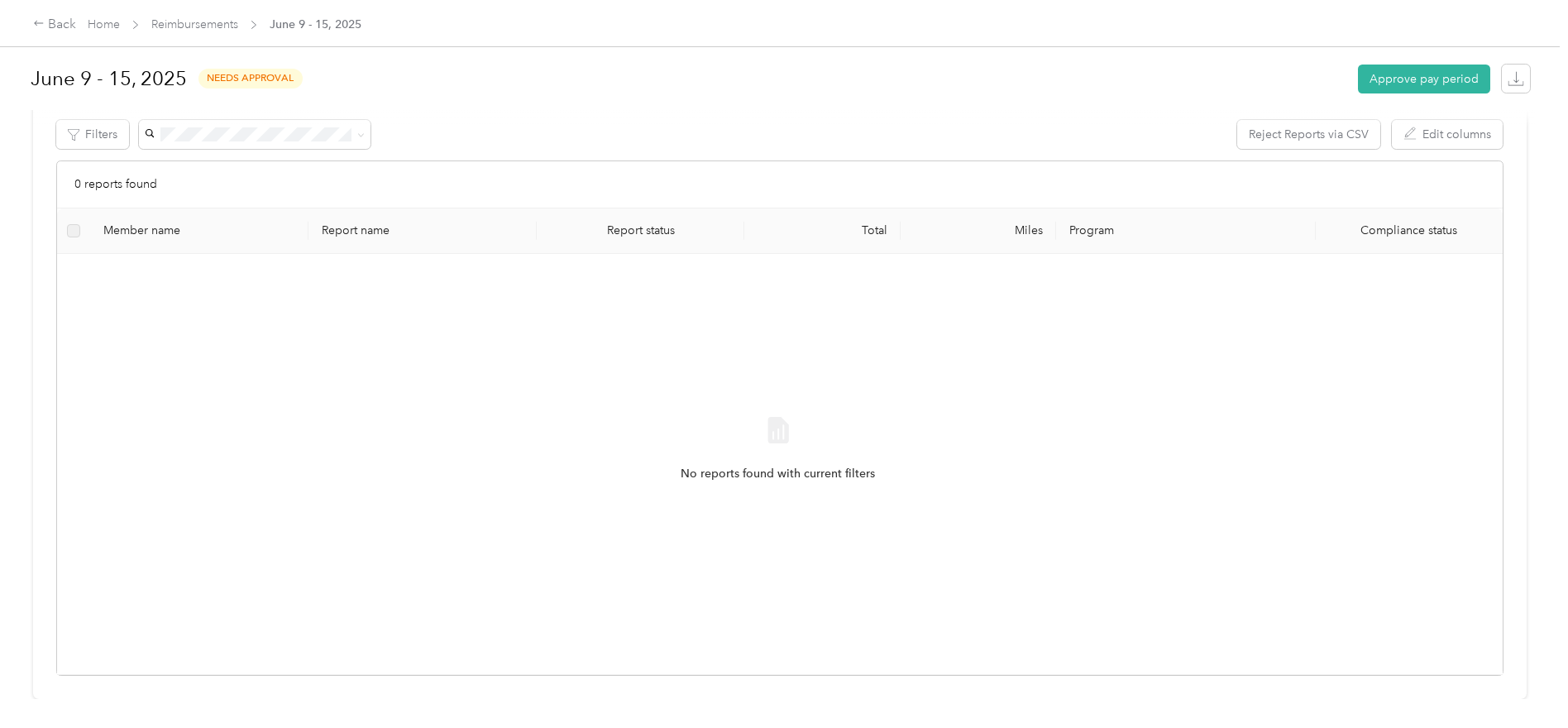 scroll, scrollTop: 0, scrollLeft: 0, axis: both 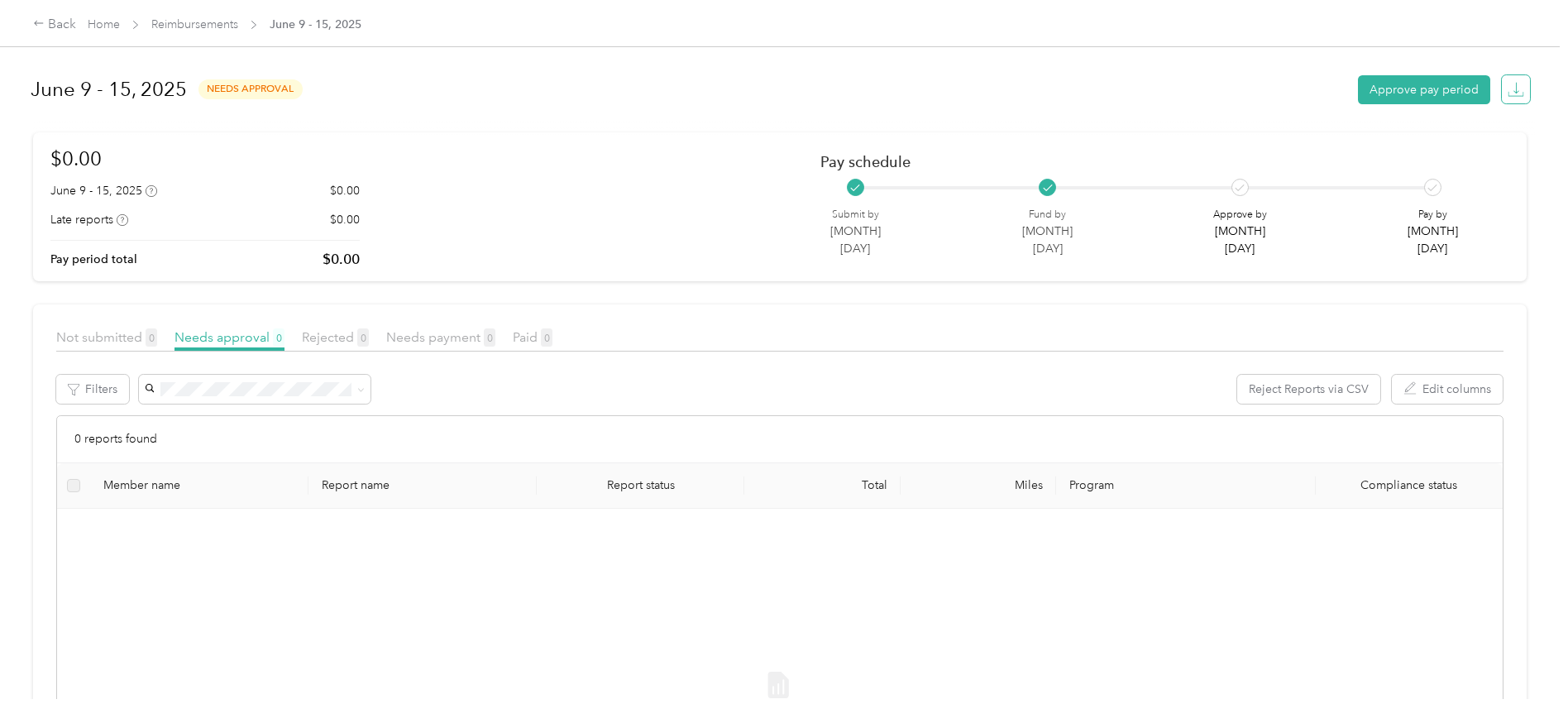 click 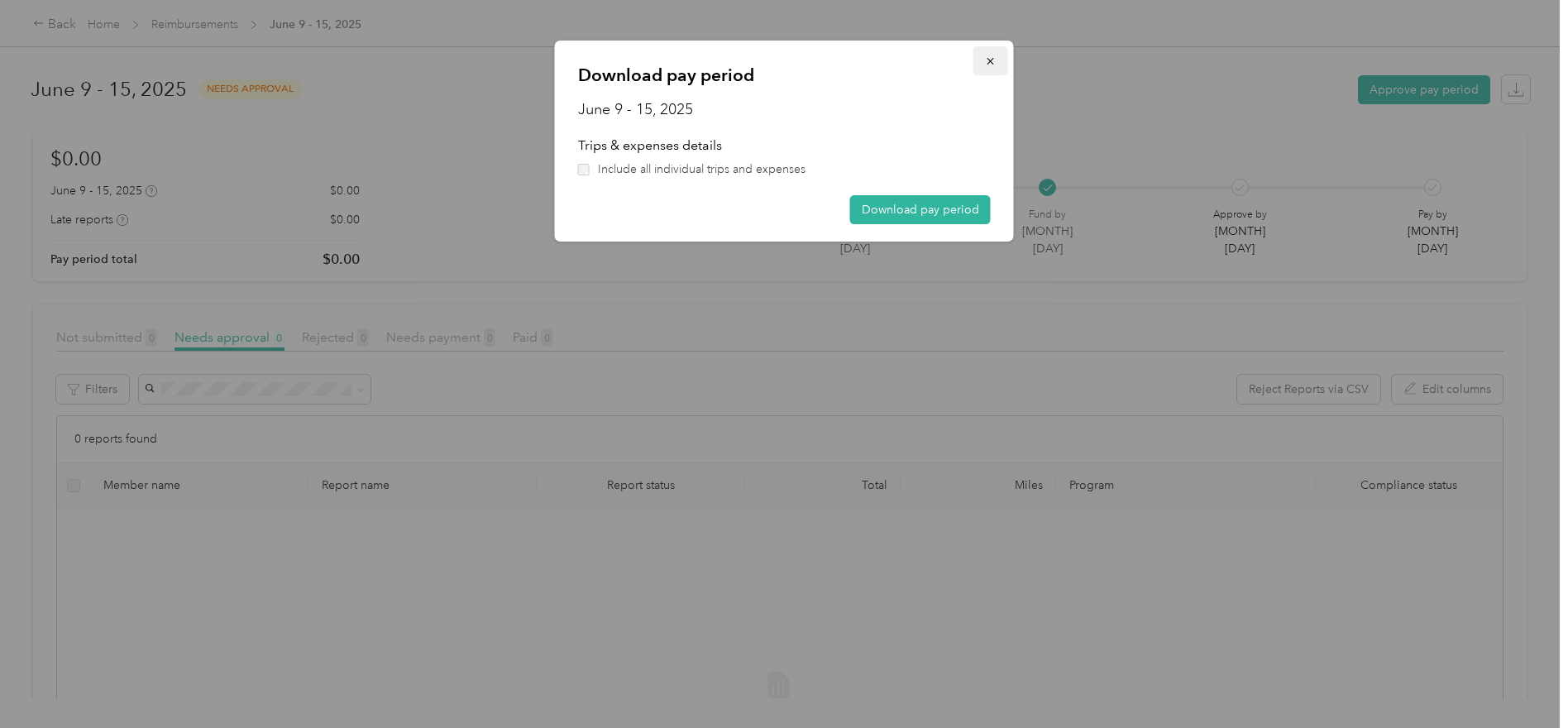 click 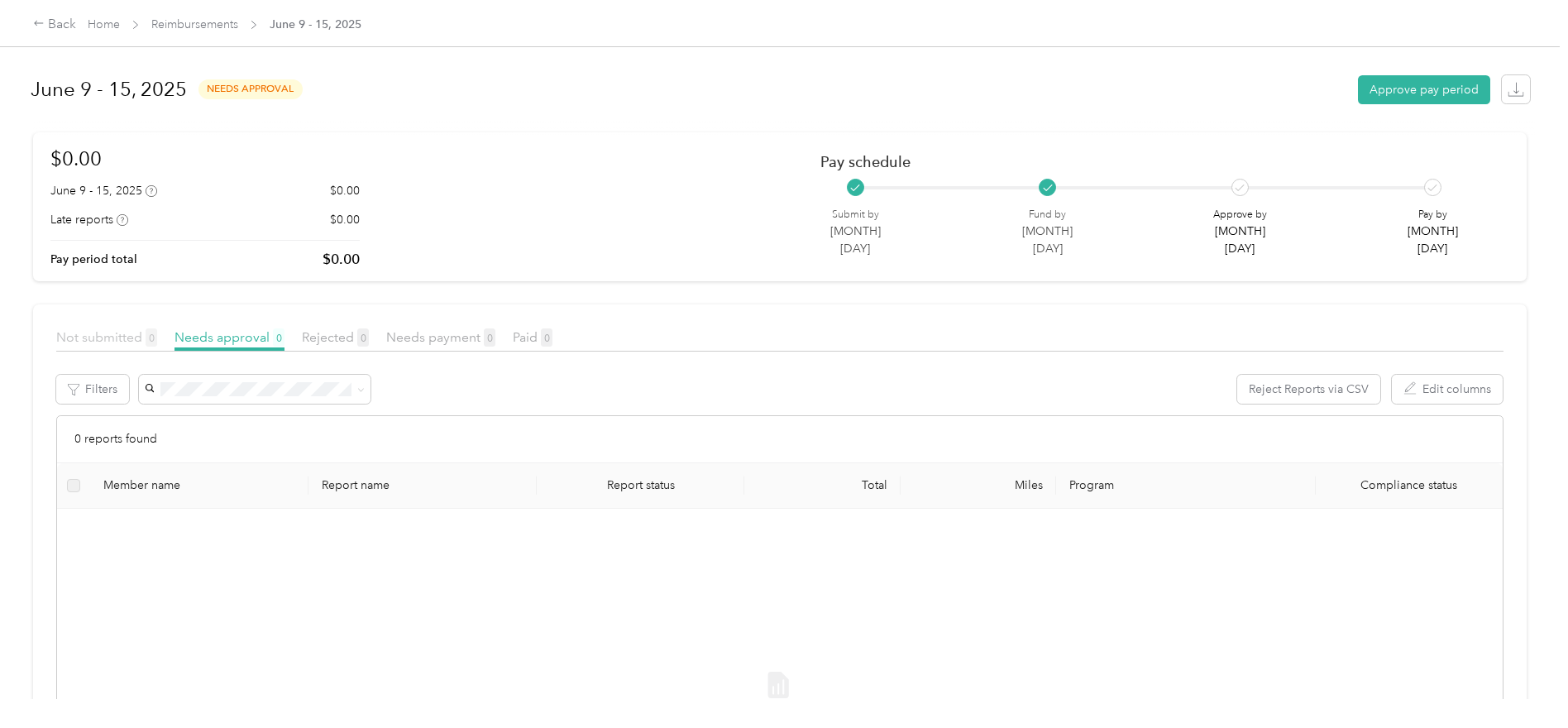 click on "Not submitted   0" at bounding box center (107, 337) 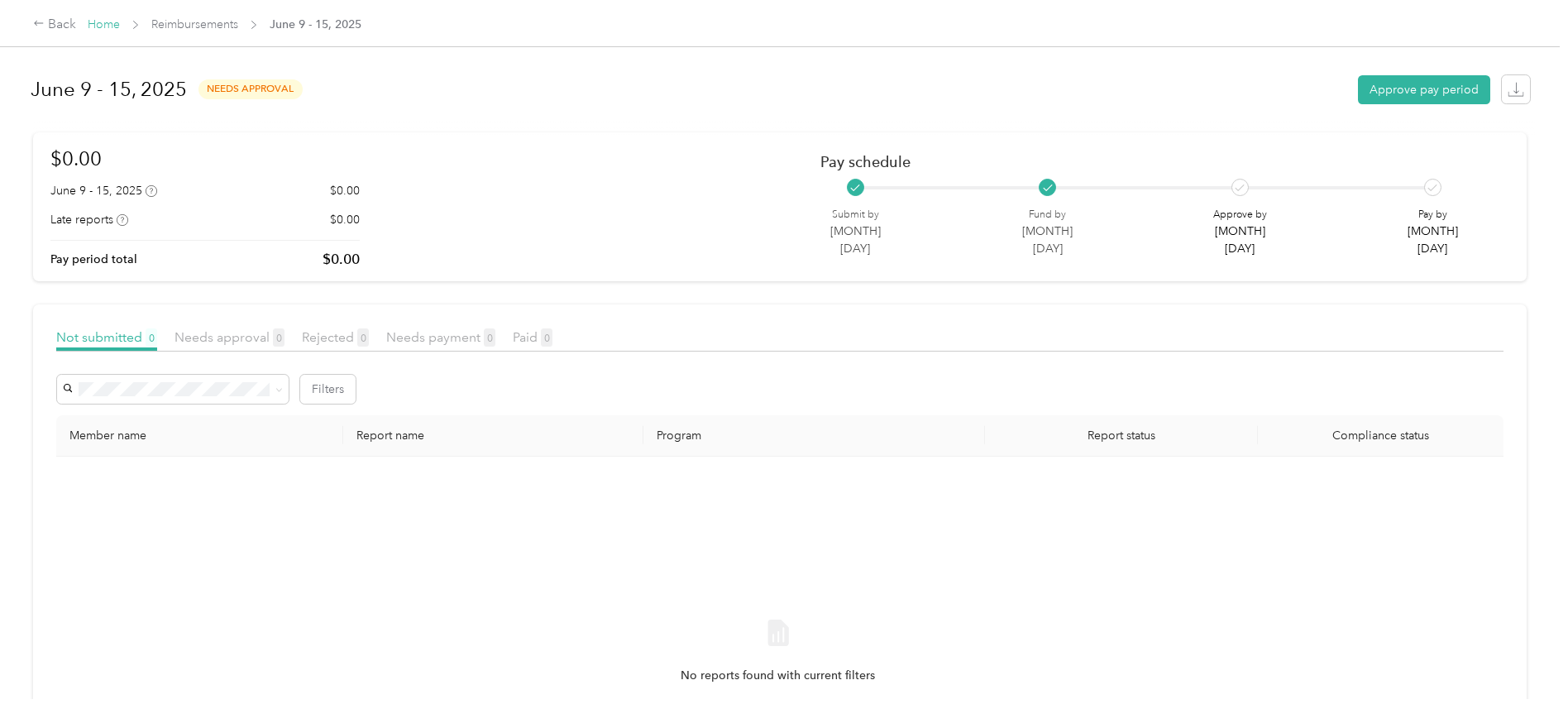 click on "Home" at bounding box center (103, 24) 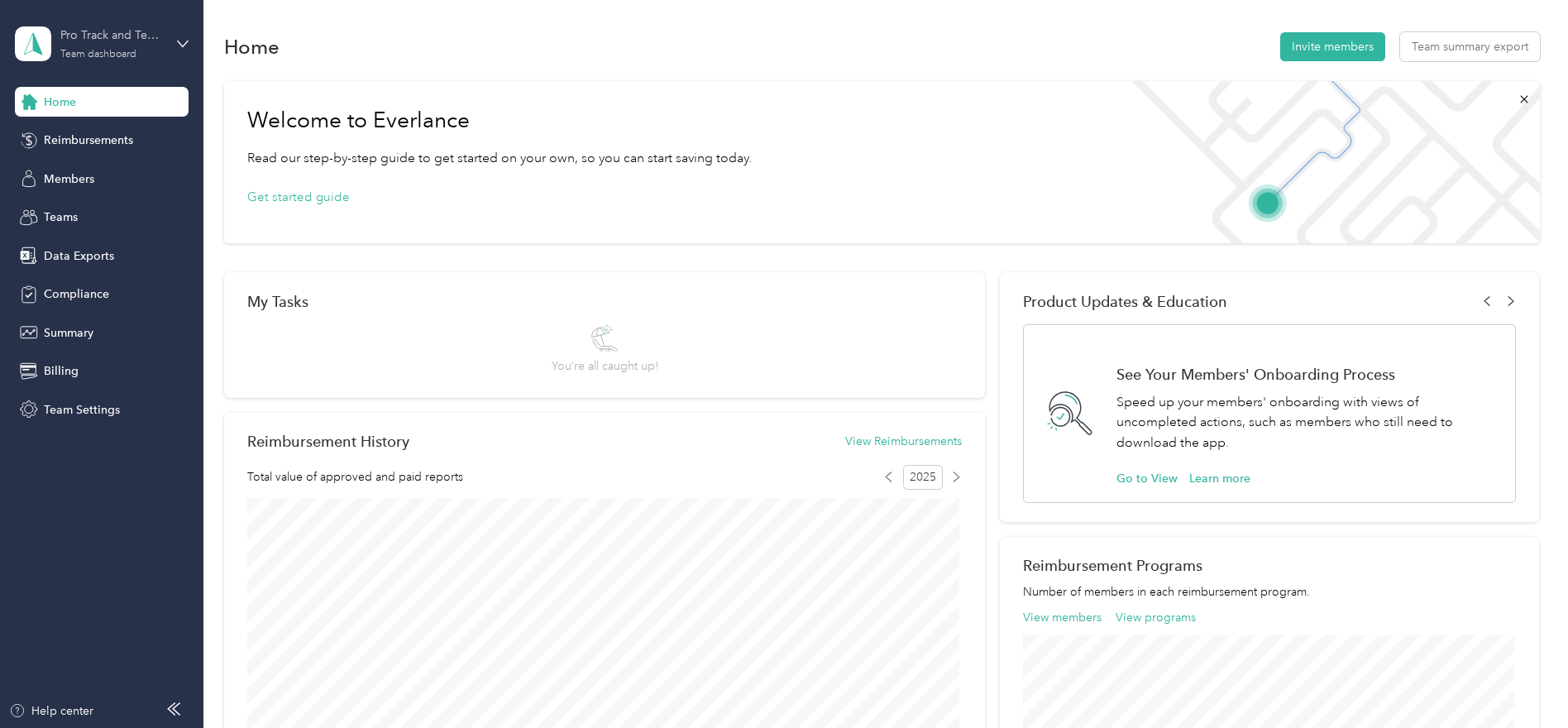 click on "Pro Track and Tennis Team dashboard" at bounding box center (112, 43) 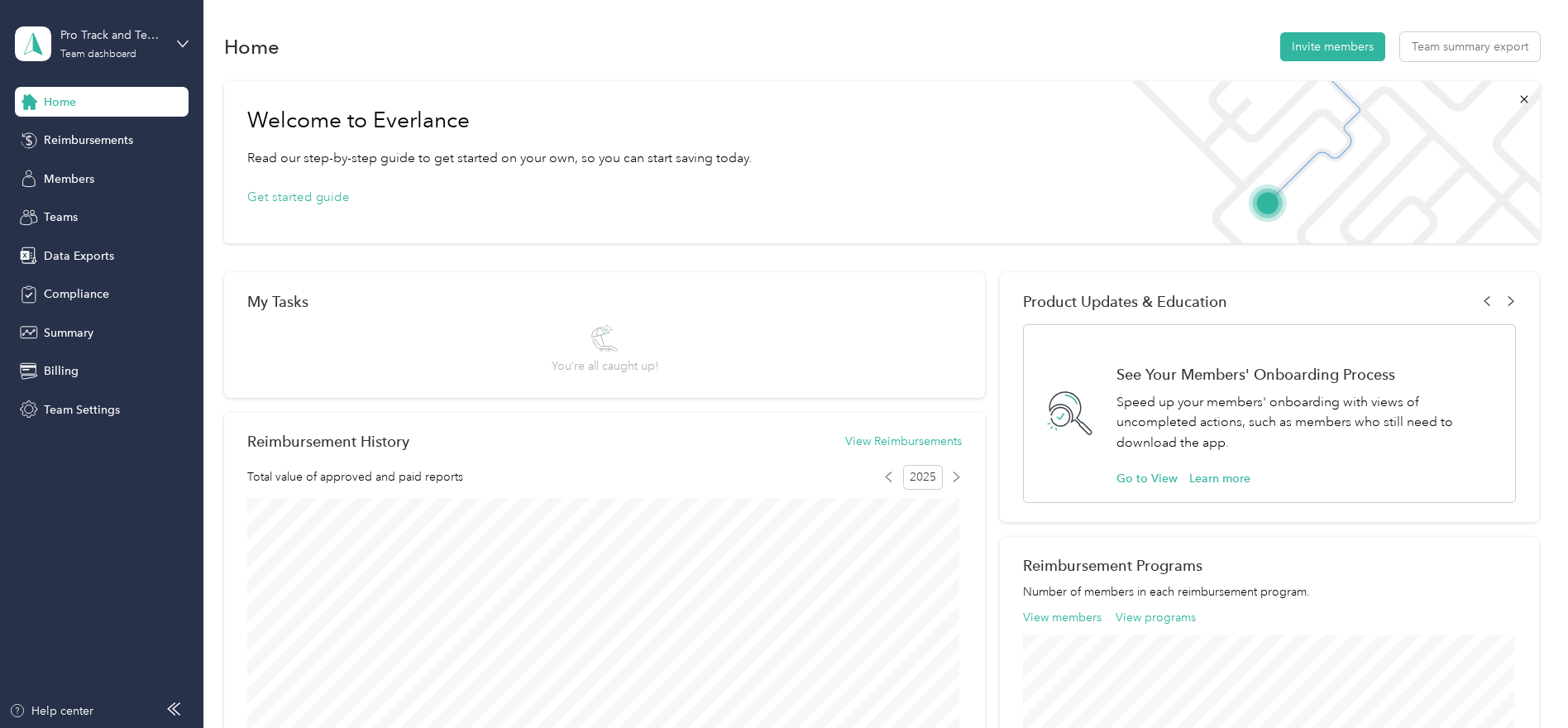 click on "Team dashboard" at bounding box center [141, 135] 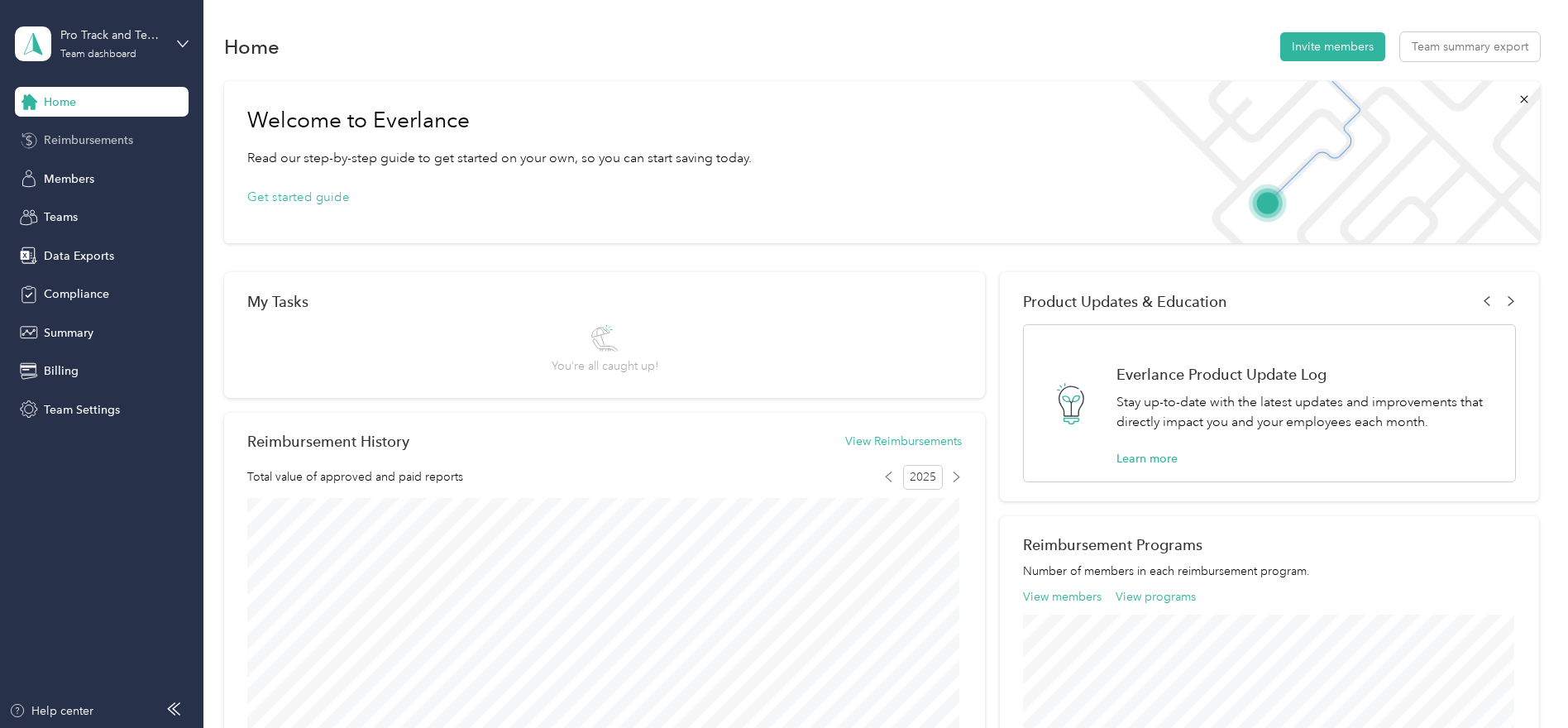 click on "Reimbursements" at bounding box center [88, 140] 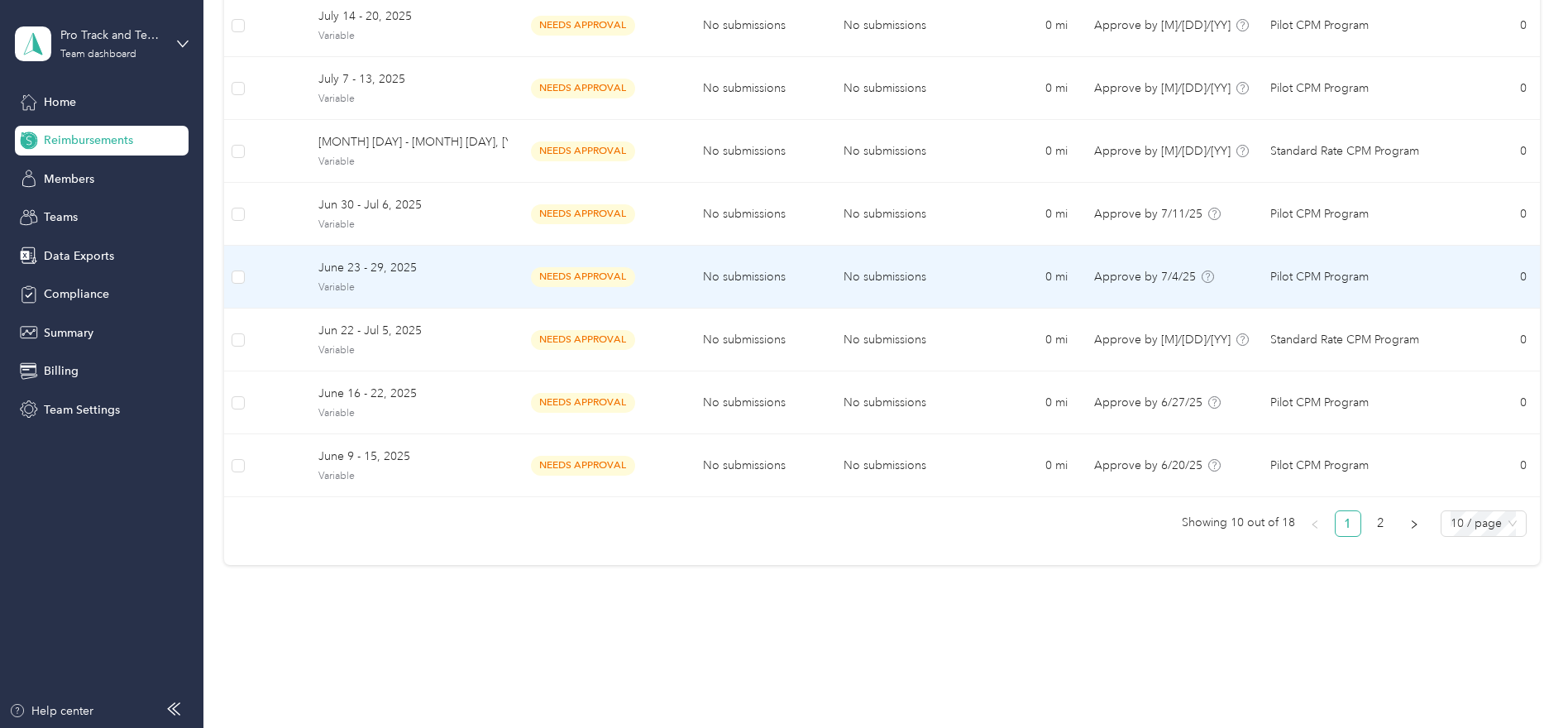 scroll, scrollTop: 384, scrollLeft: 0, axis: vertical 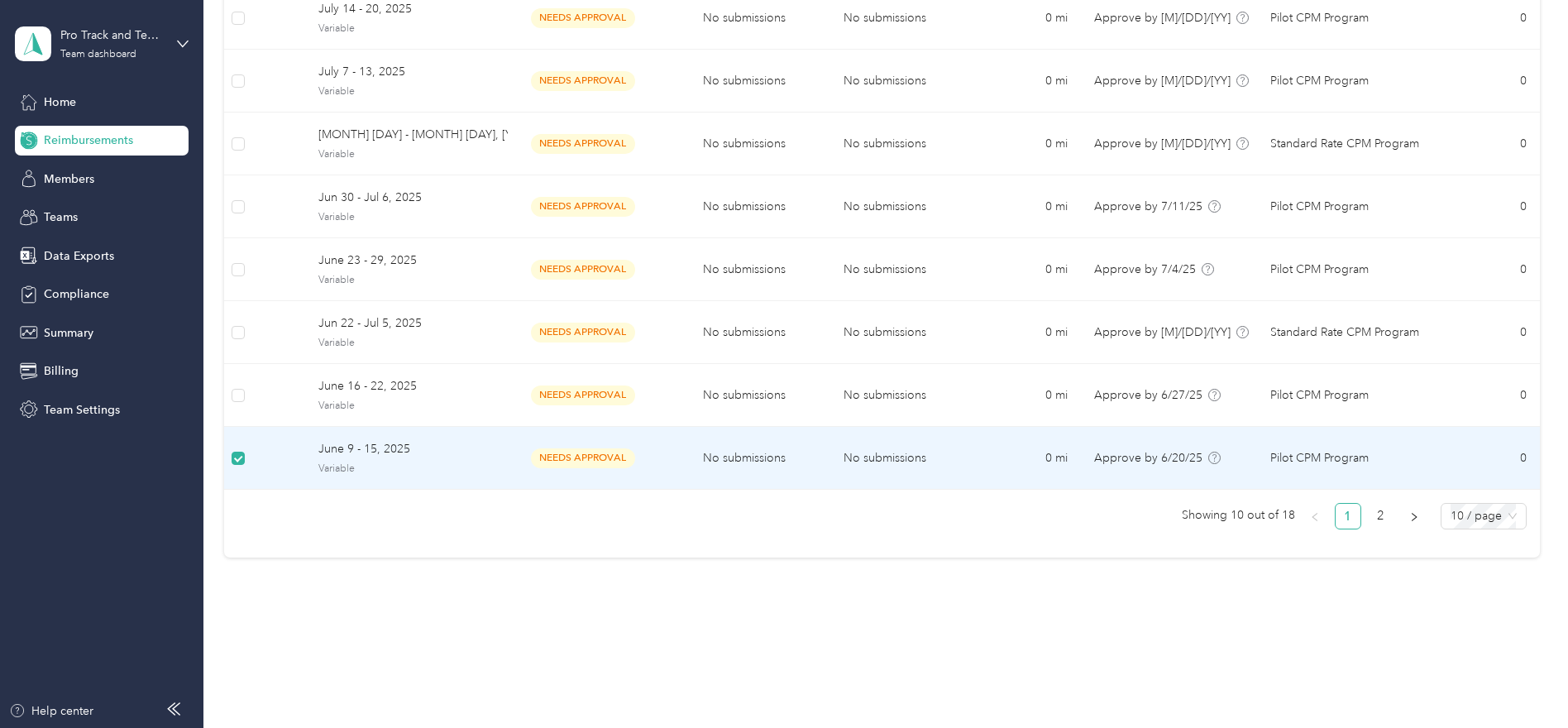 click on "June 9 - 15, 2025" at bounding box center [406, 449] 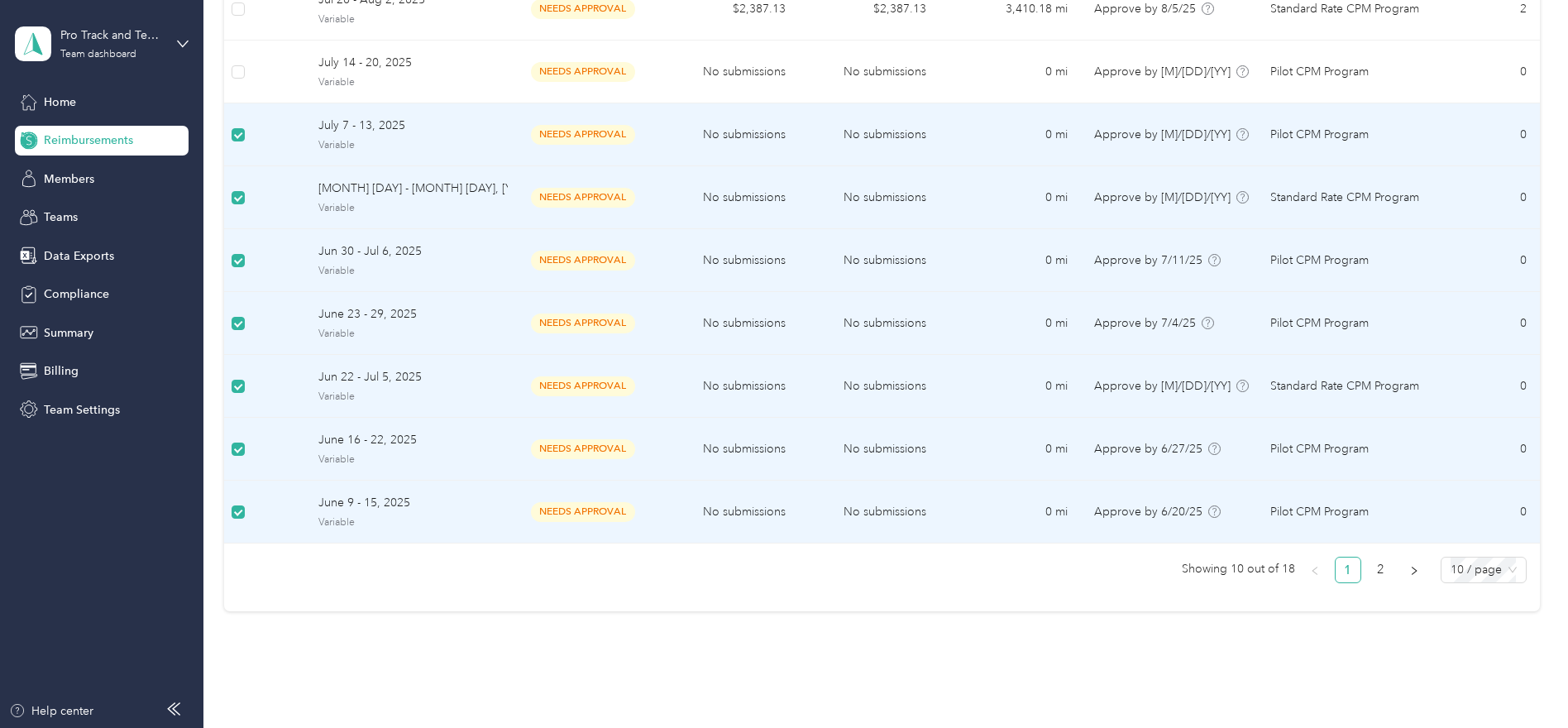 scroll, scrollTop: 298, scrollLeft: 0, axis: vertical 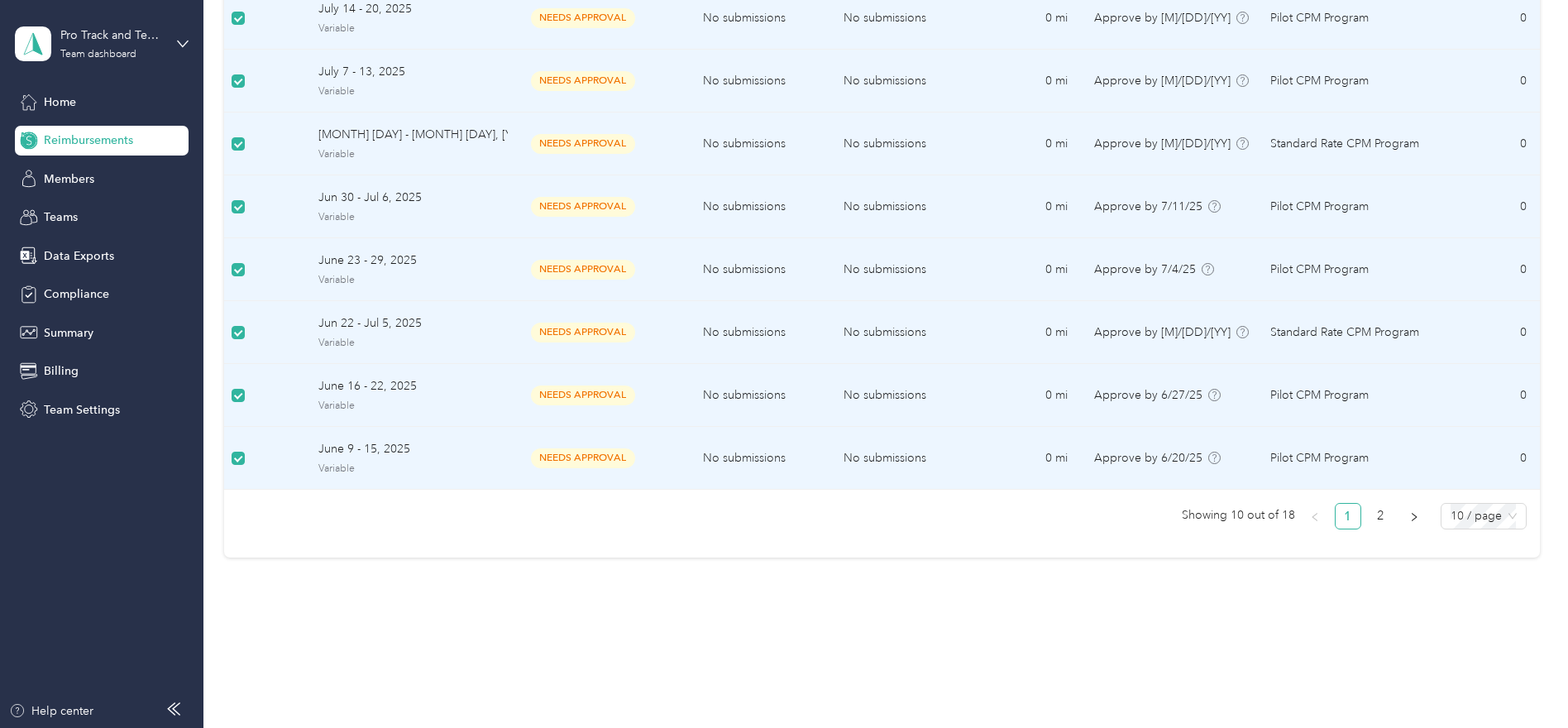 click on "Variable" at bounding box center (406, 469) 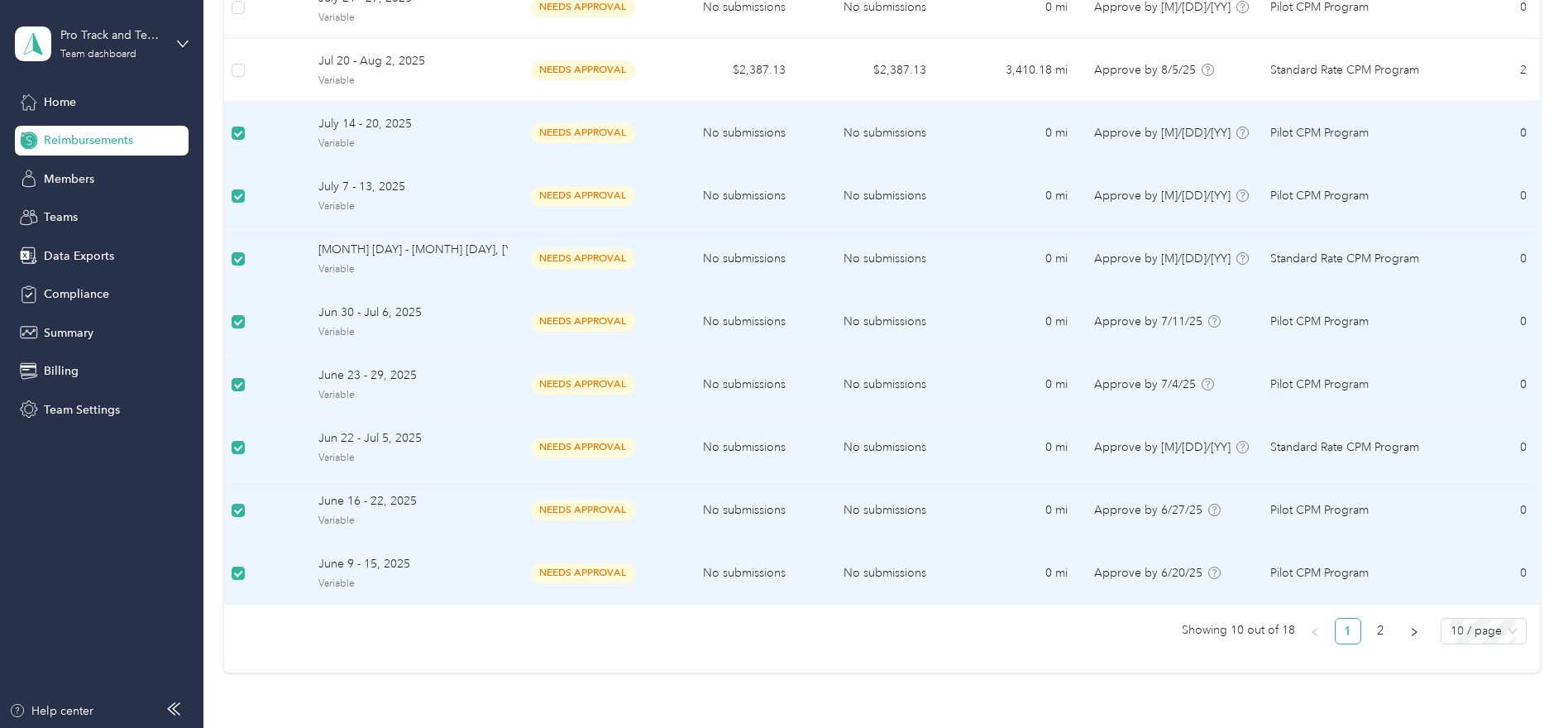 scroll, scrollTop: 132, scrollLeft: 0, axis: vertical 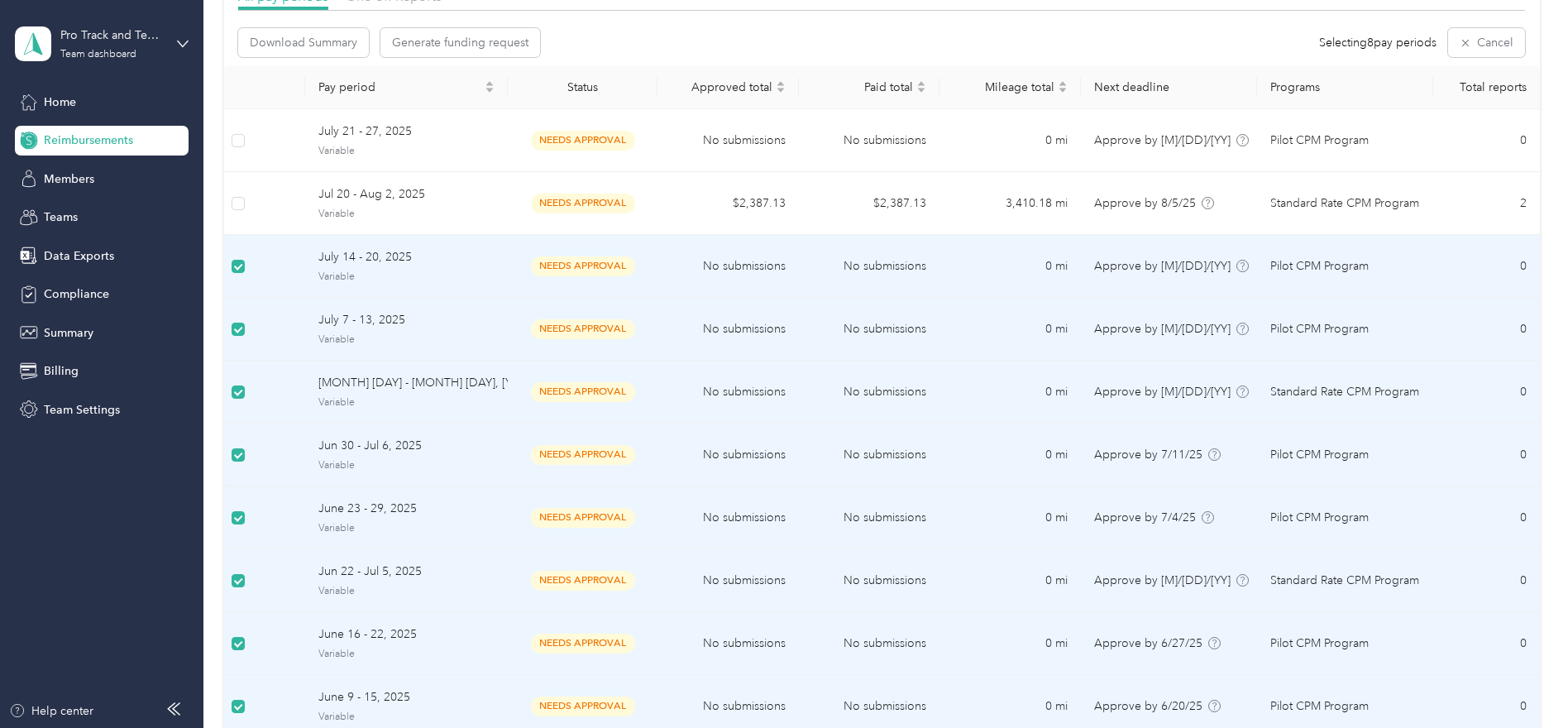 click on "Variable" at bounding box center (406, 277) 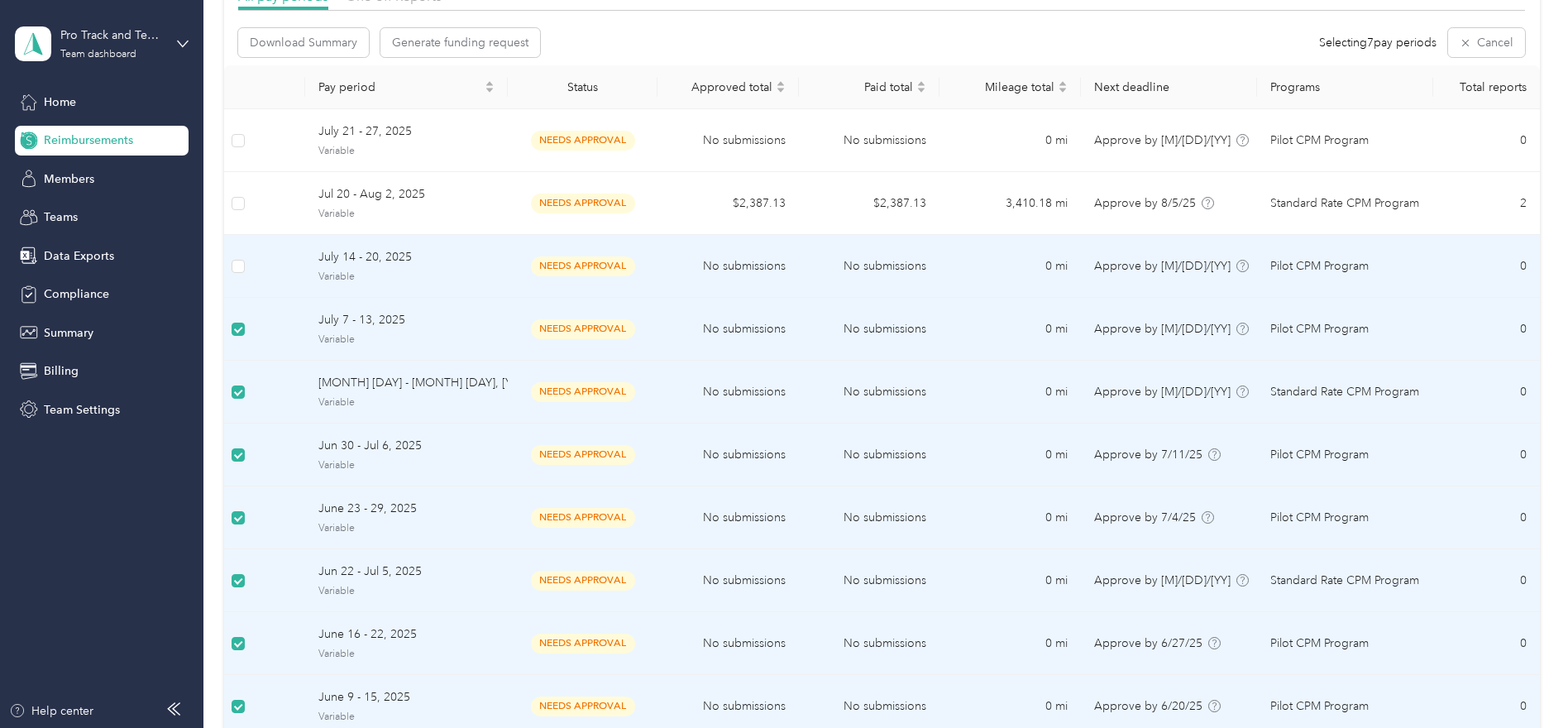 click on "Variable" at bounding box center [406, 277] 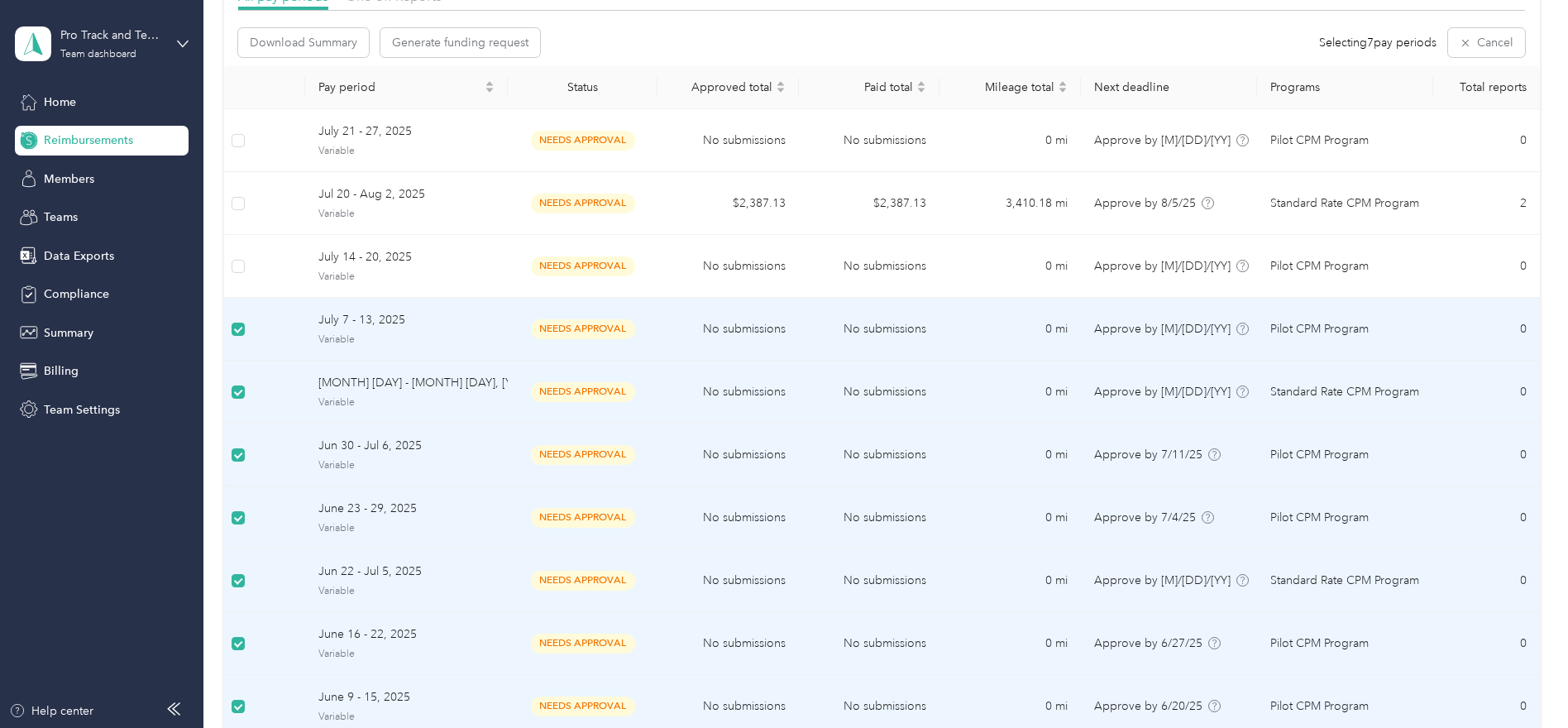 click on "[MONTH] [DAY] - [MONTH] [DAY], [YEAR] Variable" at bounding box center [406, 329] 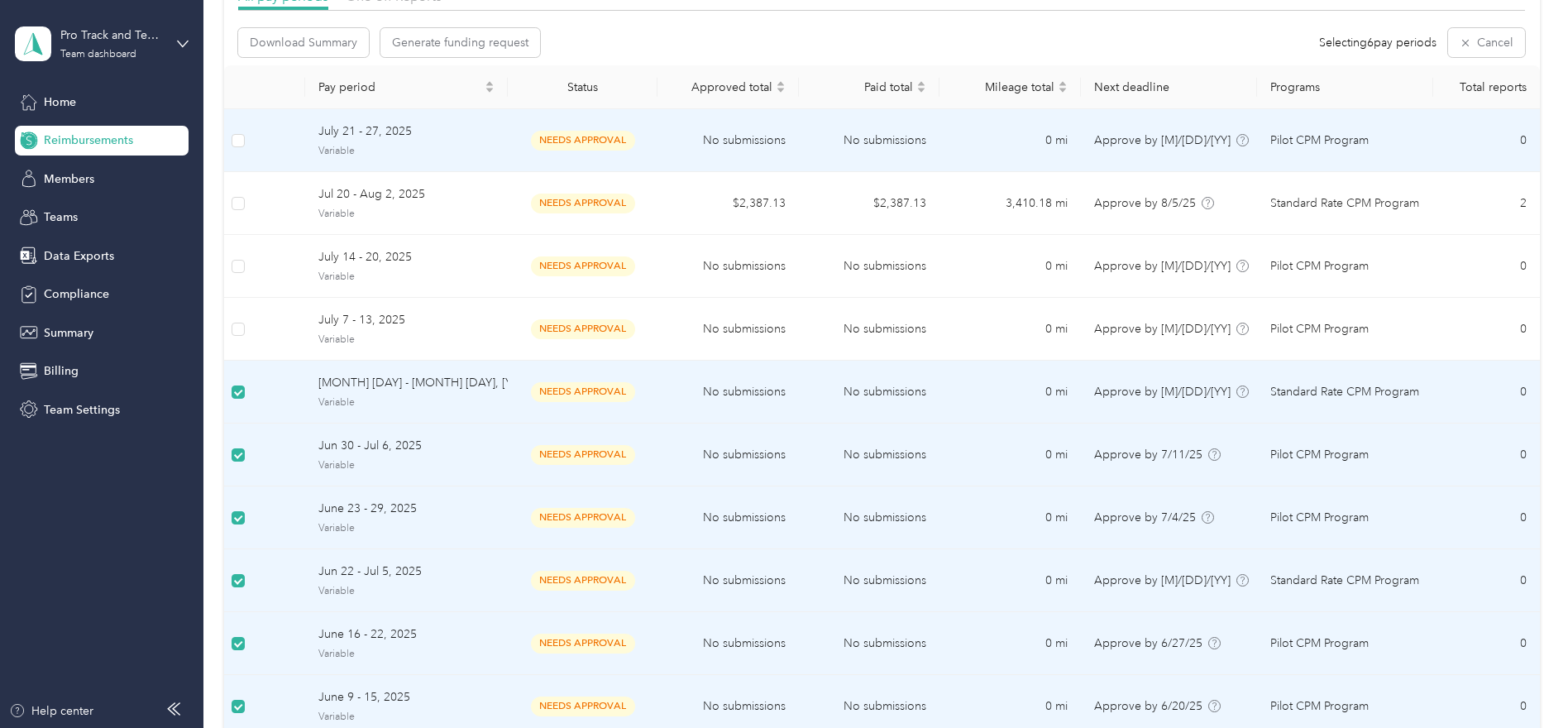 scroll, scrollTop: 0, scrollLeft: 0, axis: both 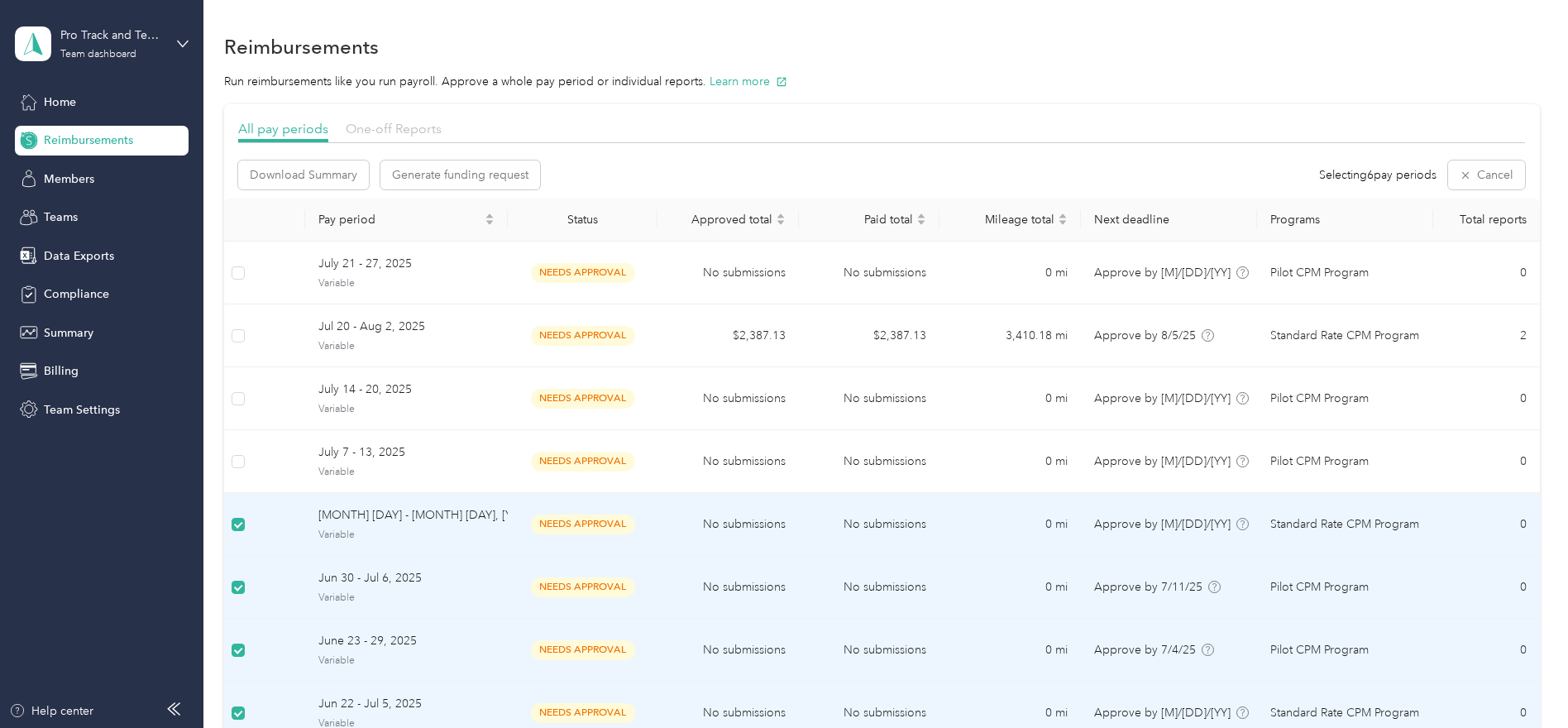 click on "One-off Reports" at bounding box center (394, 128) 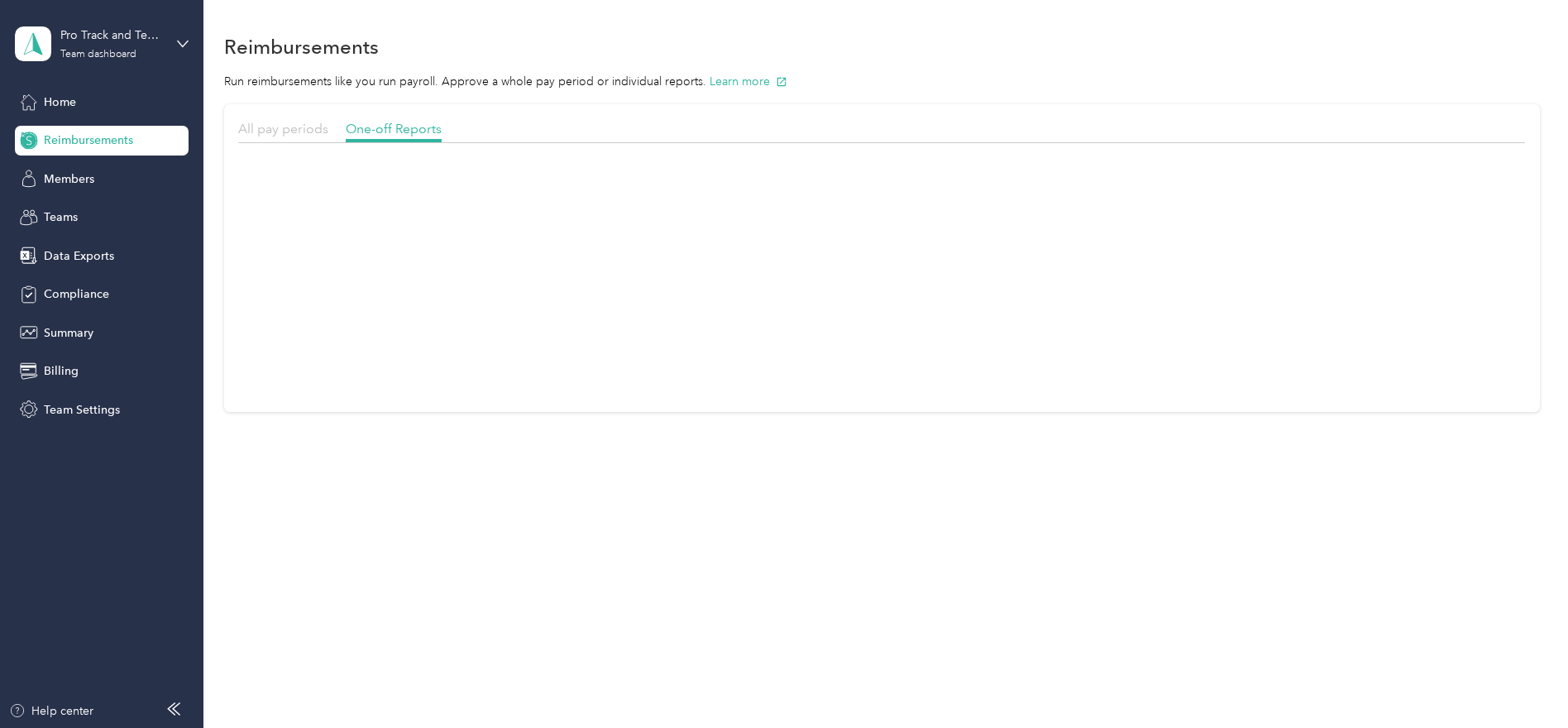 click on "All pay periods" at bounding box center [283, 128] 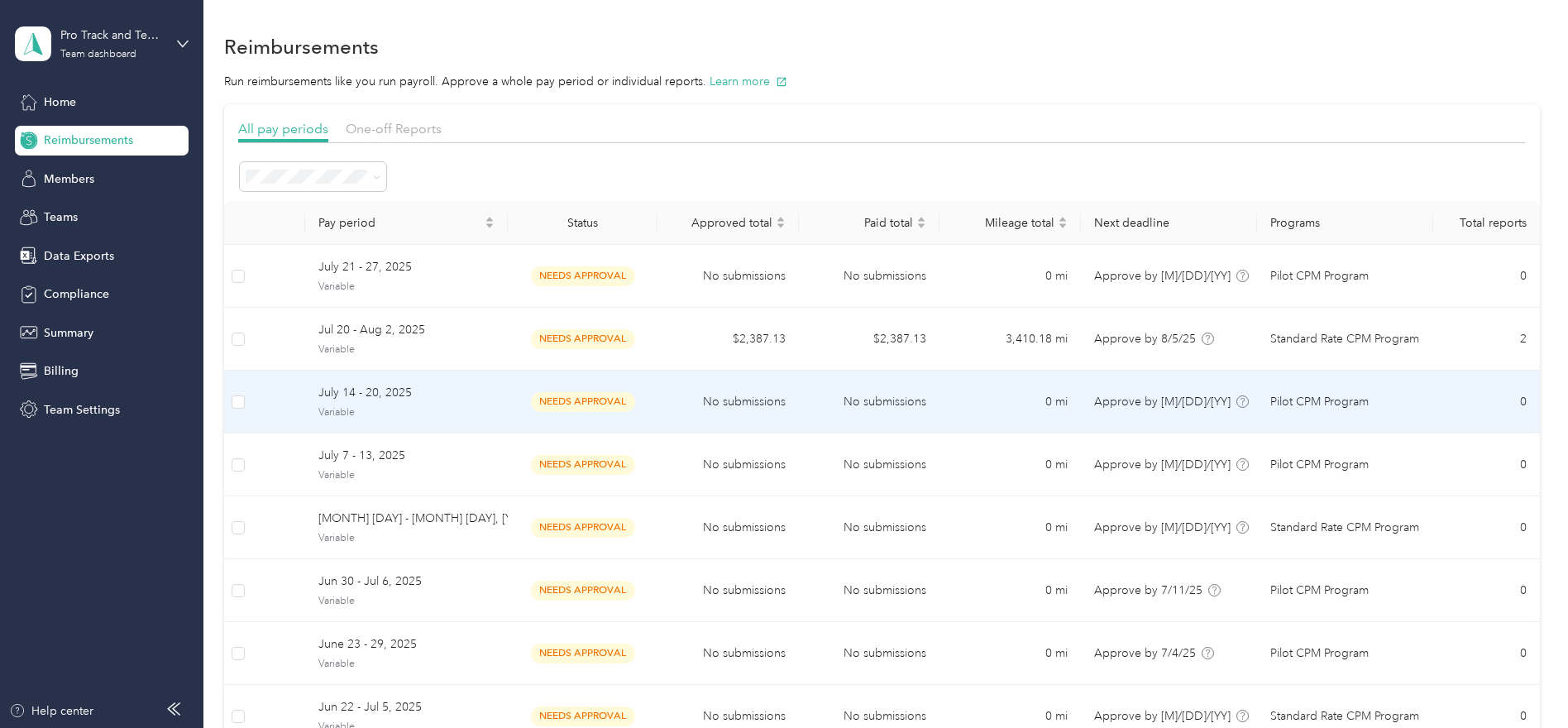 click on "Variable" at bounding box center [406, 413] 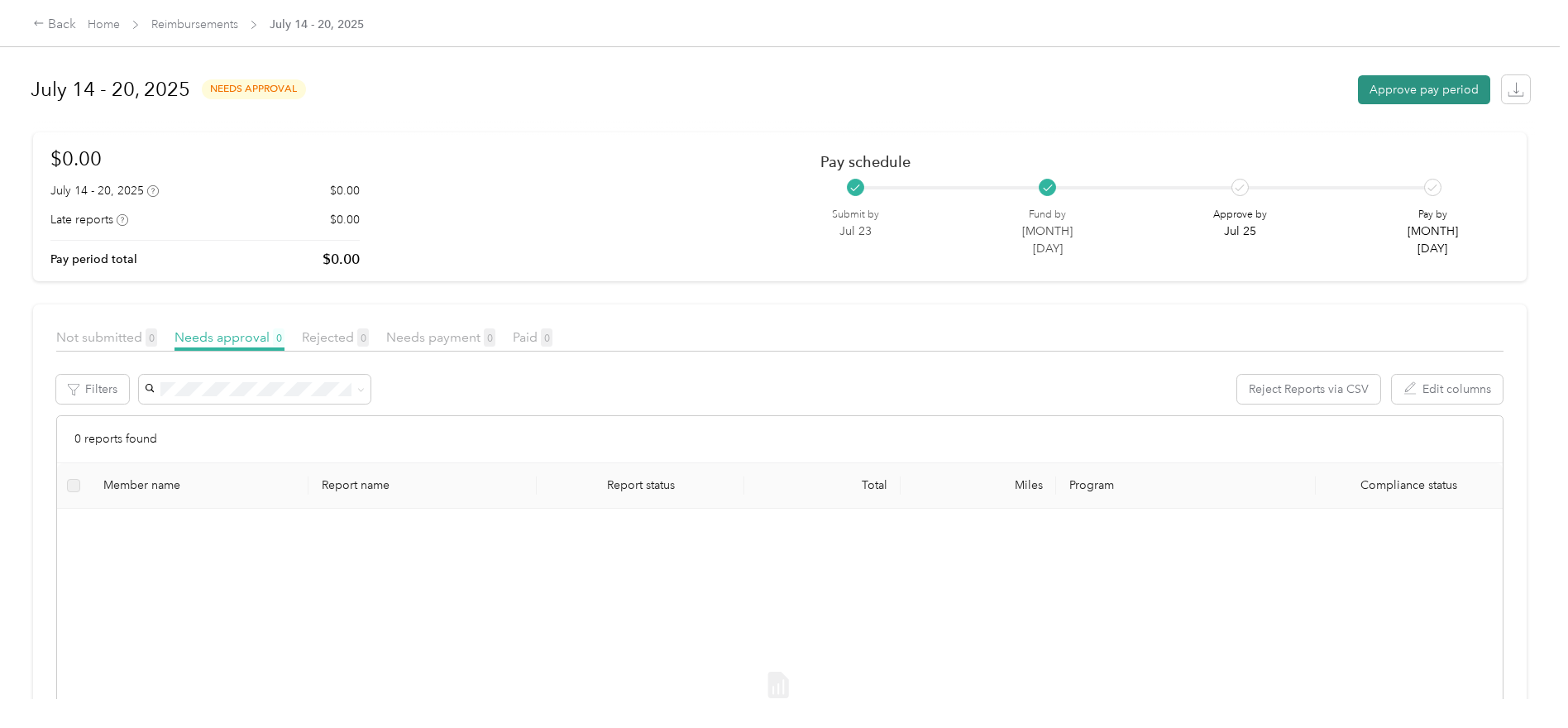 click on "Approve pay period" at bounding box center [1424, 89] 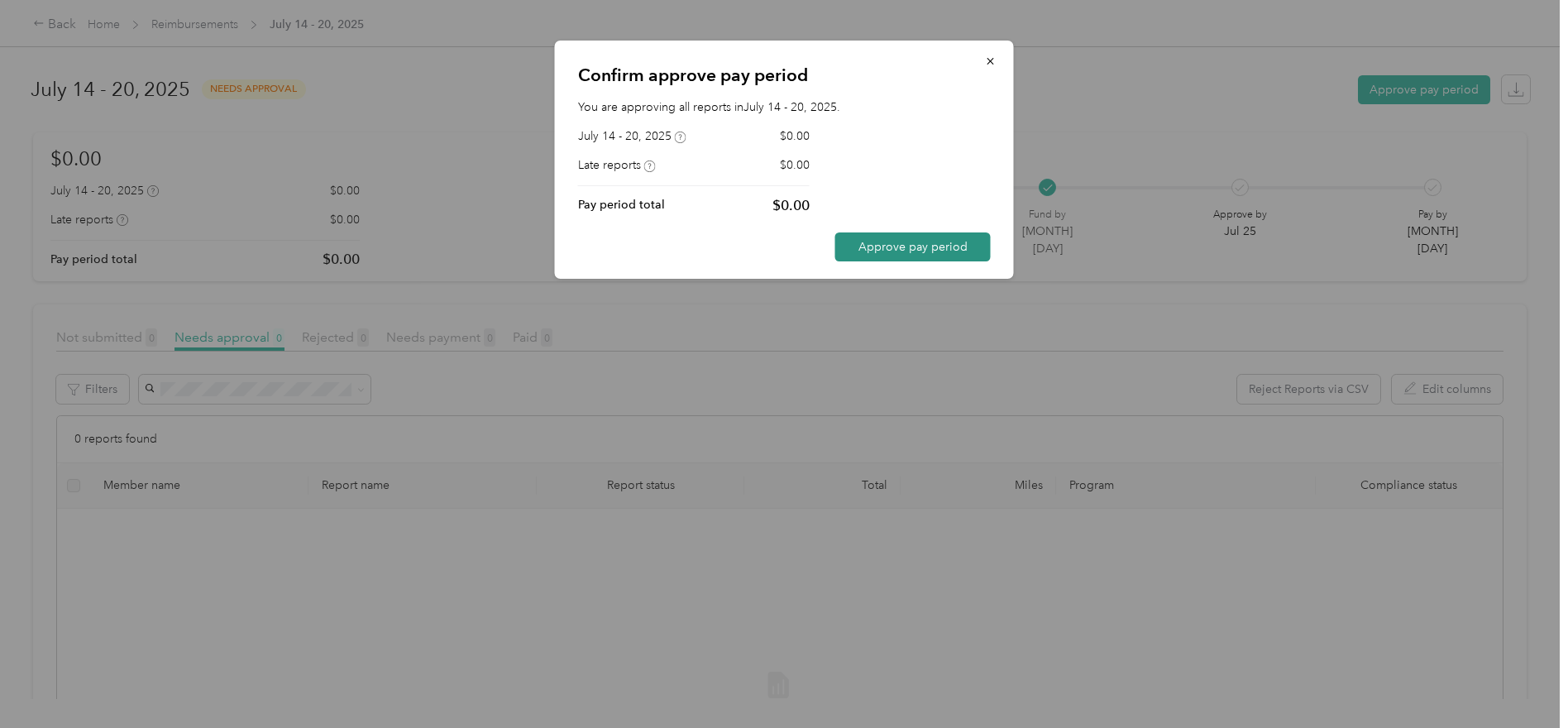 click on "Approve pay period" at bounding box center [913, 247] 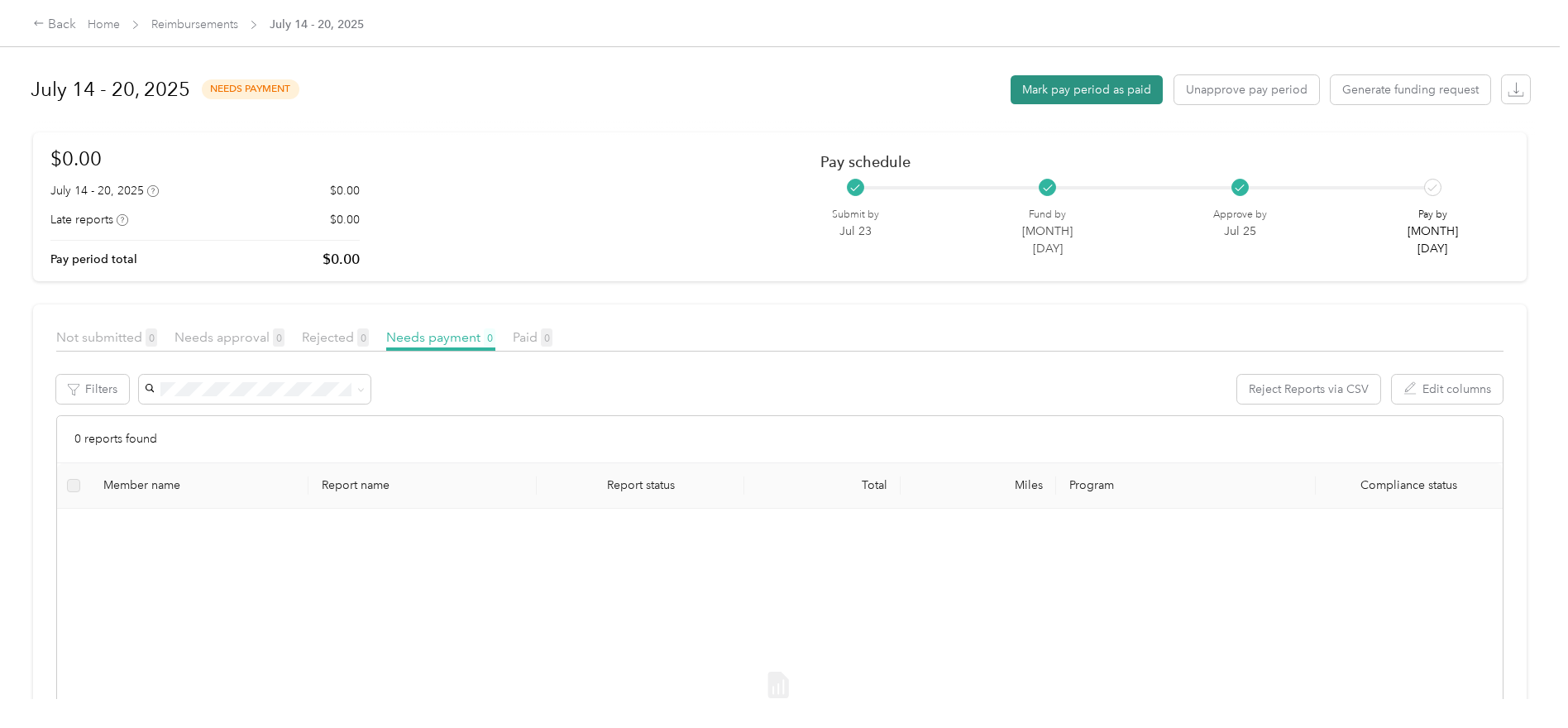 click on "Mark pay period as paid" at bounding box center (1087, 89) 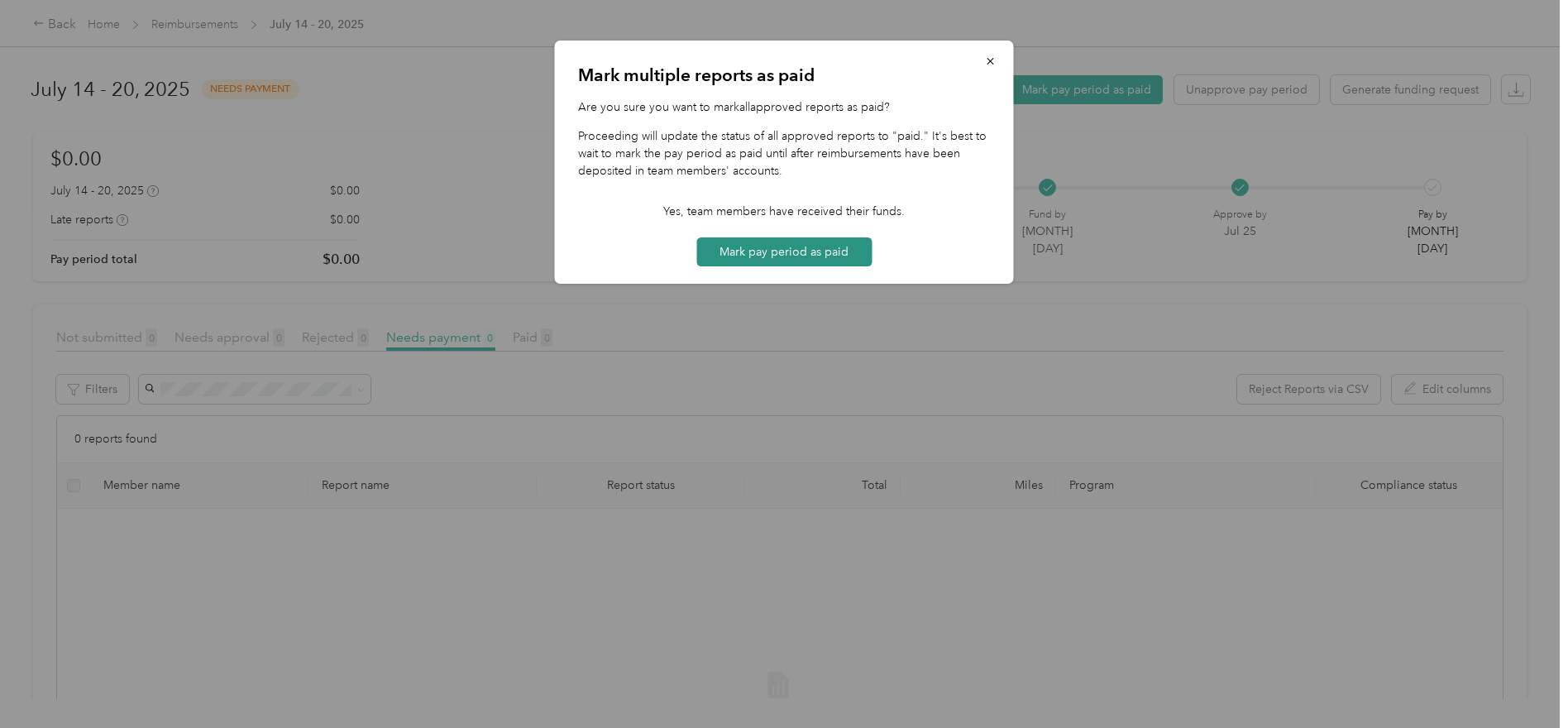 click on "Mark pay period as paid" at bounding box center [784, 251] 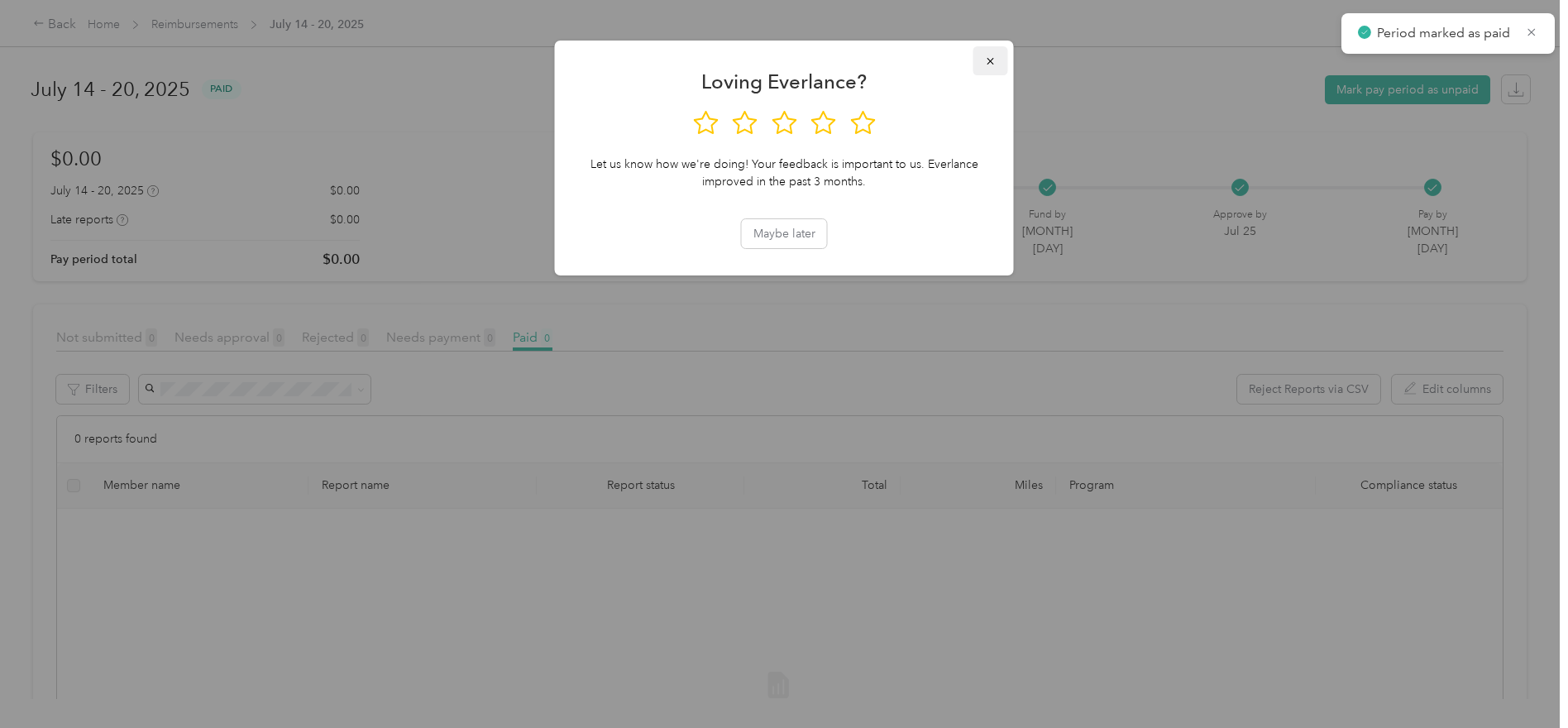 click 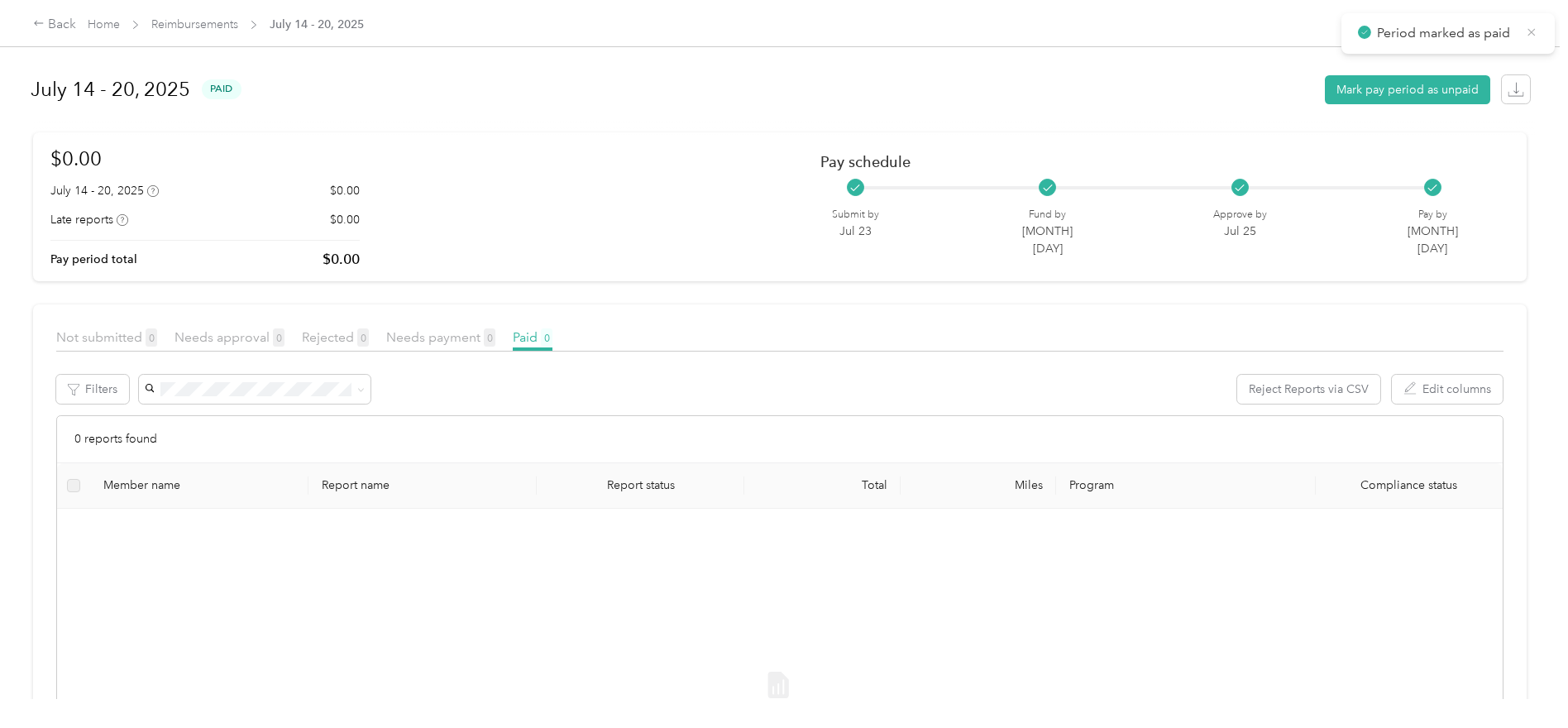 click 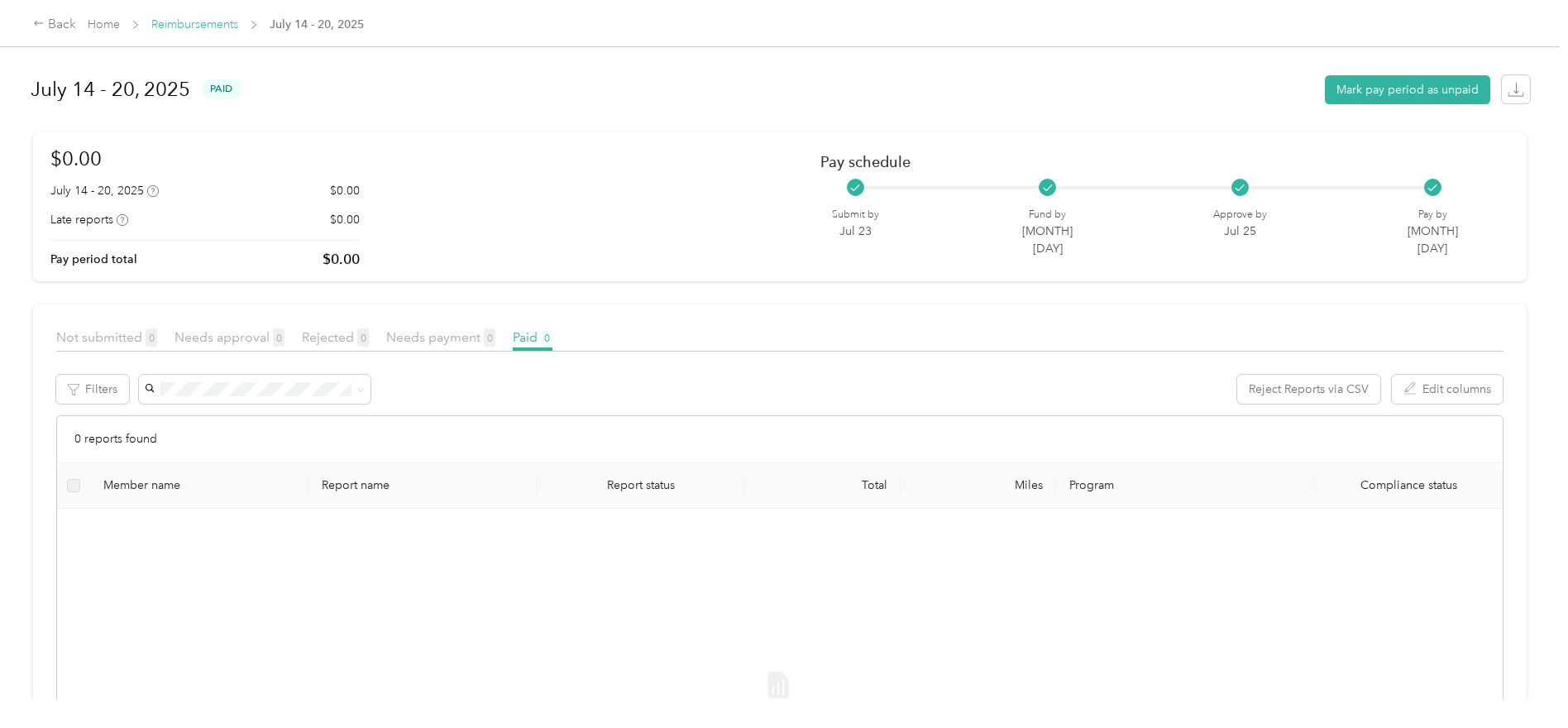 click on "Reimbursements" at bounding box center [194, 24] 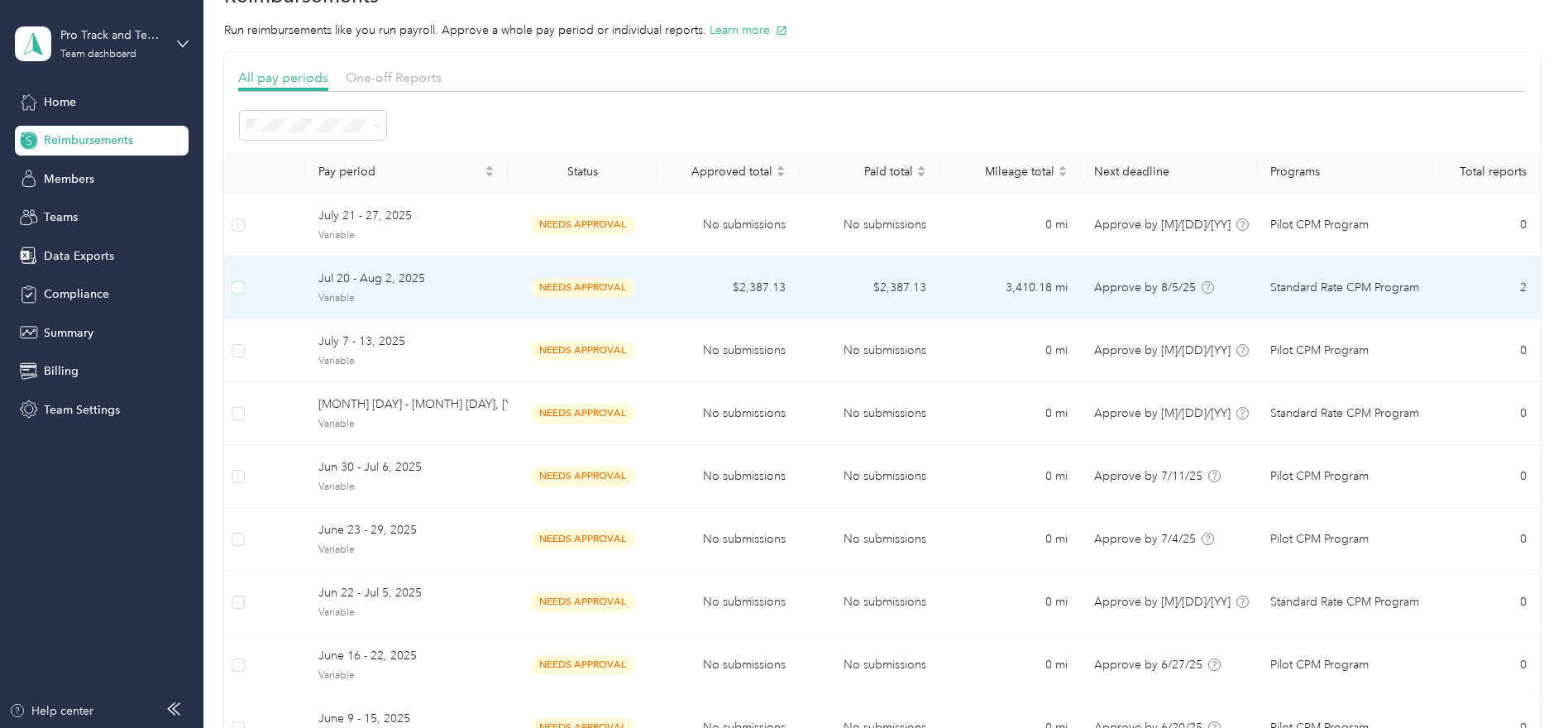scroll, scrollTop: 384, scrollLeft: 0, axis: vertical 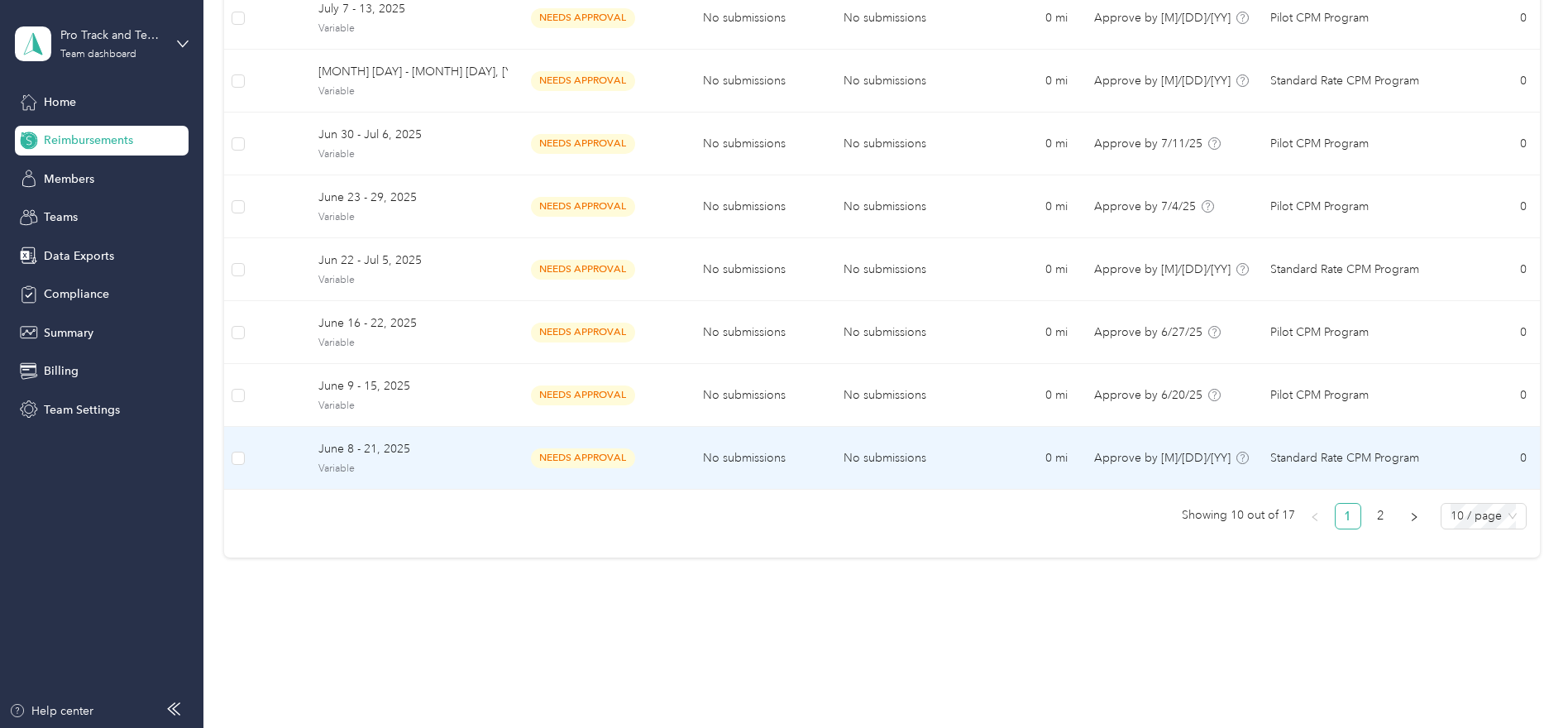 click on "No submissions" at bounding box center (869, 458) 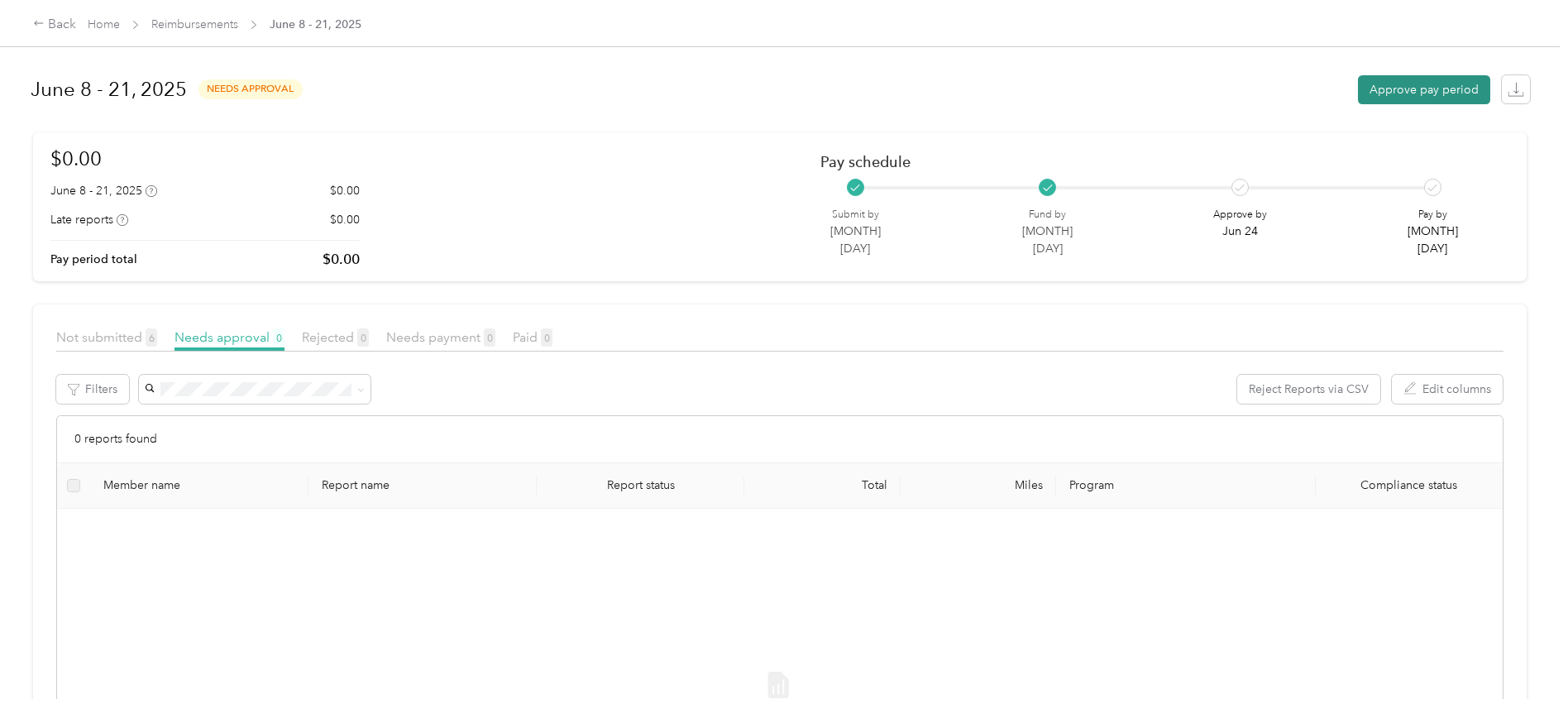 click on "Approve pay period" at bounding box center [1424, 89] 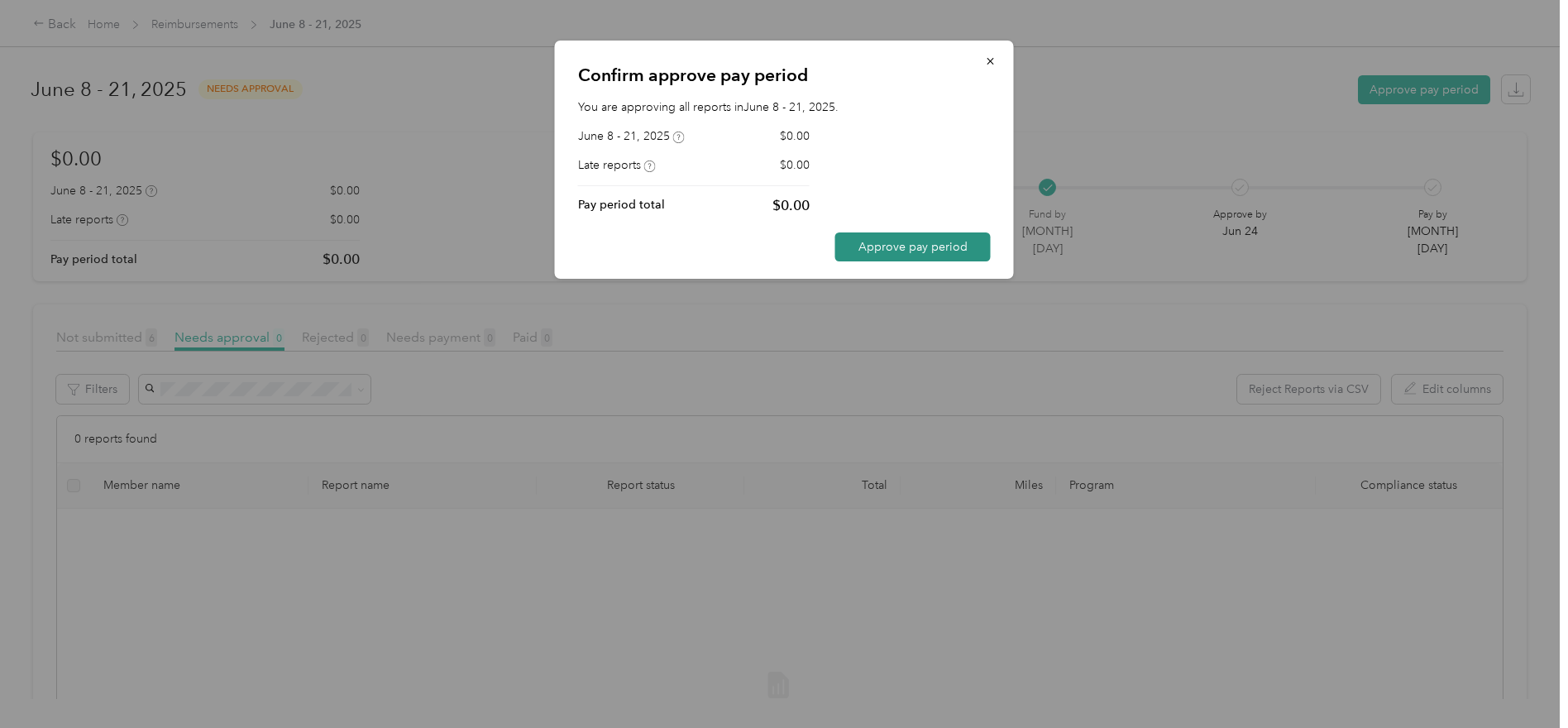 click on "Approve pay period" at bounding box center (913, 247) 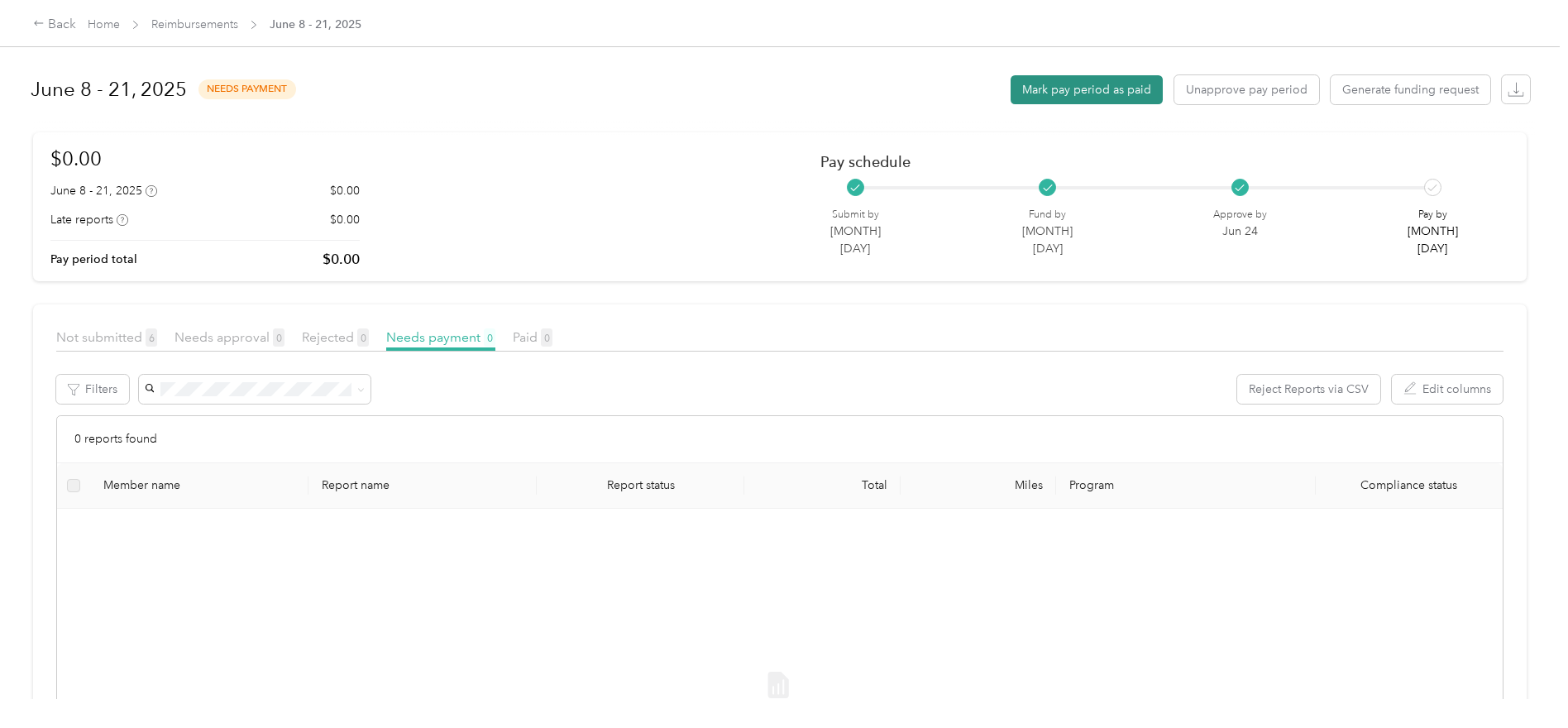 click on "Mark pay period as paid" at bounding box center [1087, 89] 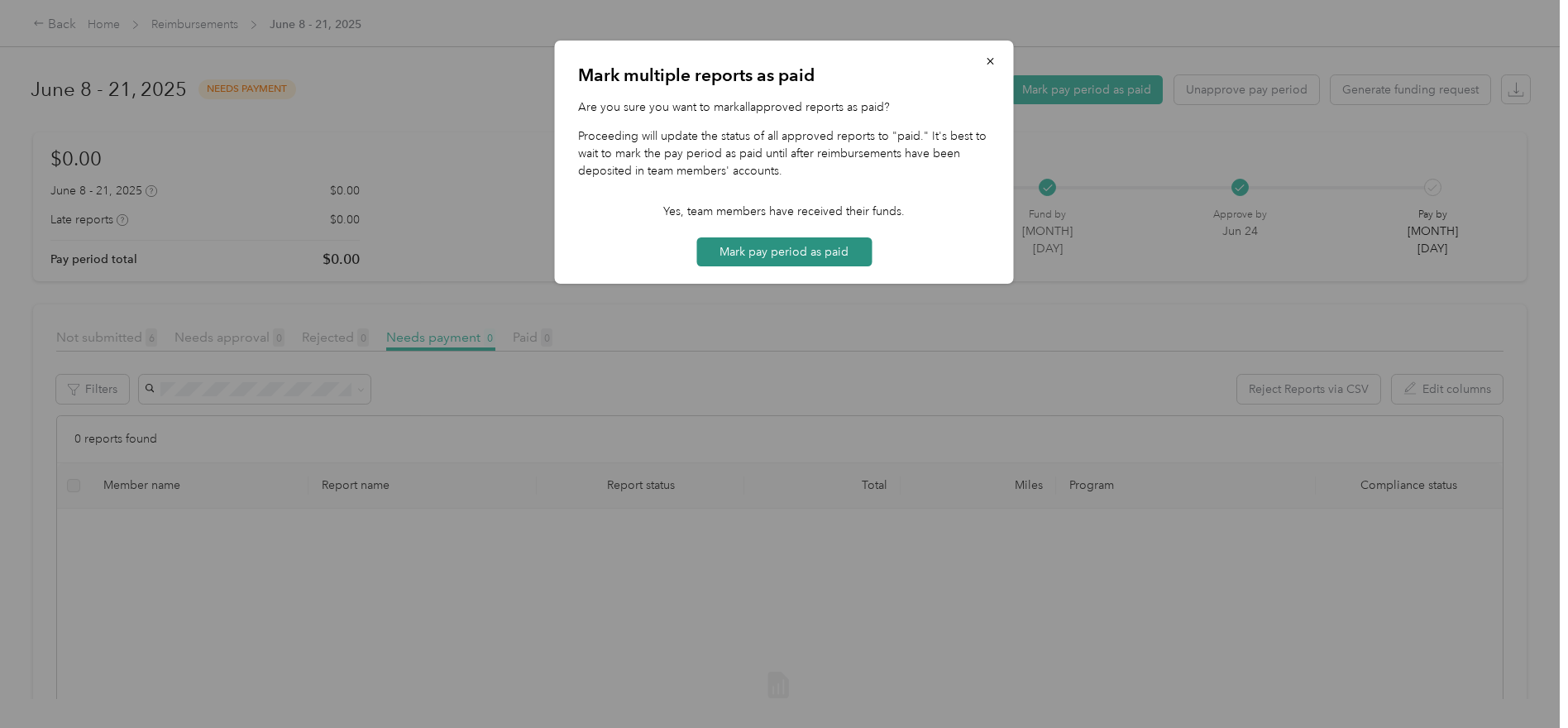 click on "Mark pay period as paid" at bounding box center (784, 251) 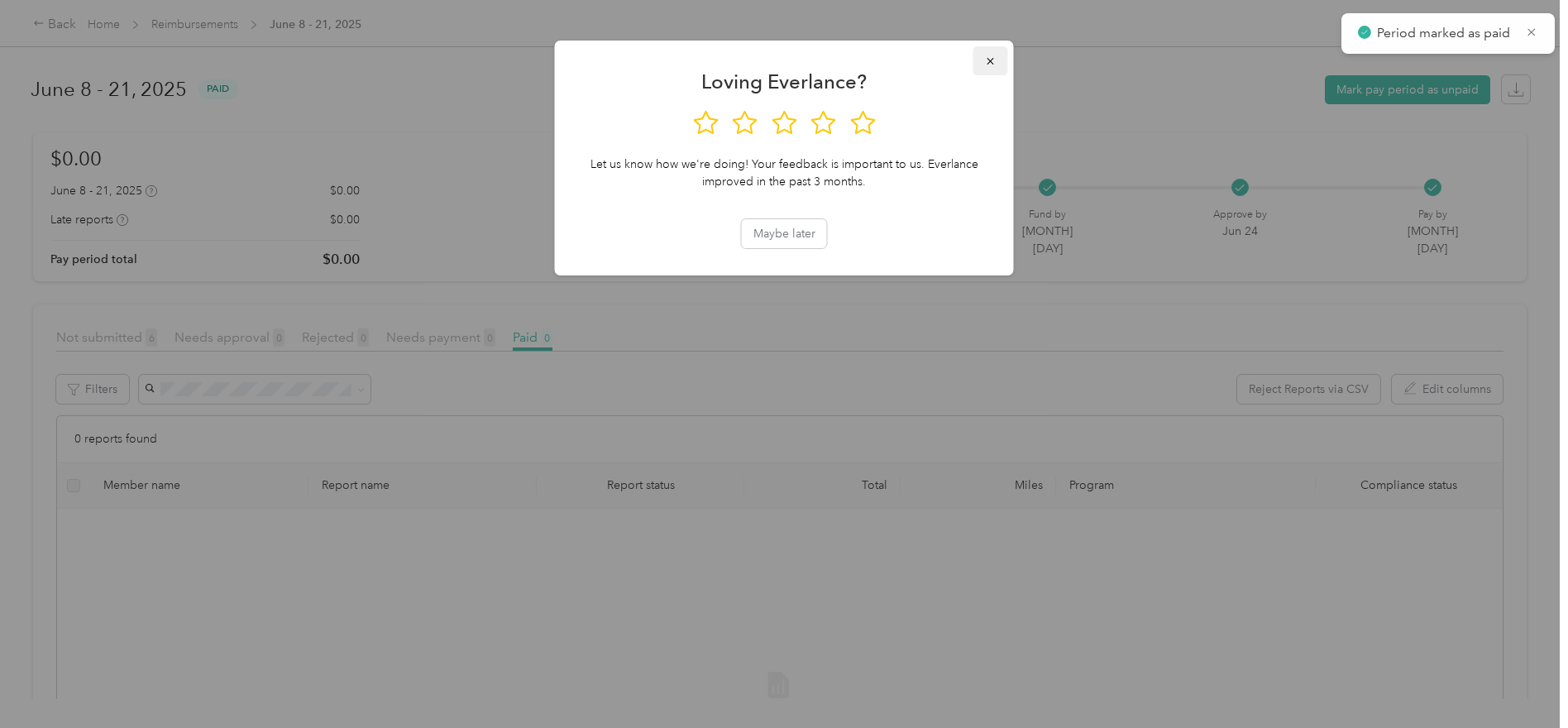 click 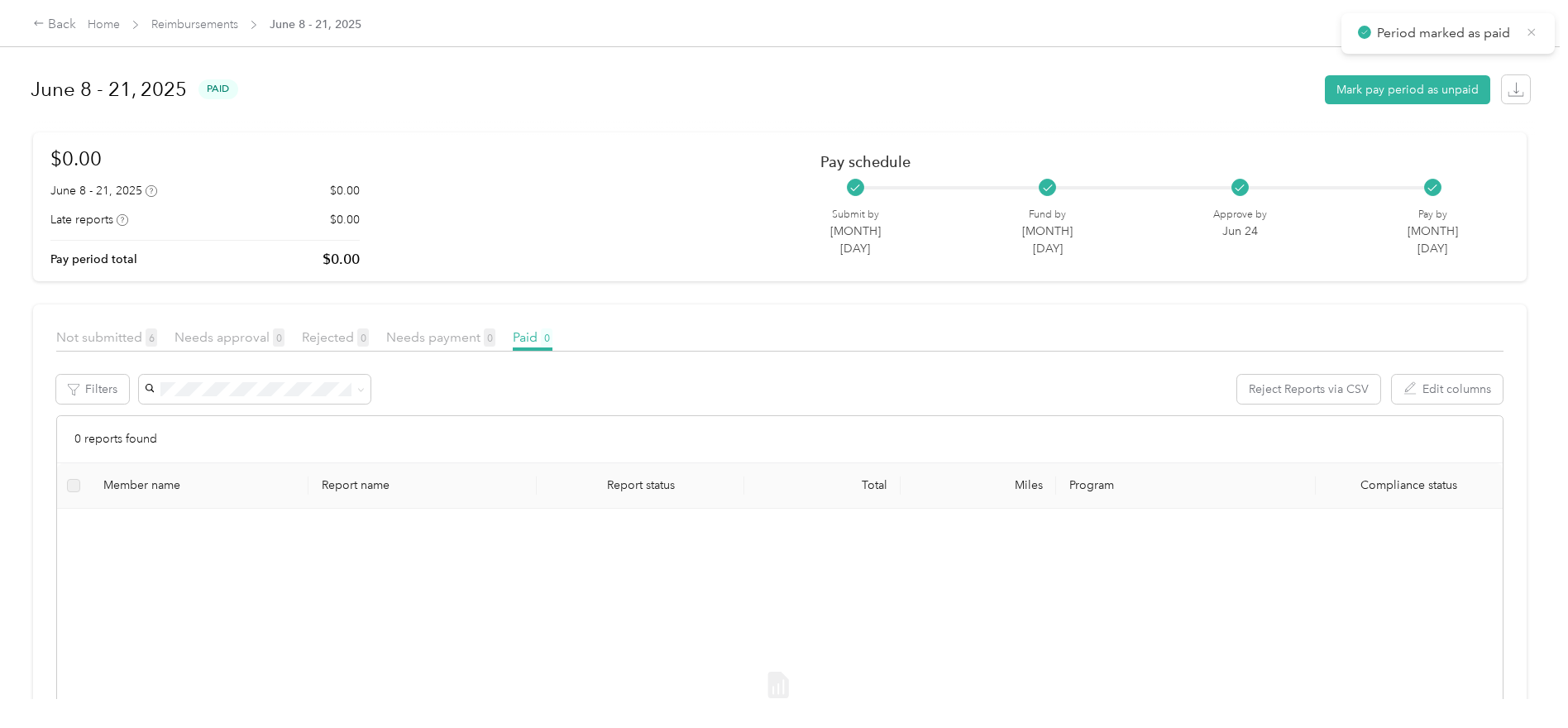 click 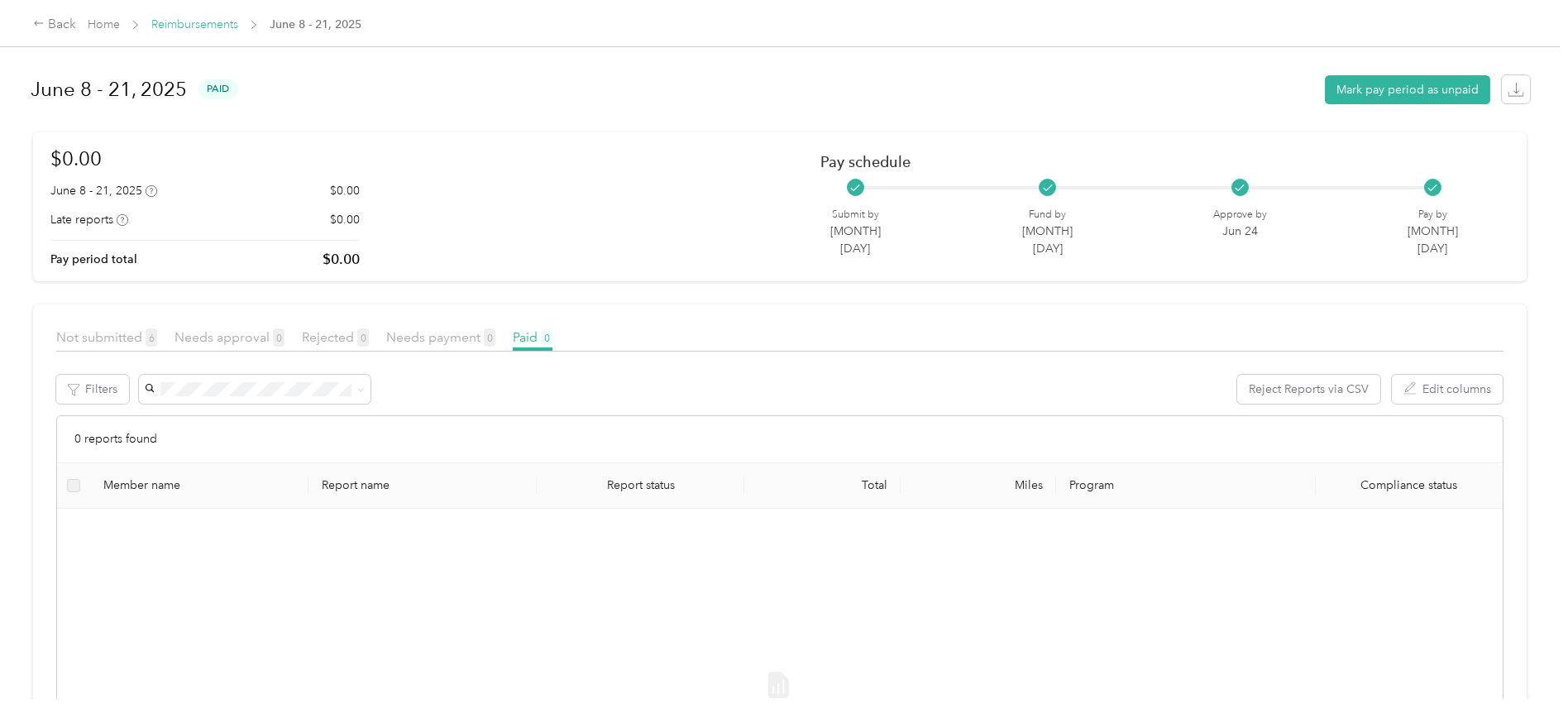 click on "Reimbursements" at bounding box center (194, 24) 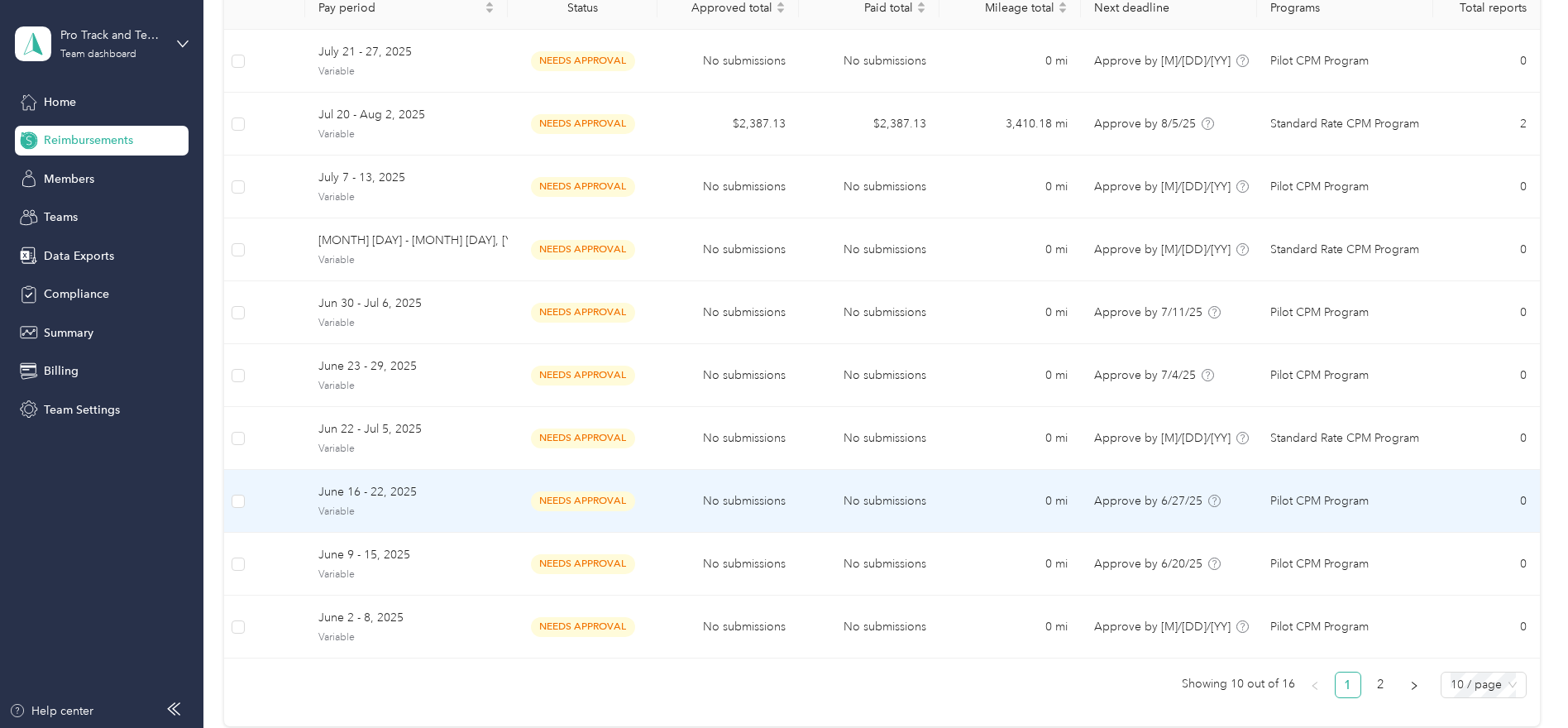 scroll, scrollTop: 384, scrollLeft: 0, axis: vertical 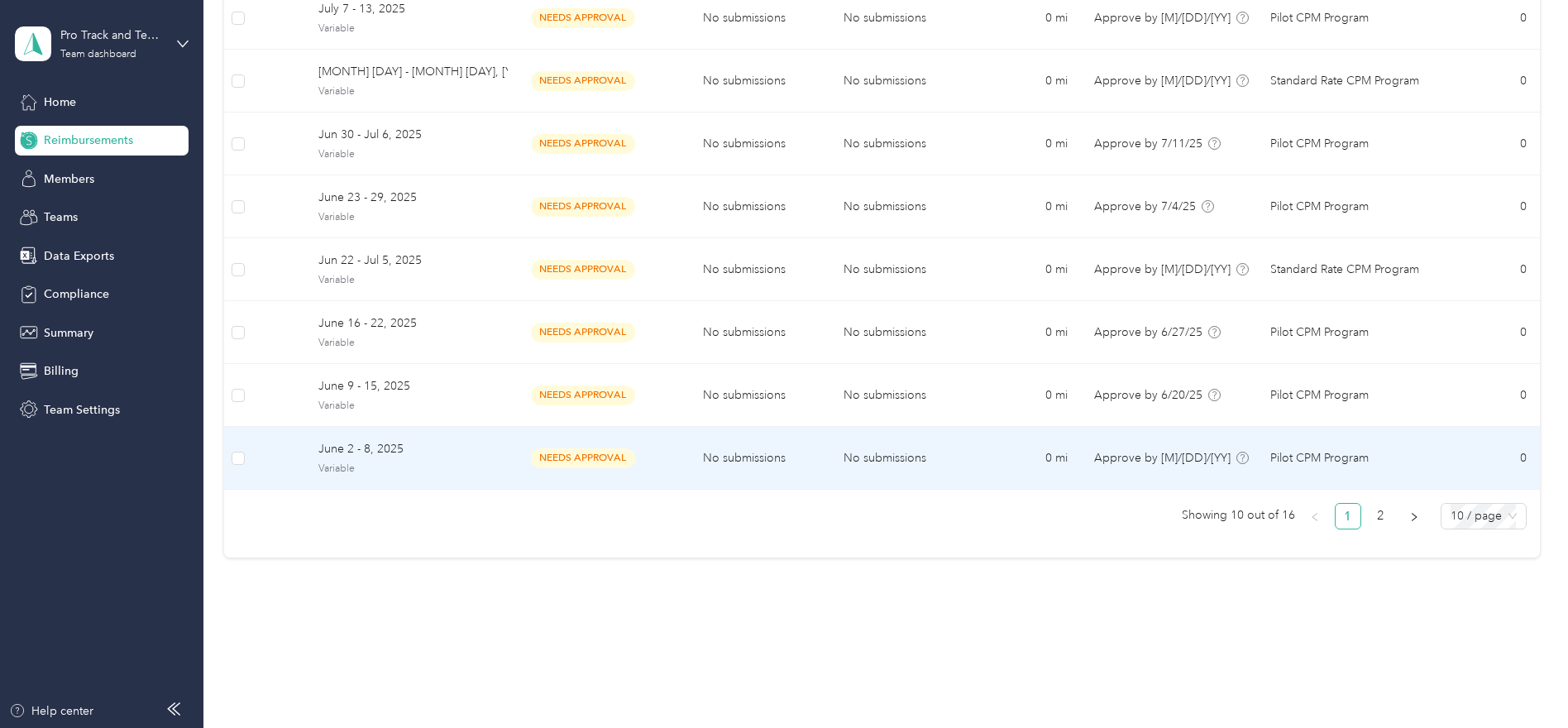 click on "June 2 - 8, 2025" at bounding box center [406, 449] 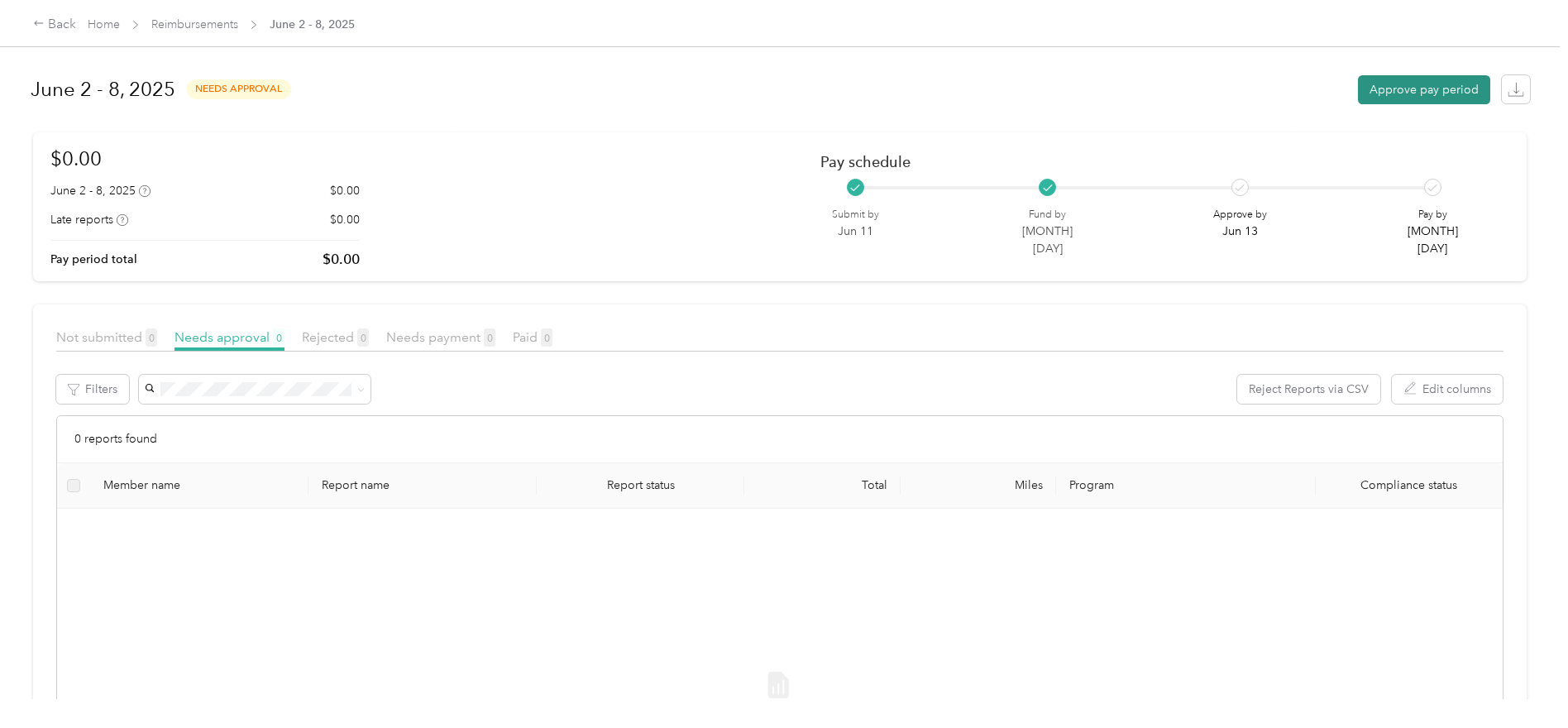 click on "Approve pay period" at bounding box center (1424, 89) 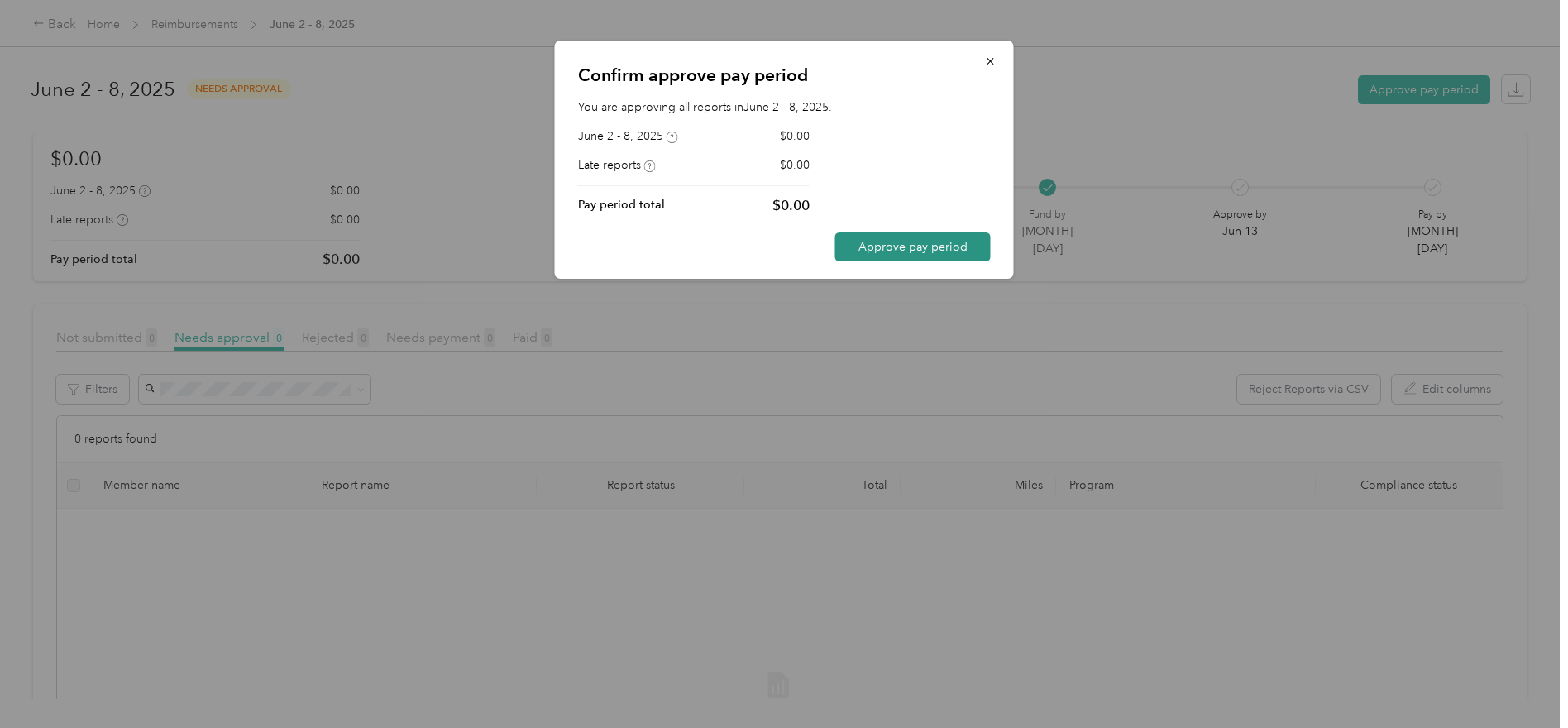 click on "Approve pay period" at bounding box center [913, 247] 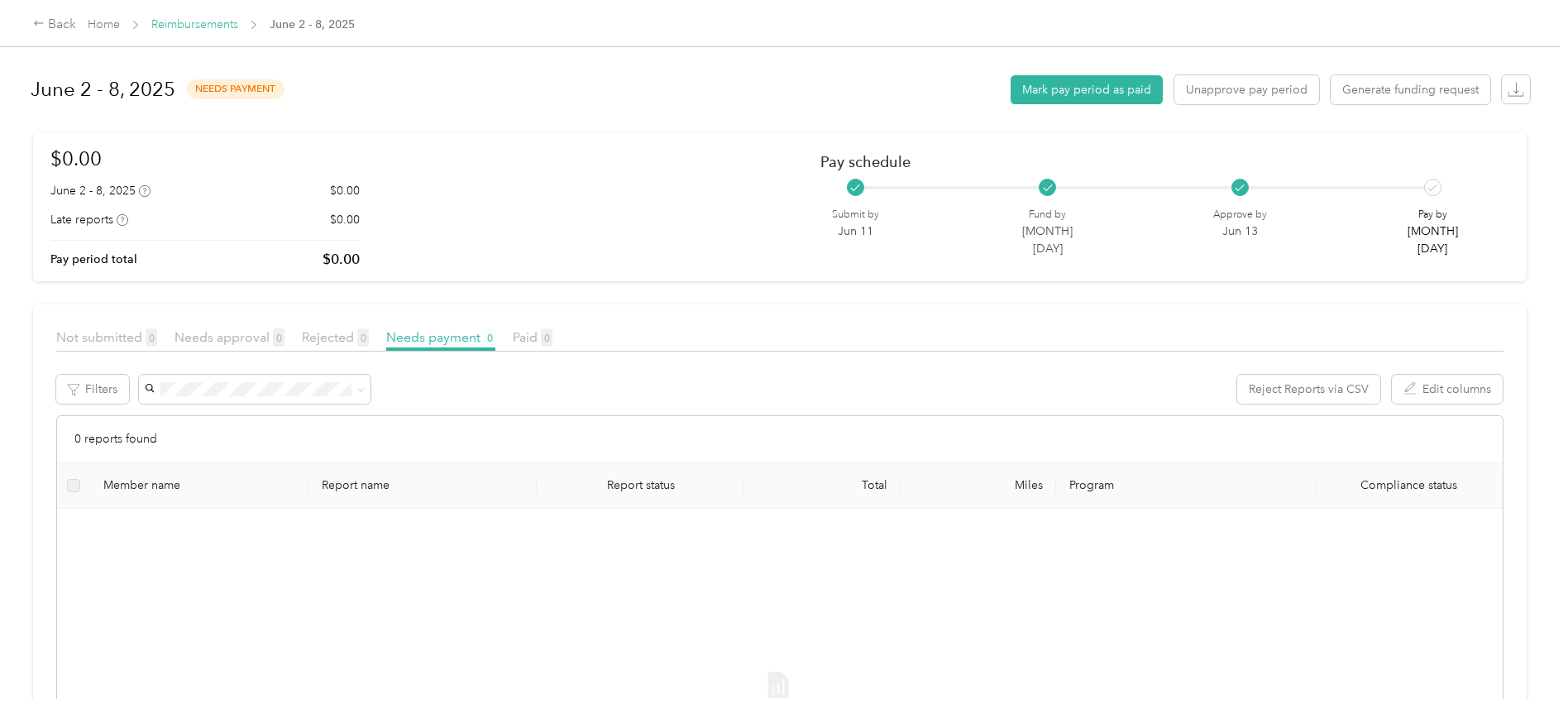 click on "Reimbursements" at bounding box center [194, 24] 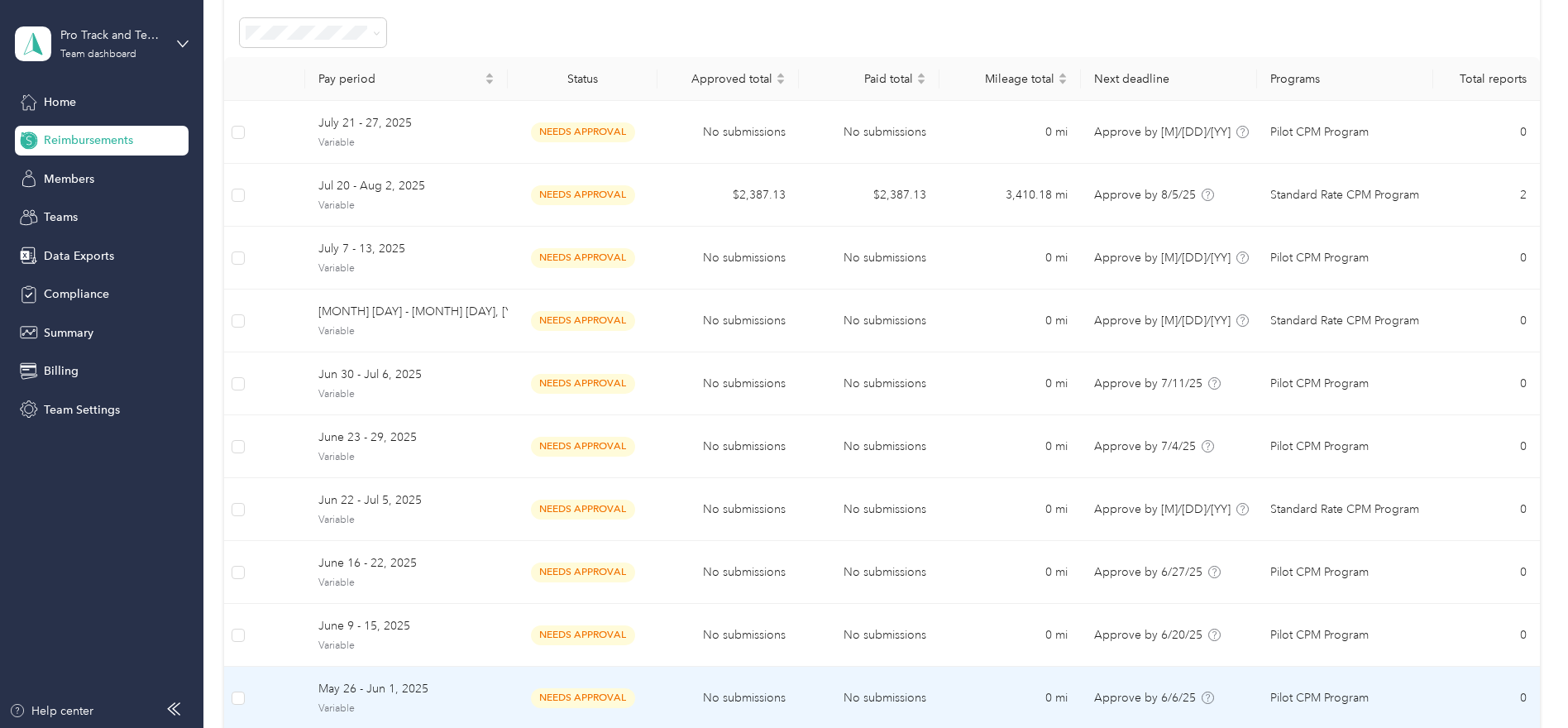scroll, scrollTop: 331, scrollLeft: 0, axis: vertical 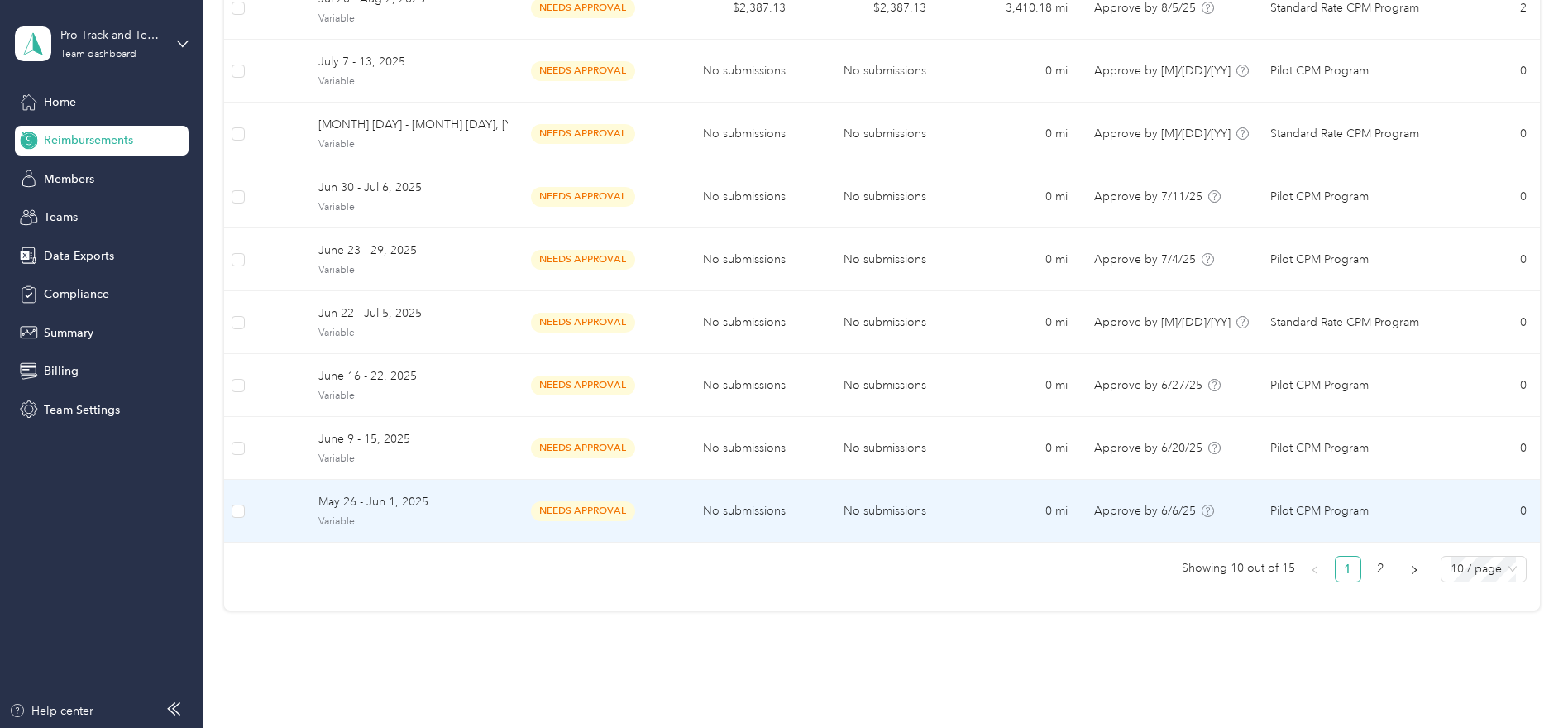 click on "needs approval" at bounding box center [582, 511] 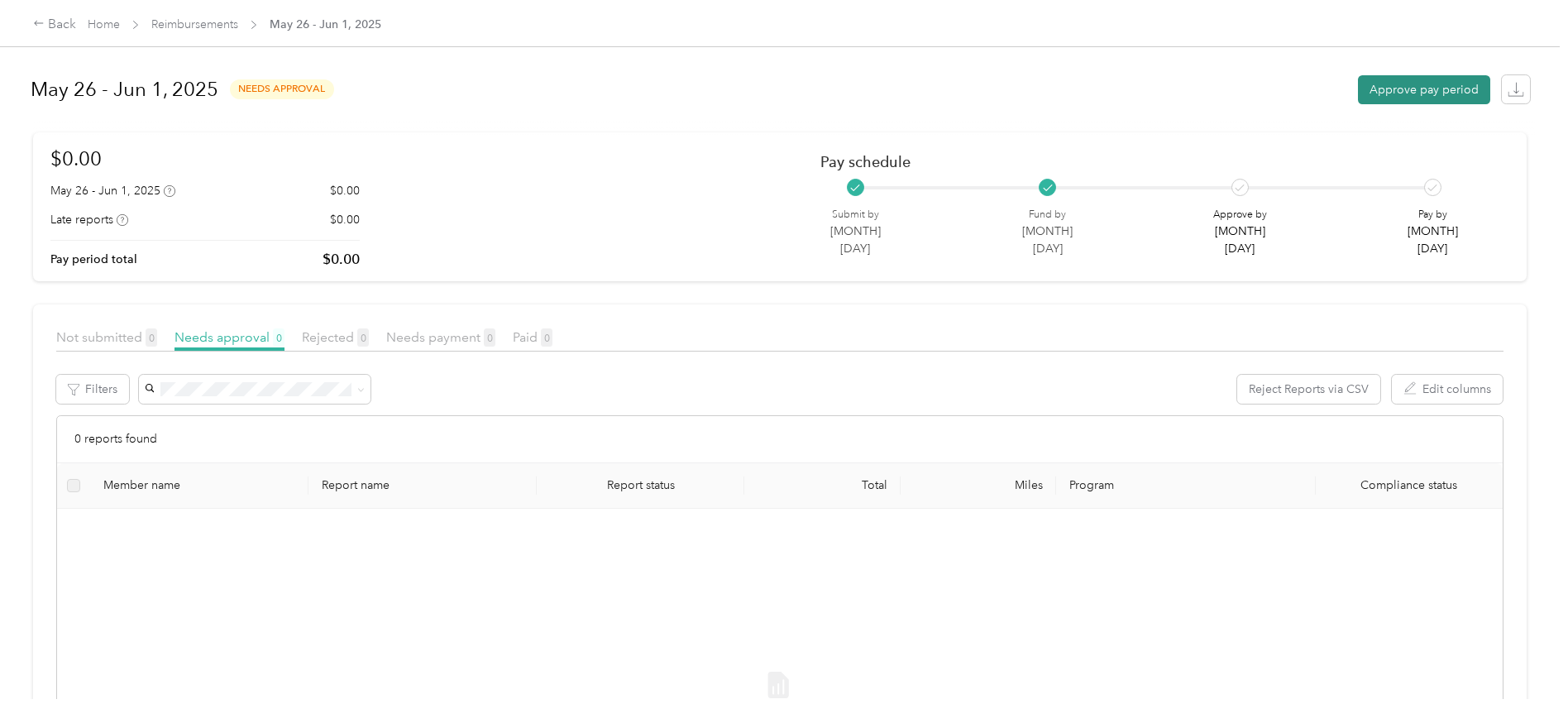 click on "Approve pay period" at bounding box center (1424, 89) 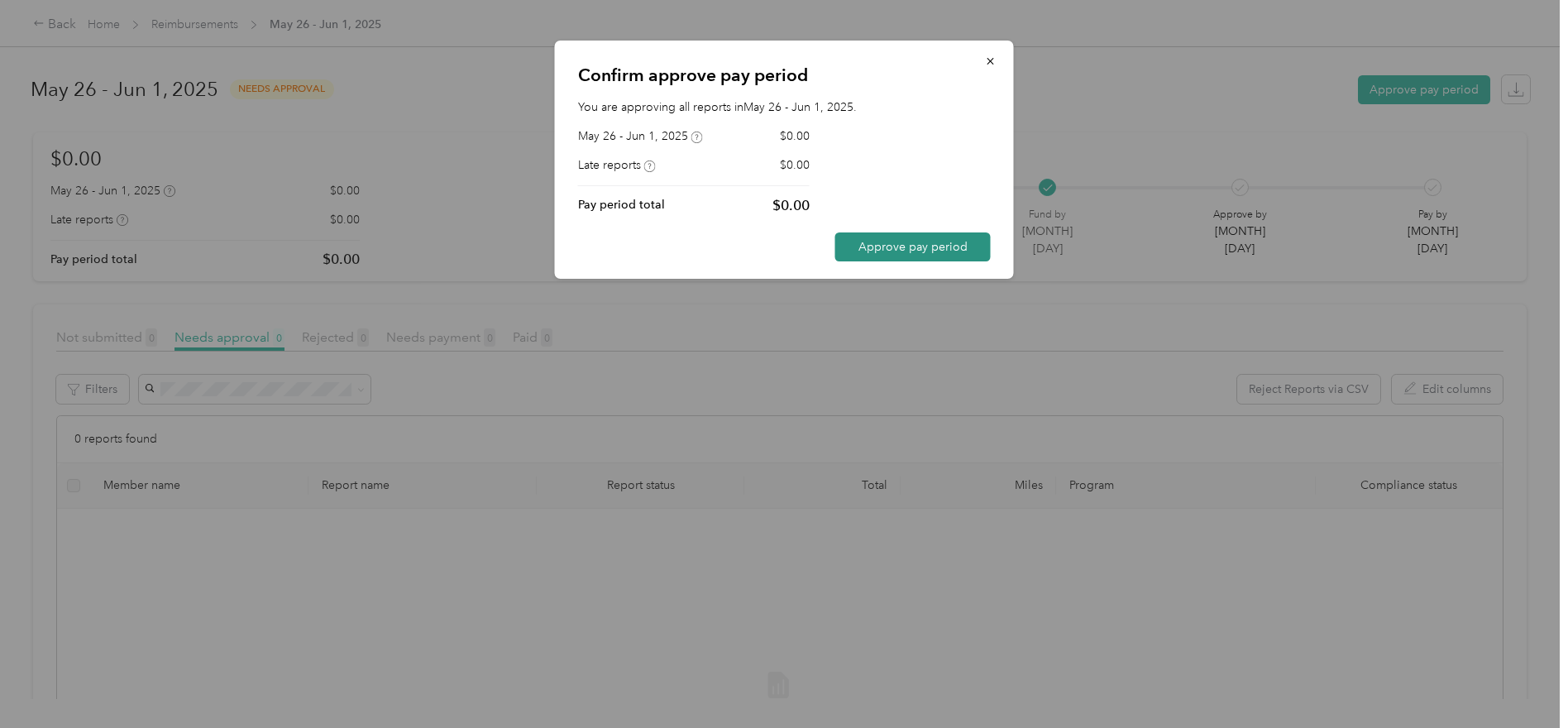 click on "Approve pay period" at bounding box center [913, 247] 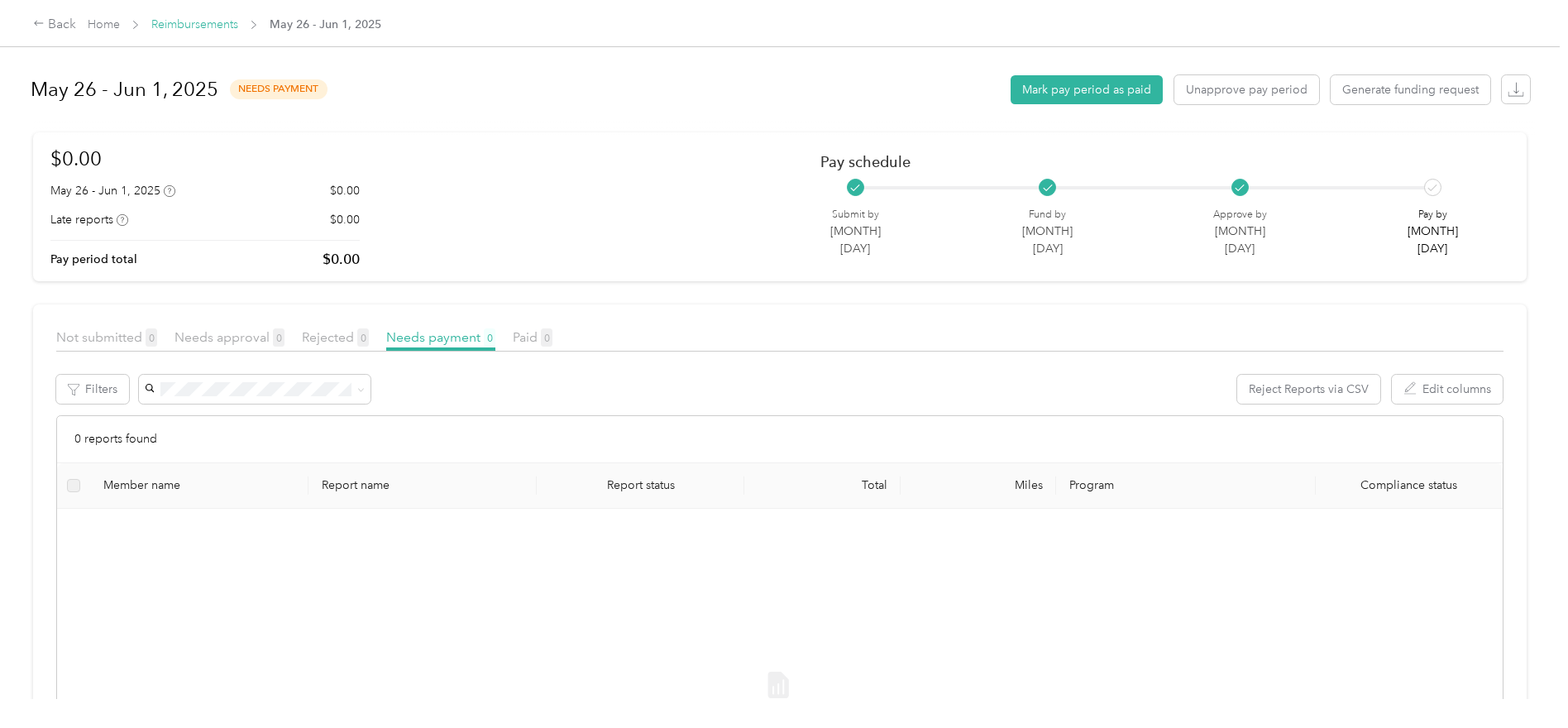 click on "Reimbursements" at bounding box center [194, 24] 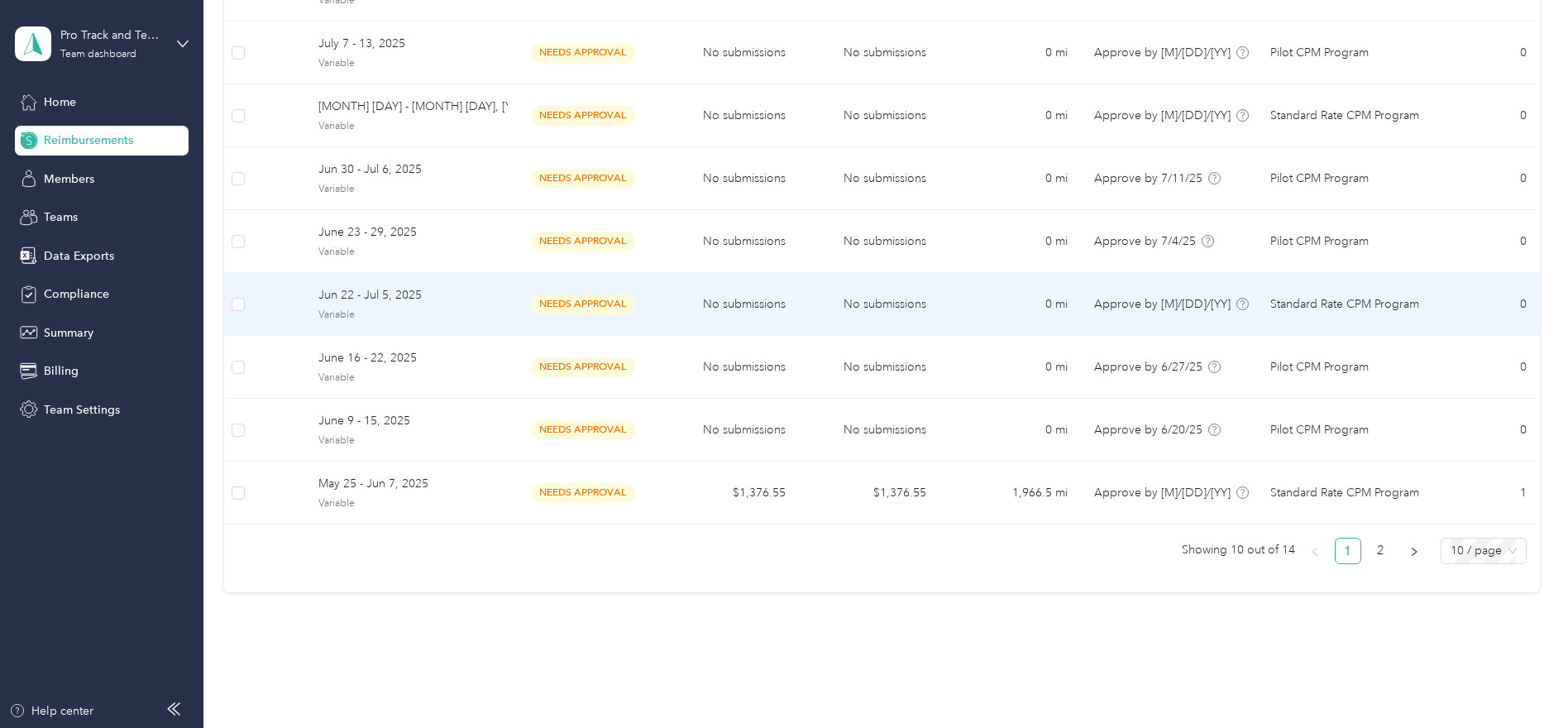 scroll, scrollTop: 384, scrollLeft: 0, axis: vertical 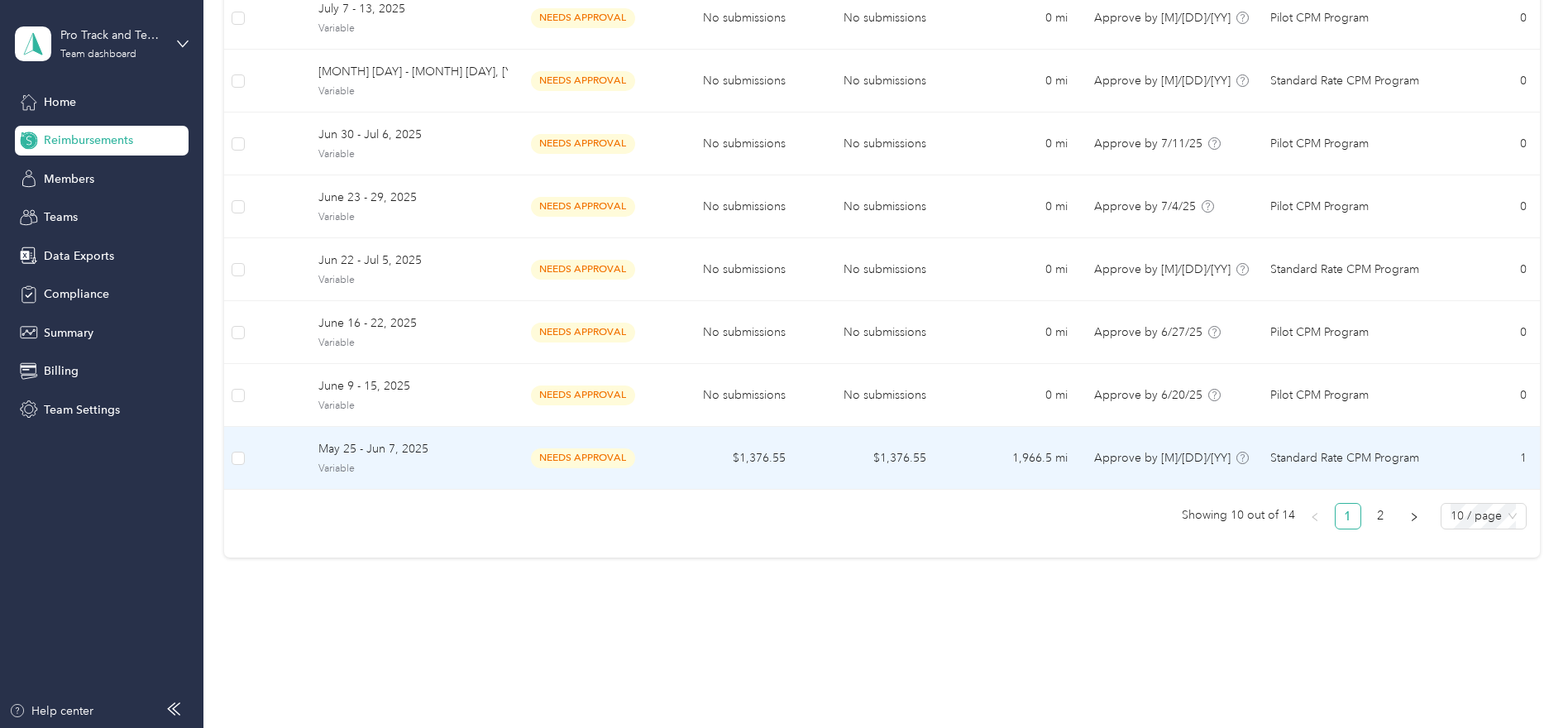 click on "$1,376.55" at bounding box center [728, 458] 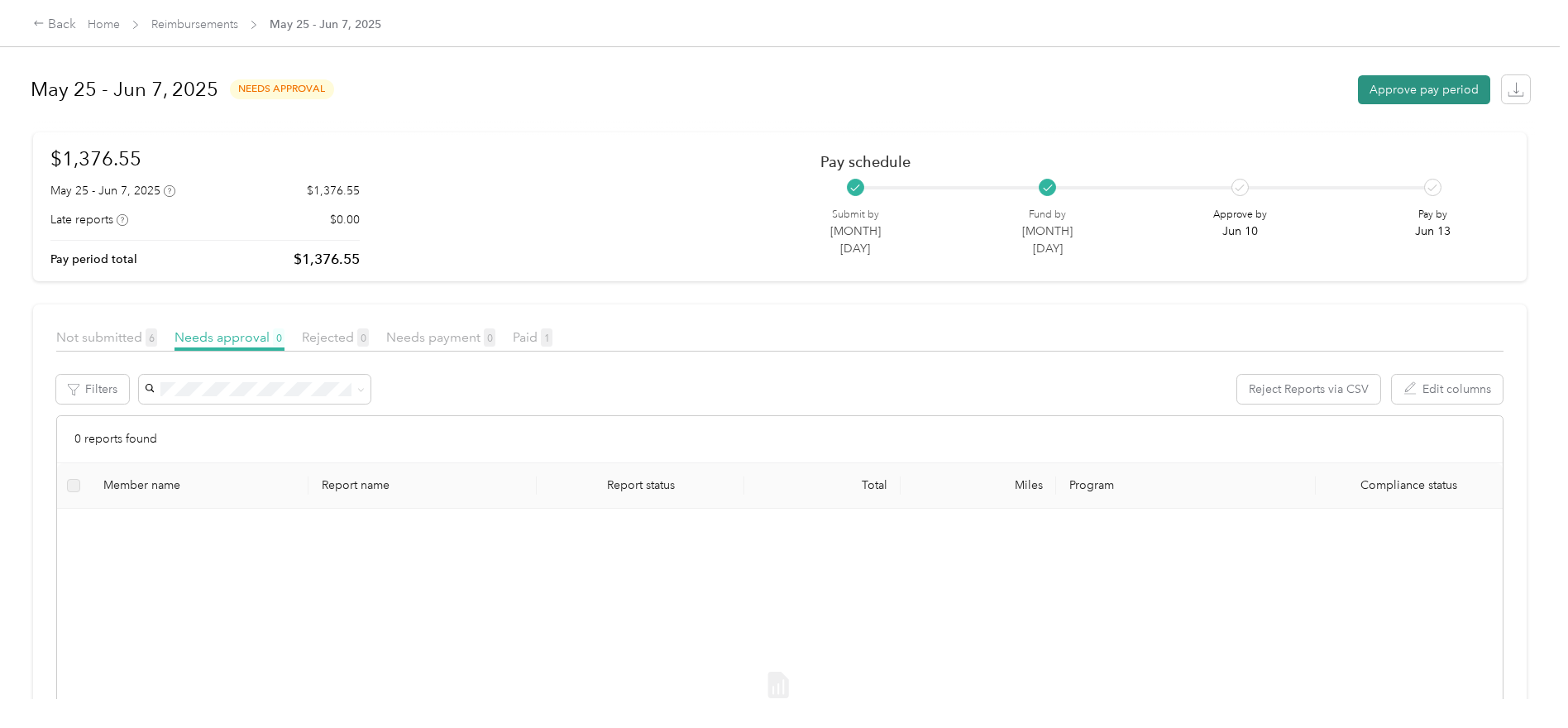 click on "Approve pay period" at bounding box center [1424, 89] 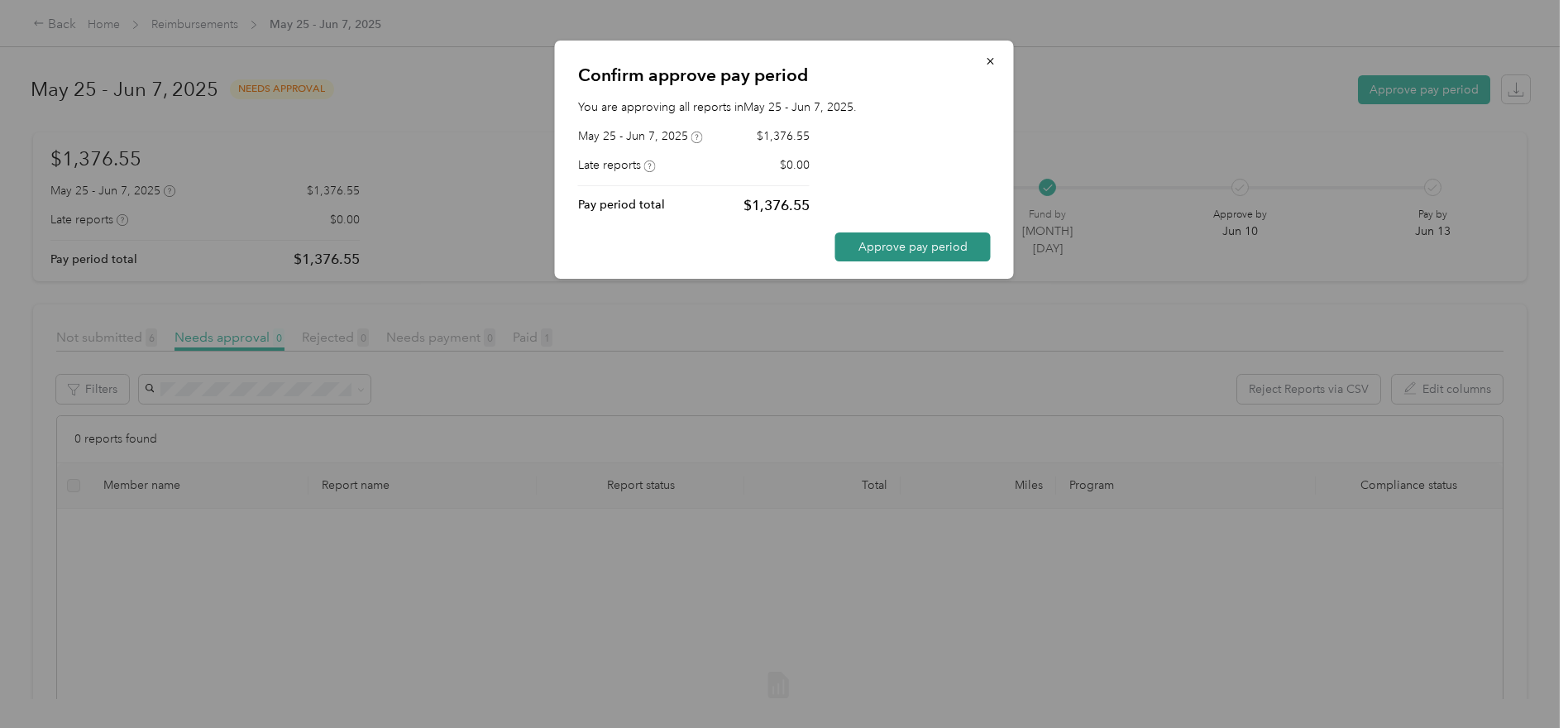click on "Approve pay period" at bounding box center (913, 247) 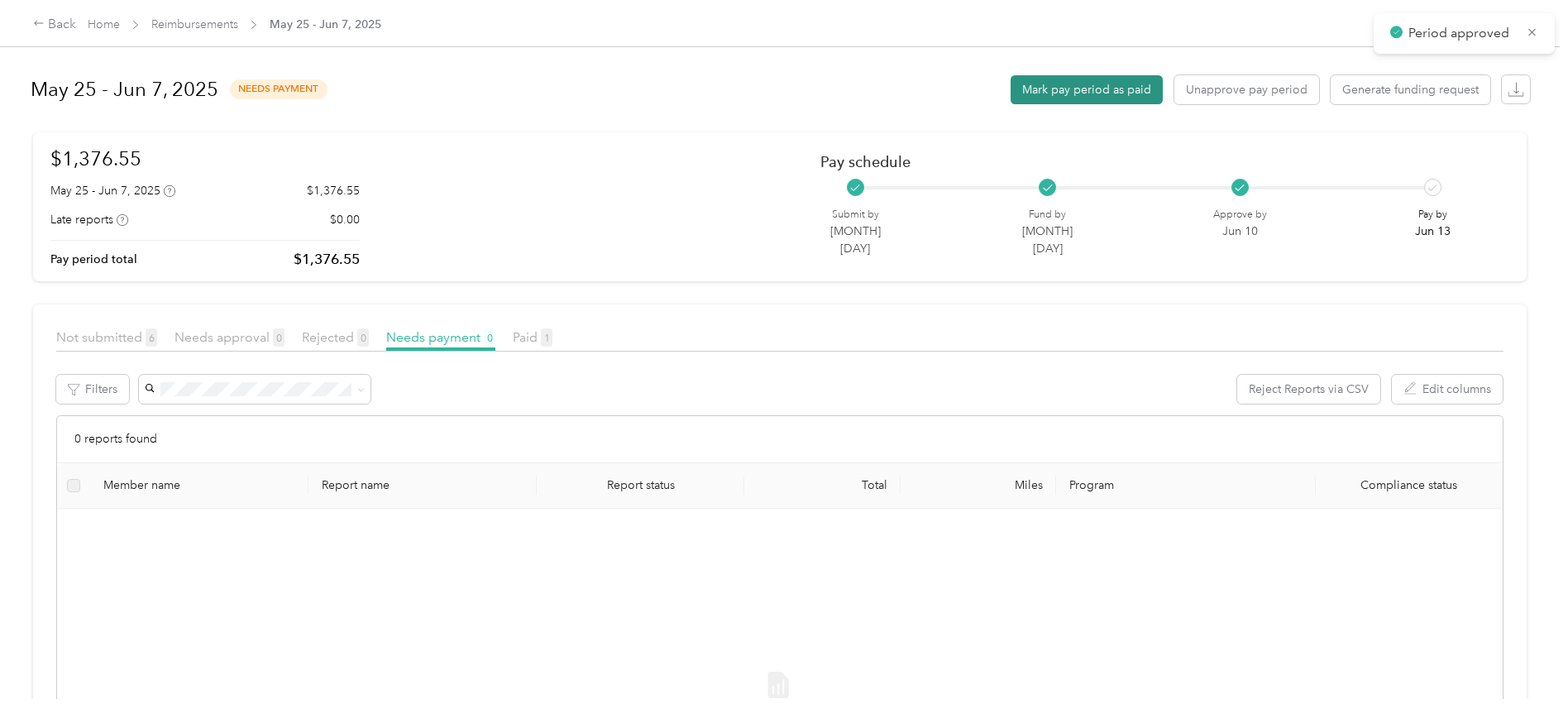 click on "Mark pay period as paid" at bounding box center [1087, 89] 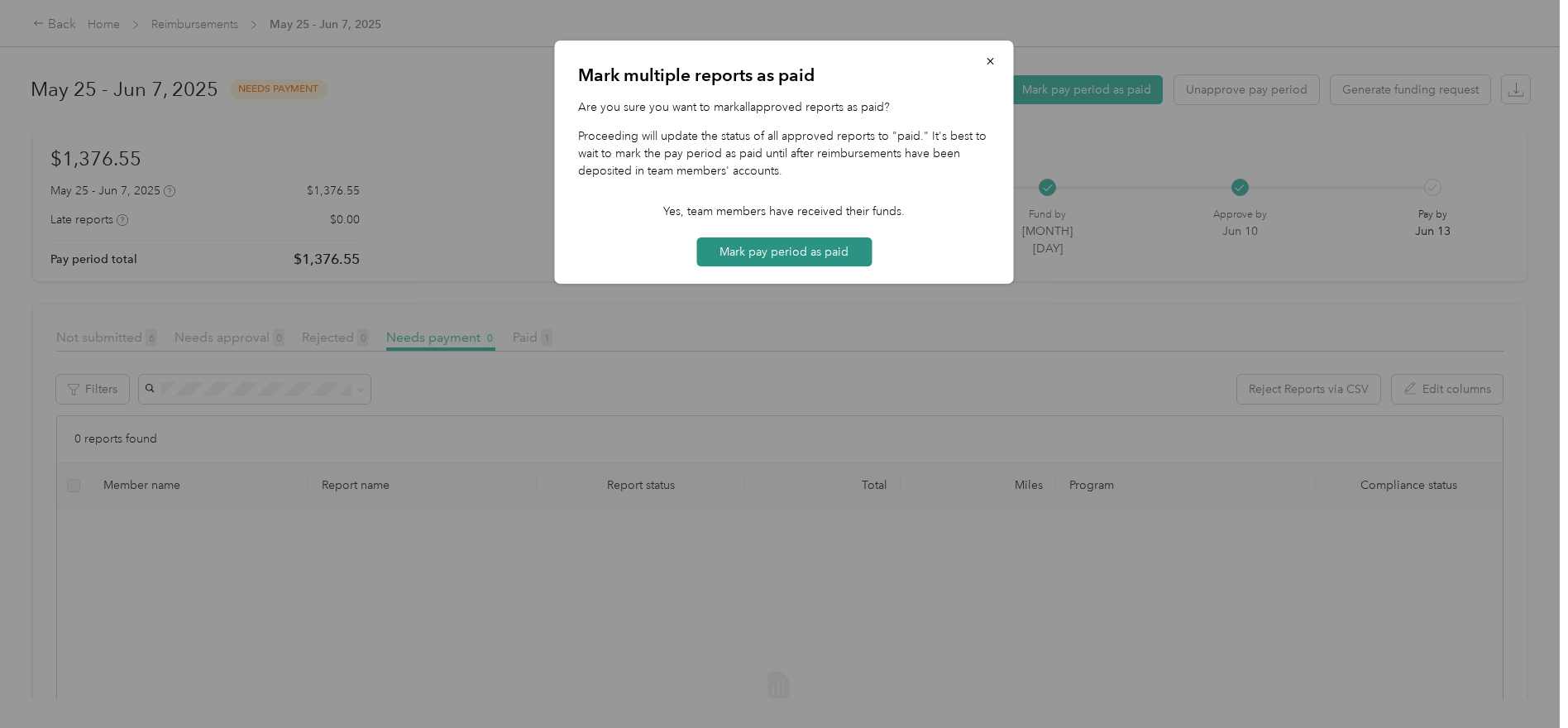 click on "Mark pay period as paid" at bounding box center [784, 251] 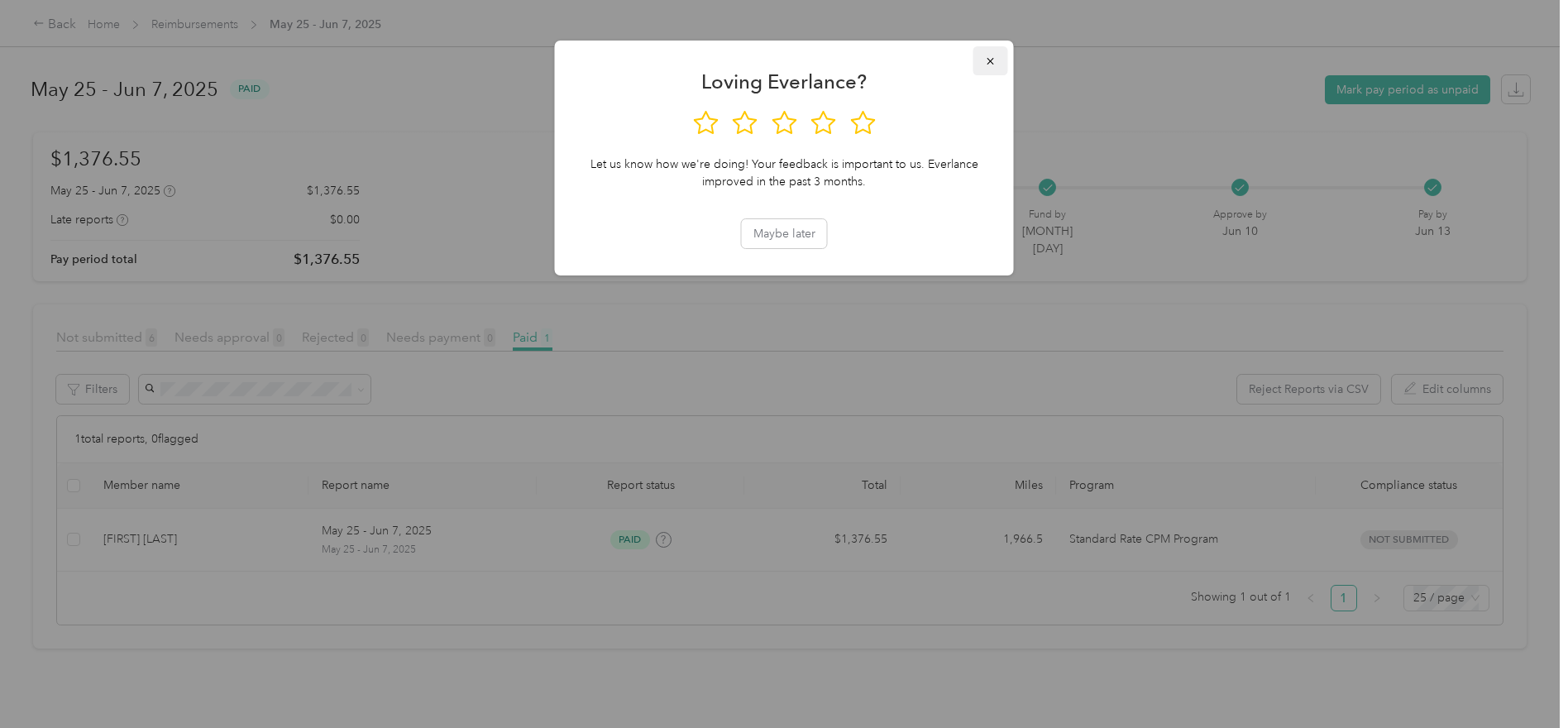 click 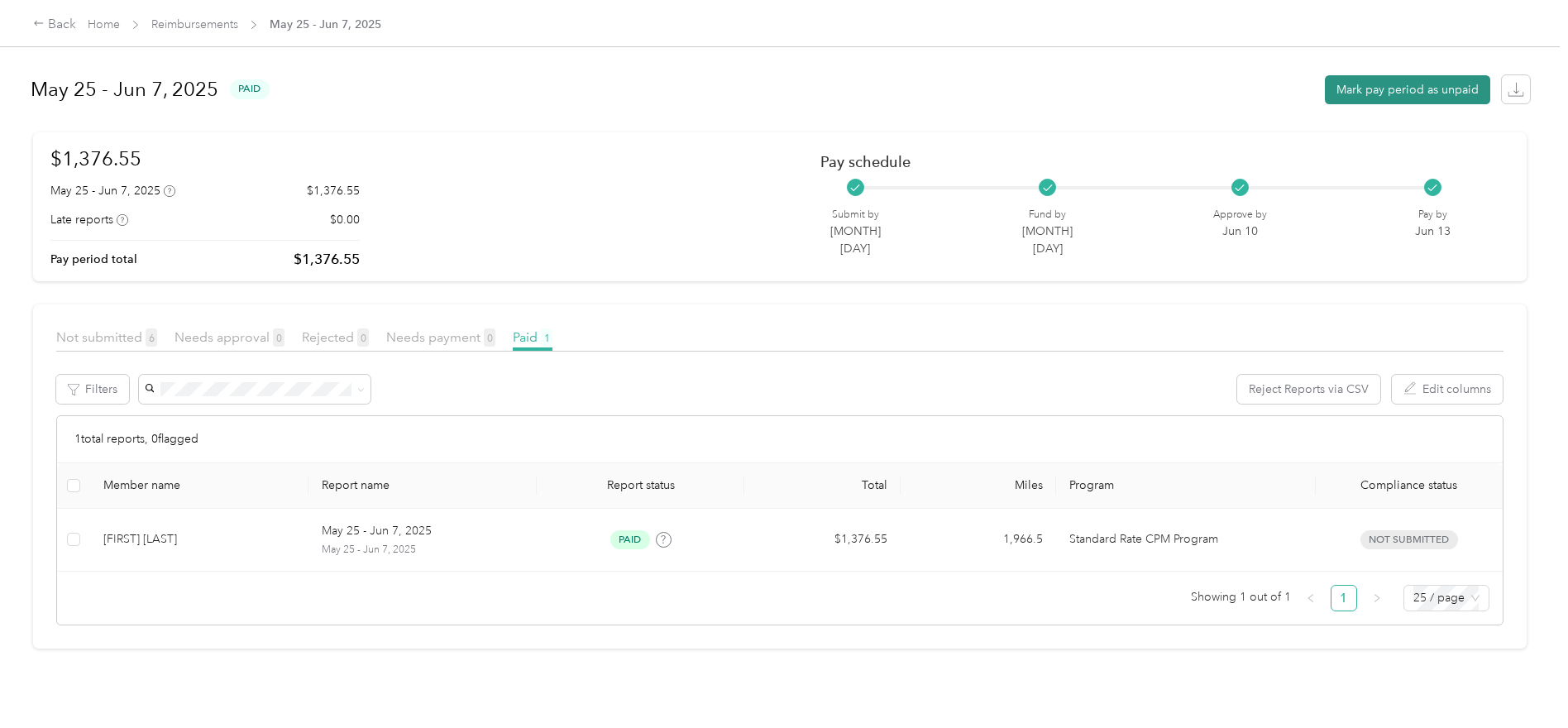 click on "Mark pay period as unpaid" at bounding box center [1408, 89] 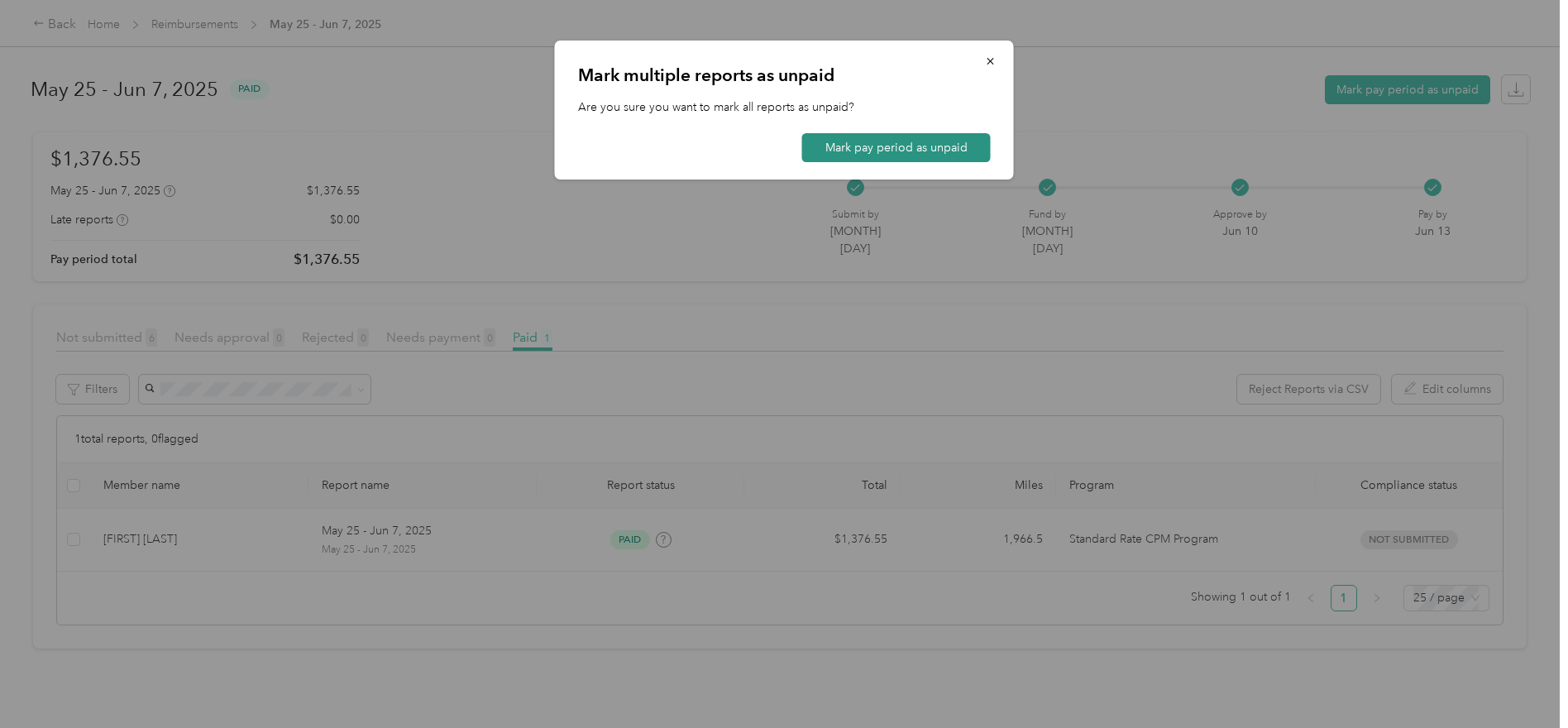 click on "Mark pay period as unpaid" at bounding box center (896, 147) 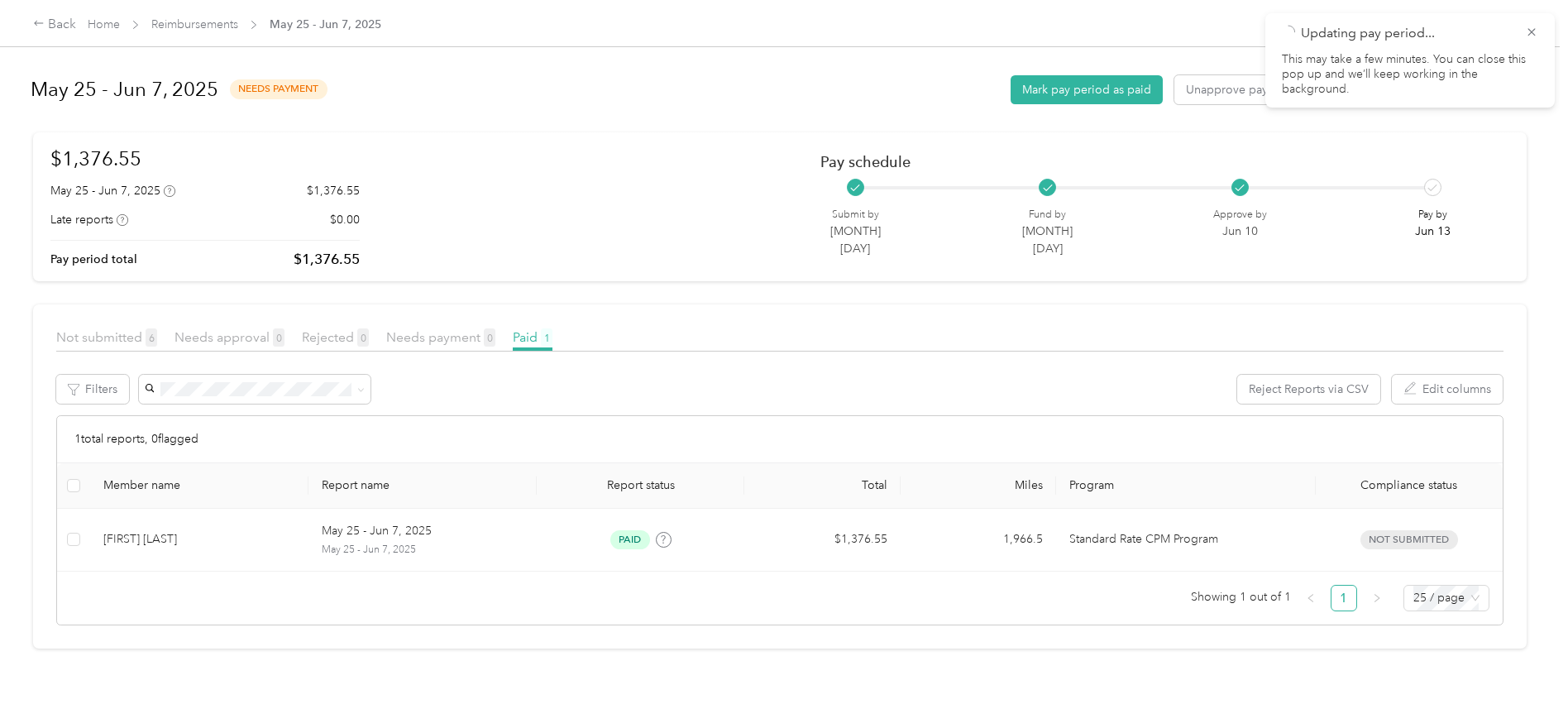 click on "[MONTH] [DAY] - [MONTH] [DAY], [YEAR] needs payment Mark pay period as paid Unapprove pay period Generate funding request" at bounding box center (780, 89) 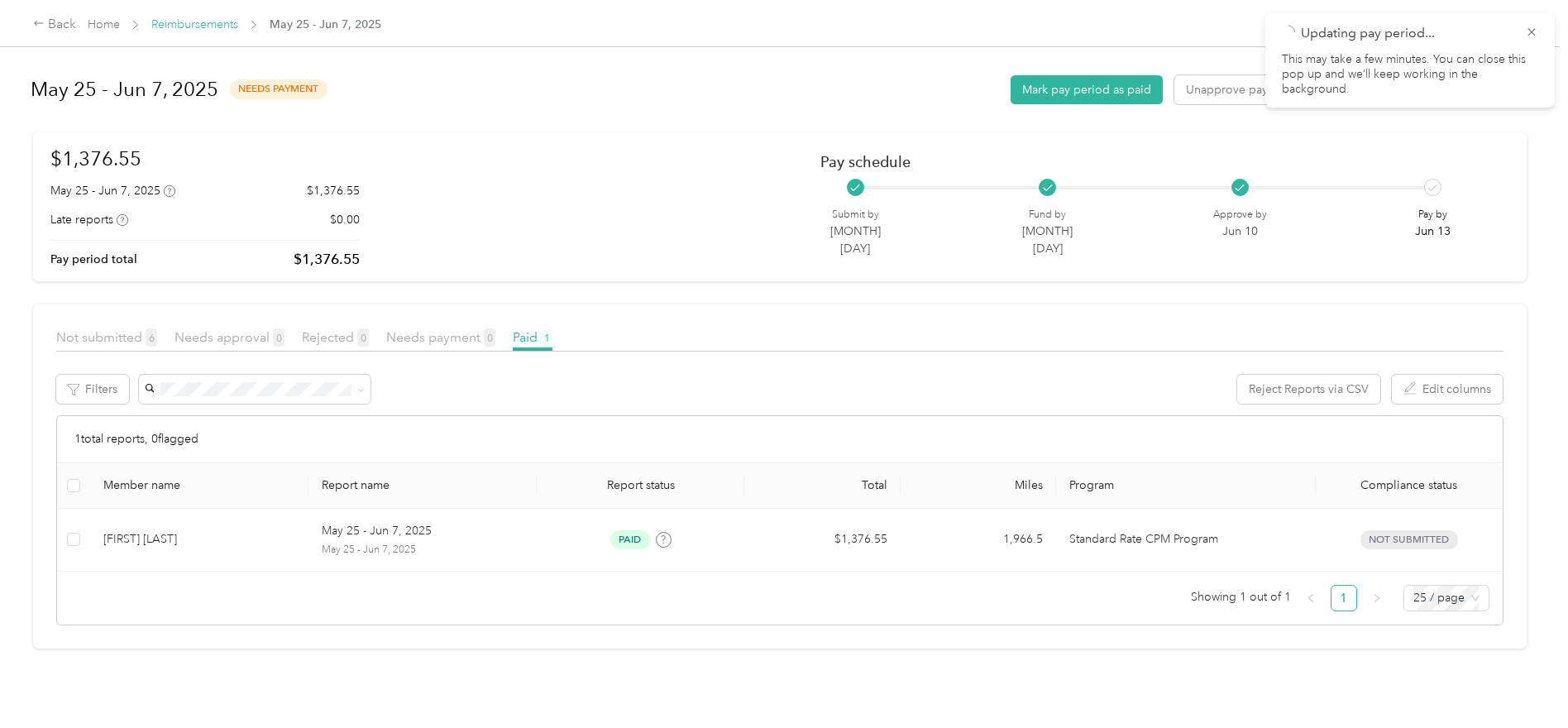 click on "Reimbursements" at bounding box center [194, 24] 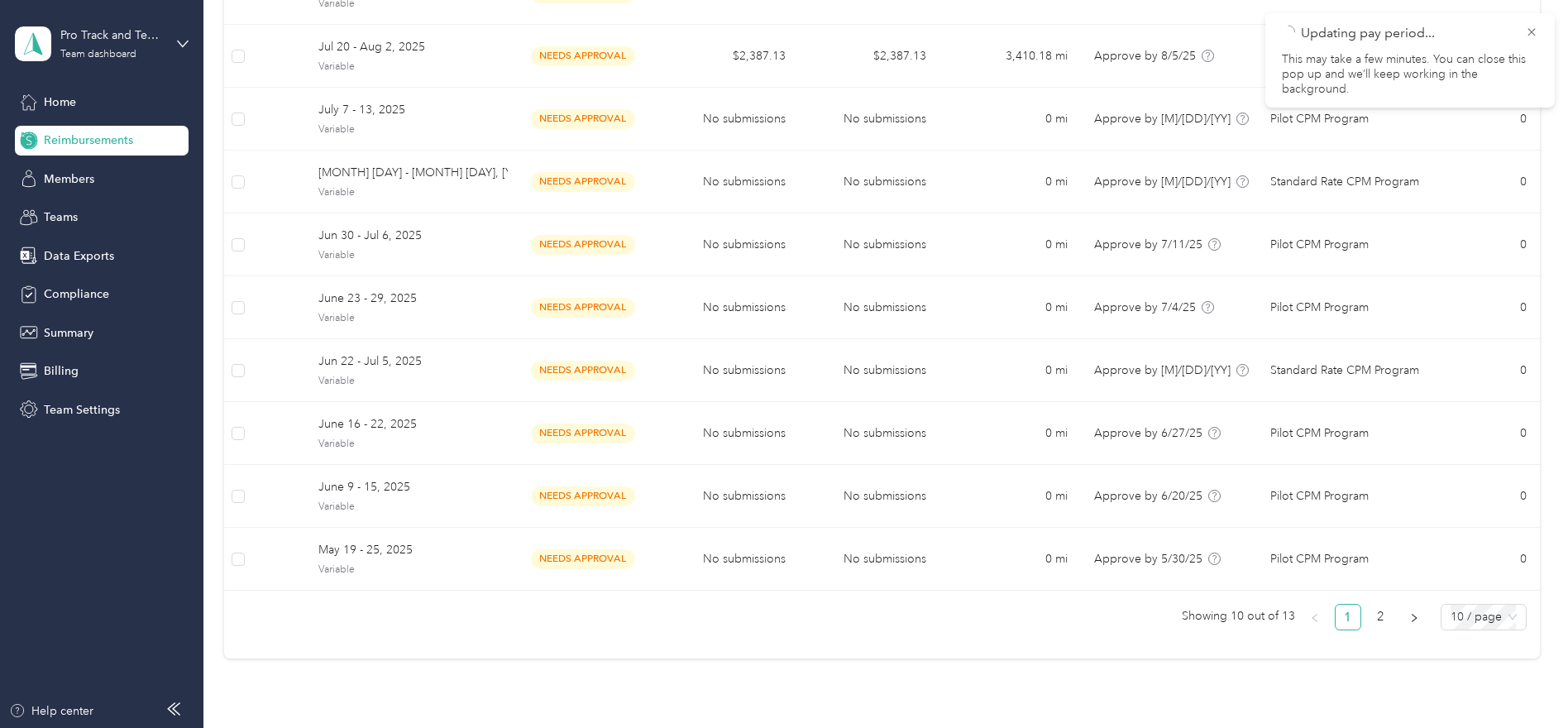 scroll, scrollTop: 384, scrollLeft: 0, axis: vertical 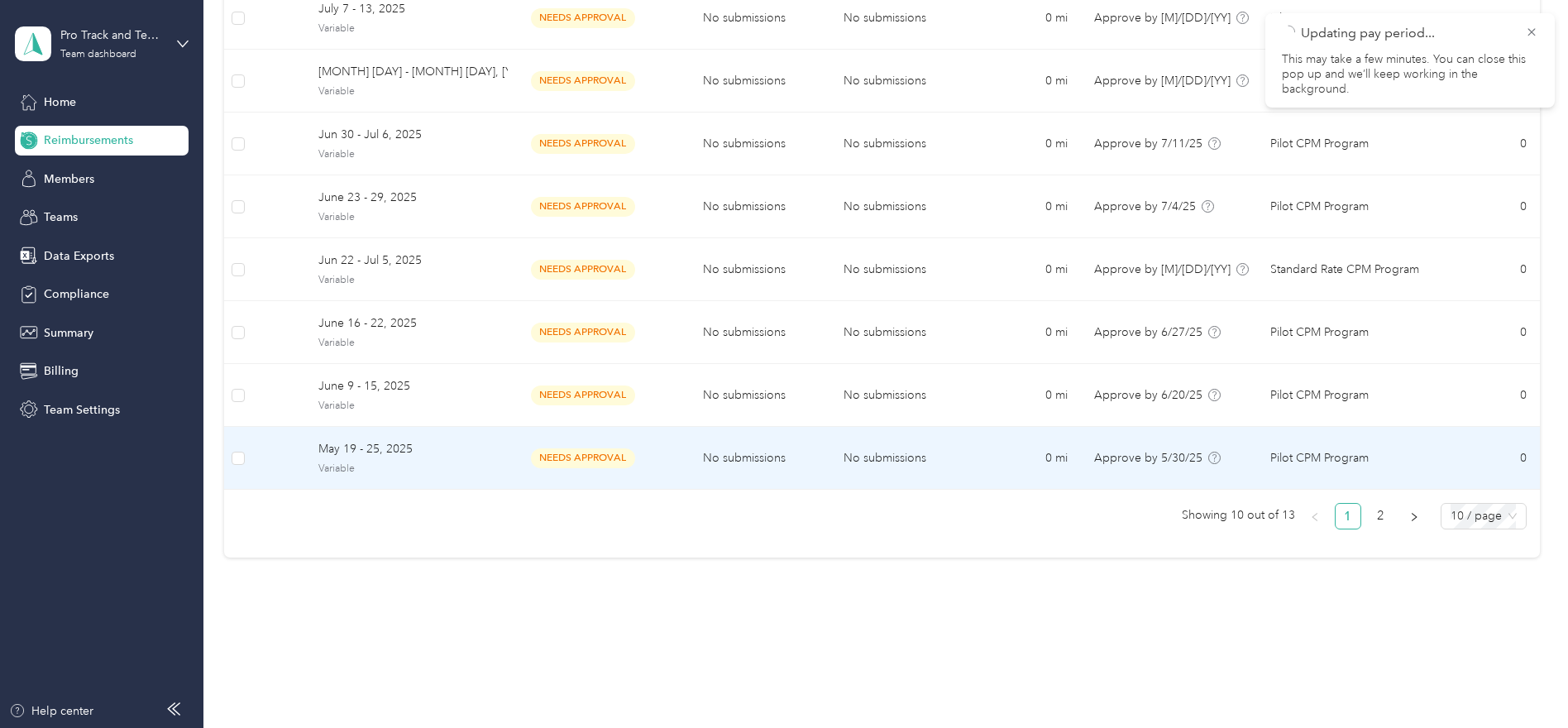click on "Approve by   [MM]/[DD]/[YY]" at bounding box center (1148, 457) 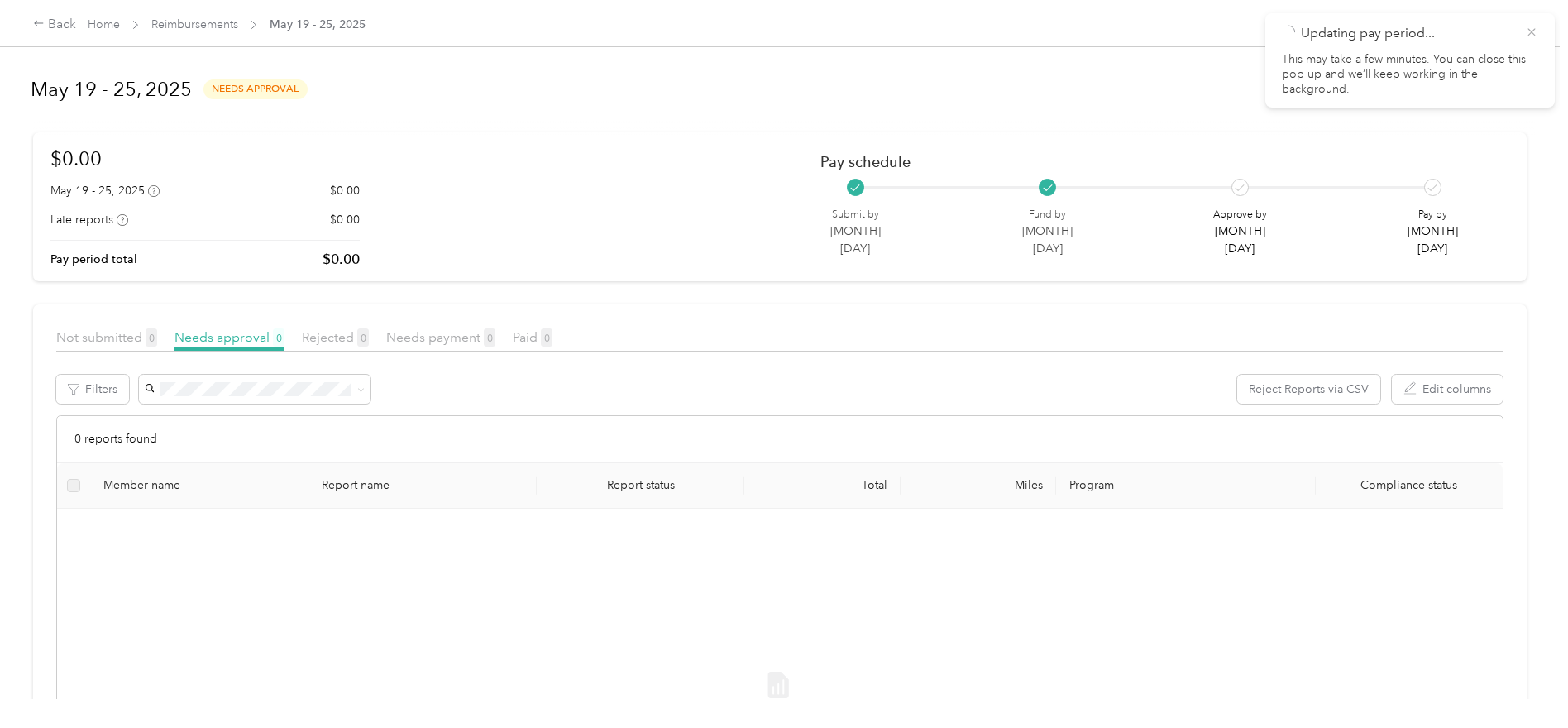 click 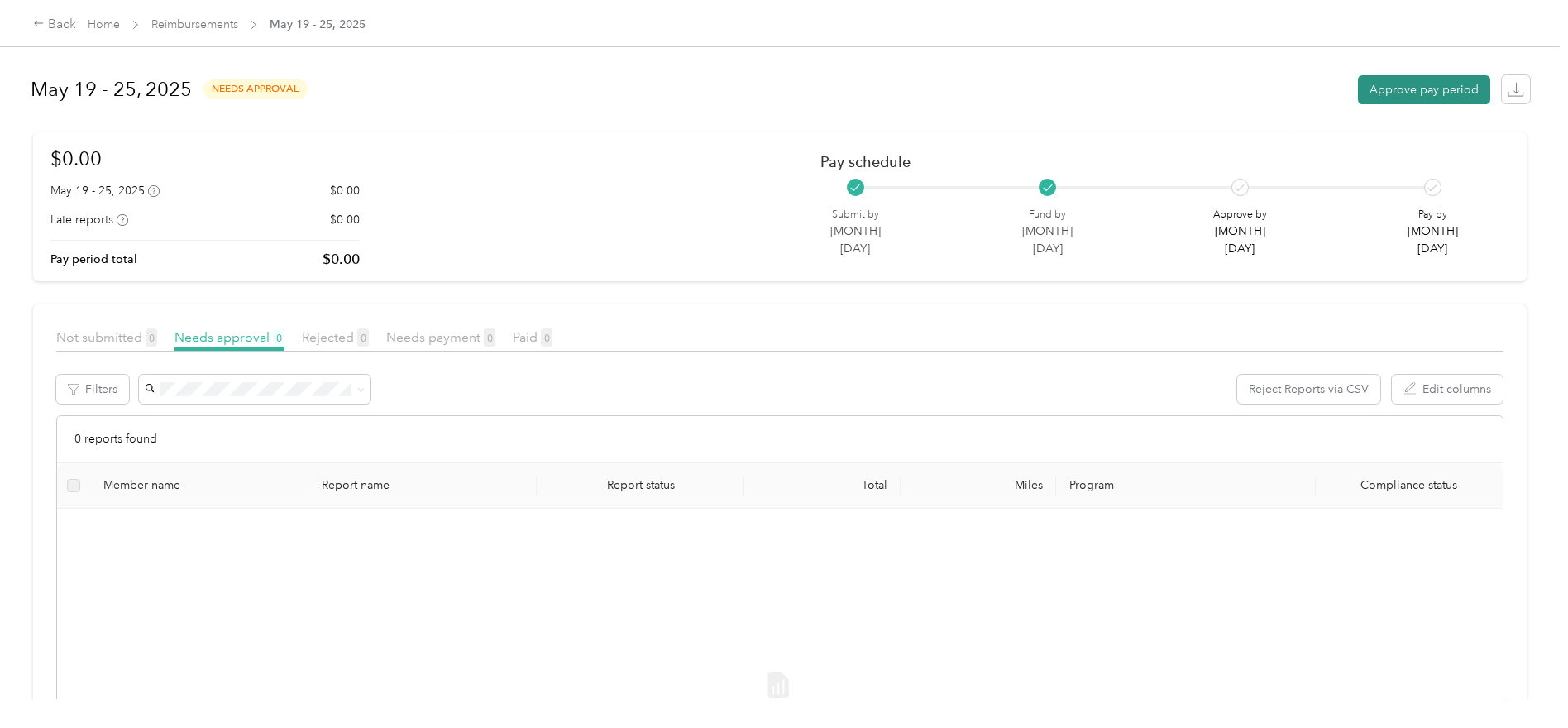 click on "Approve pay period" at bounding box center (1424, 89) 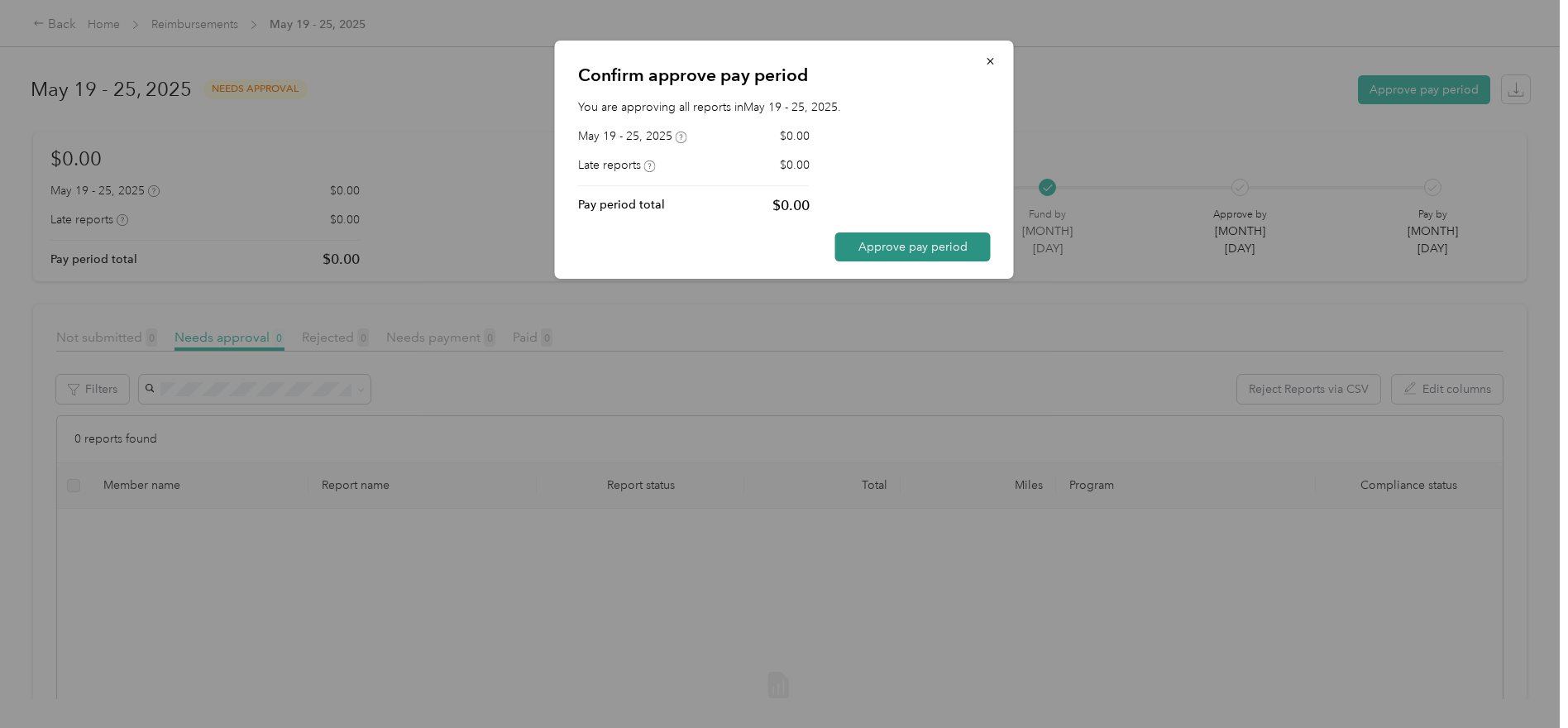 click on "Approve pay period" at bounding box center (913, 247) 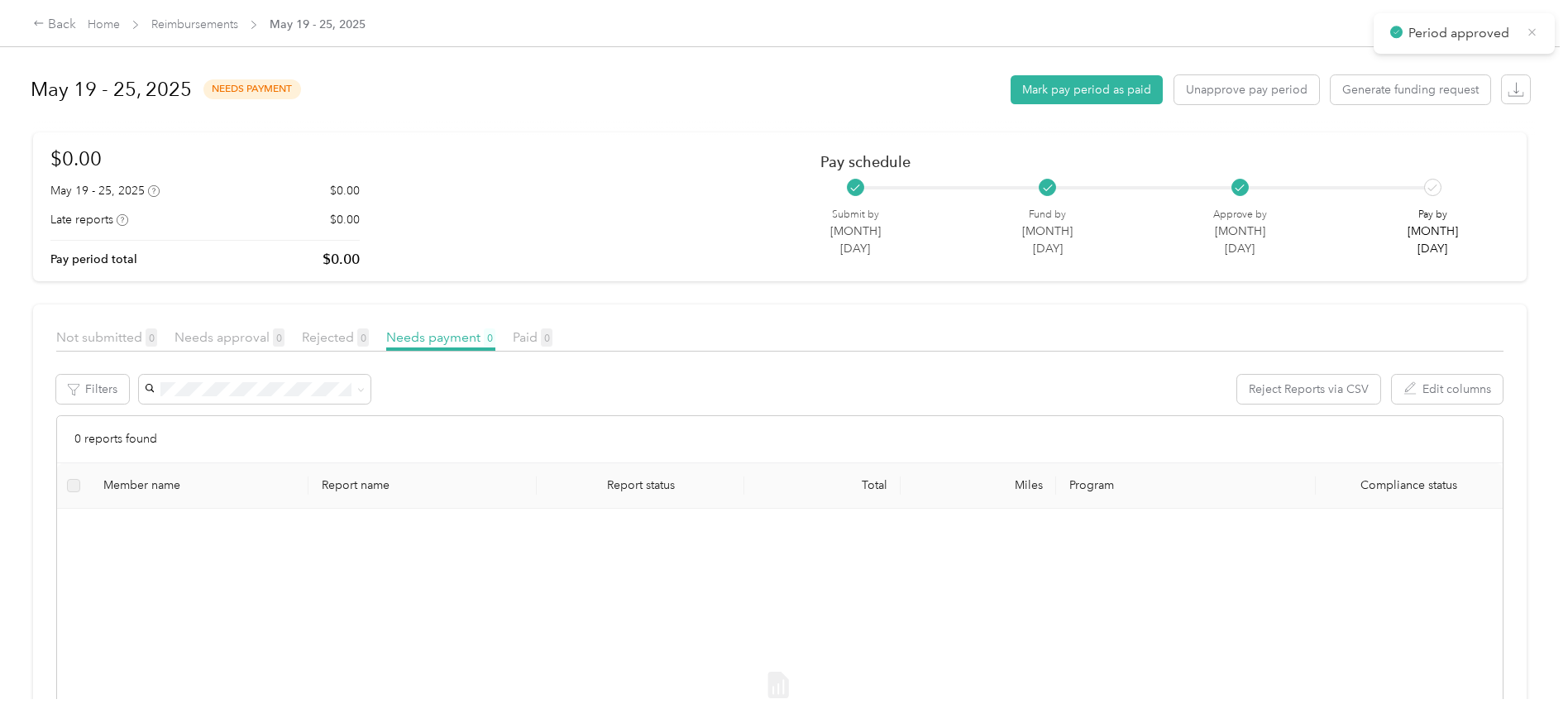 click 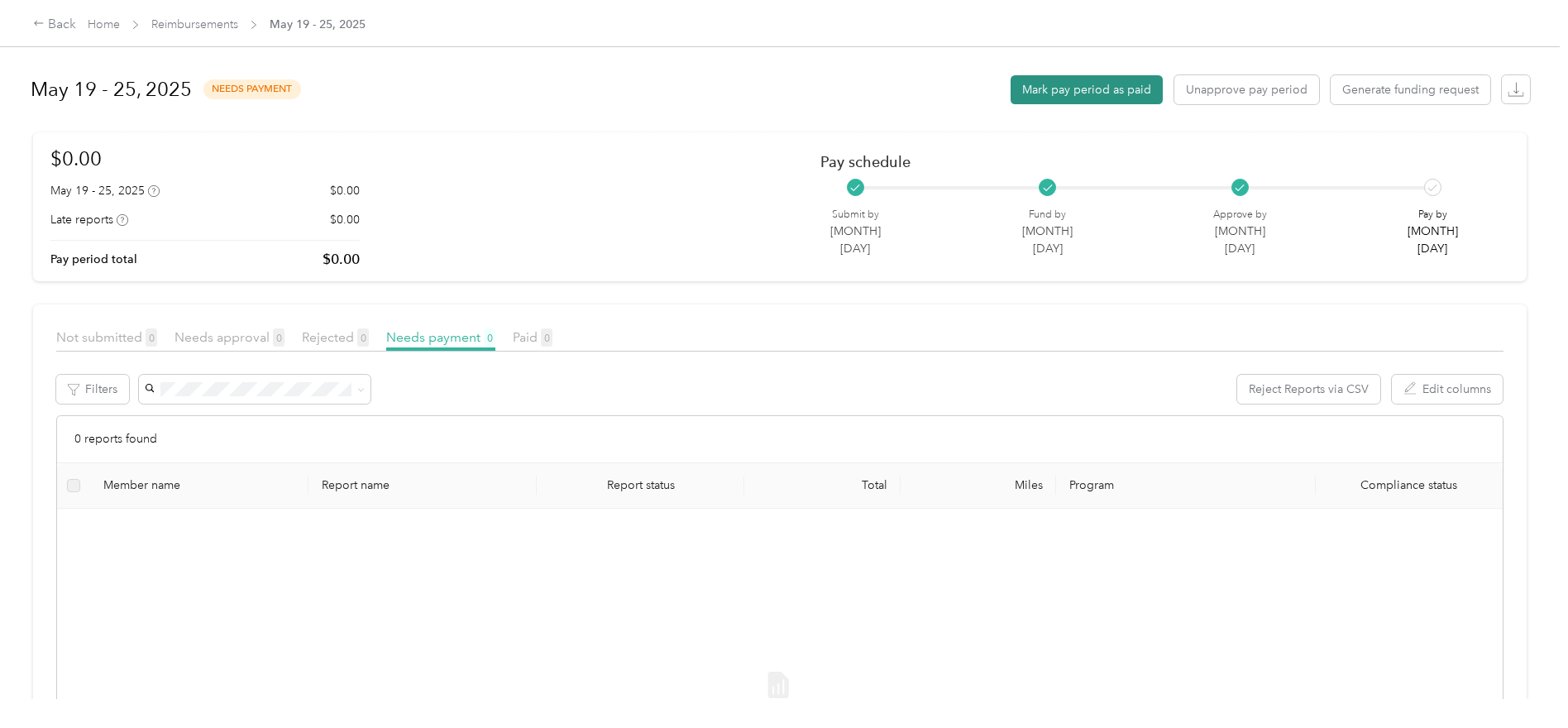 click on "Mark pay period as paid" at bounding box center (1087, 89) 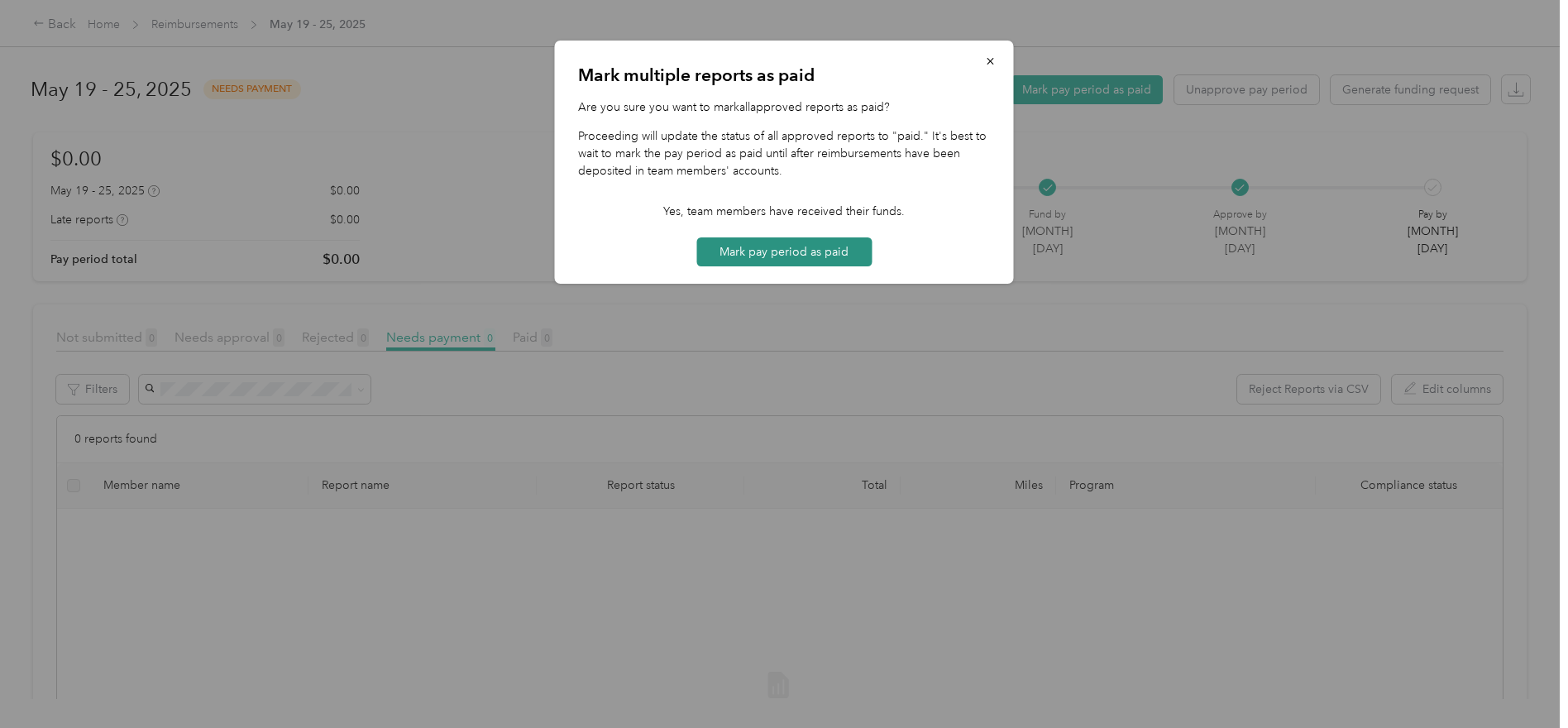 click on "Mark pay period as paid" at bounding box center (784, 251) 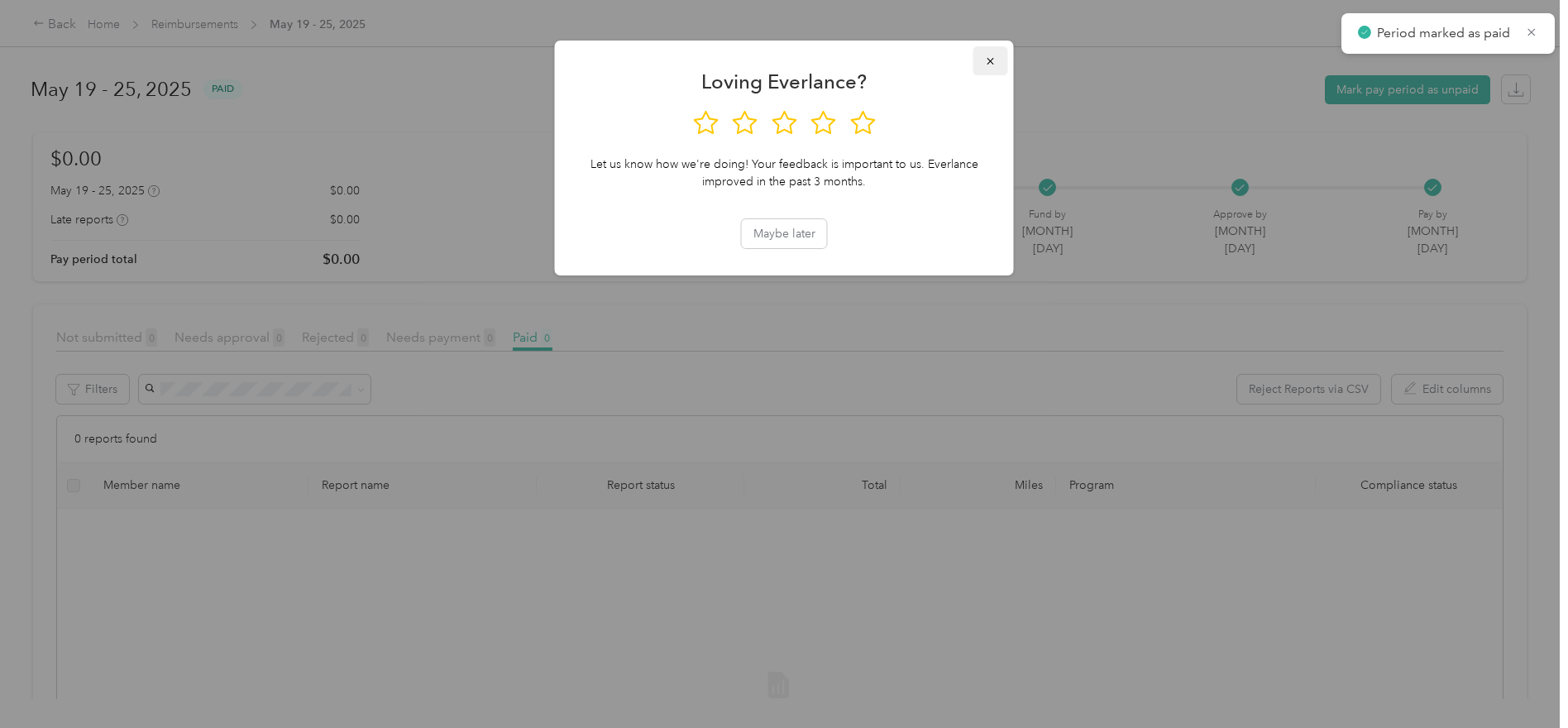 click at bounding box center (991, 60) 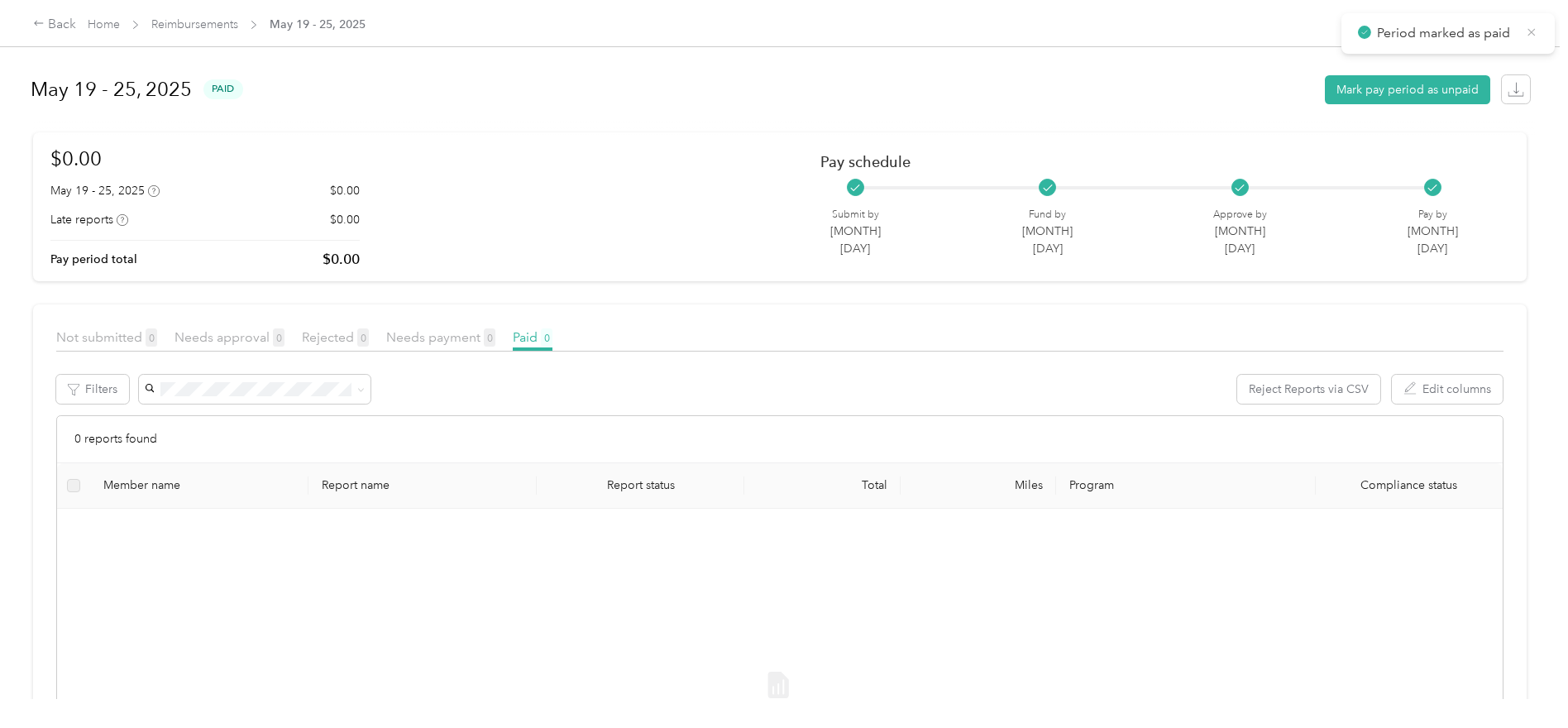 click 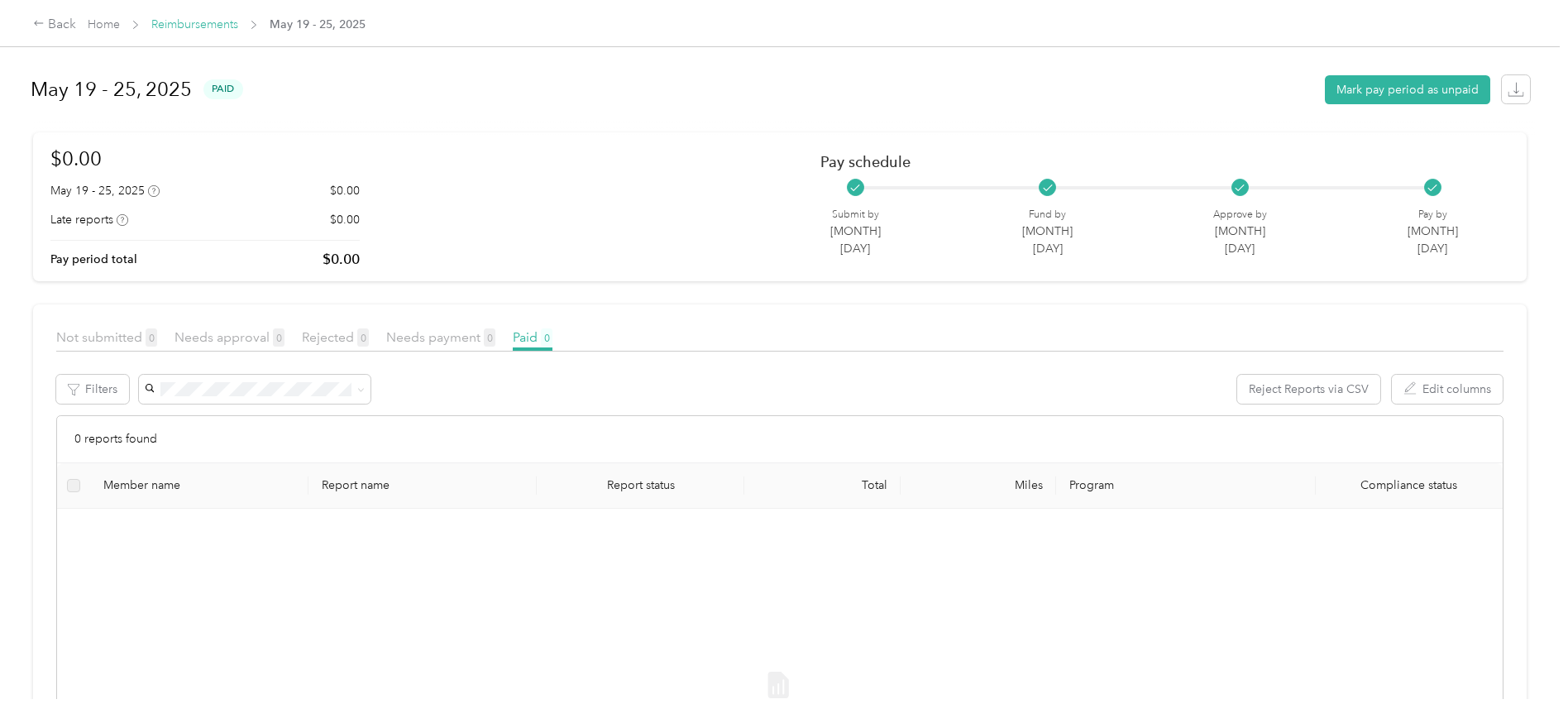click on "Reimbursements" at bounding box center (194, 24) 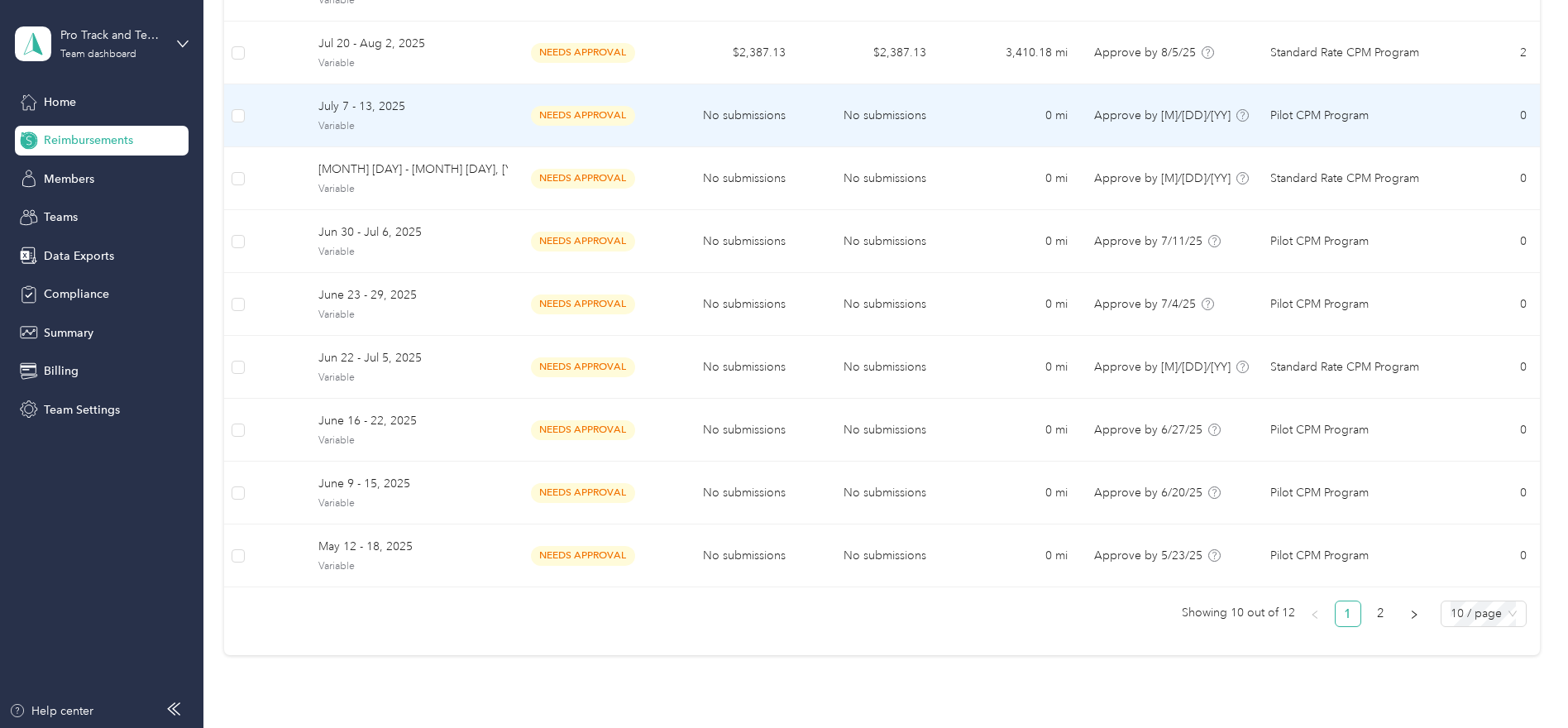 scroll, scrollTop: 384, scrollLeft: 0, axis: vertical 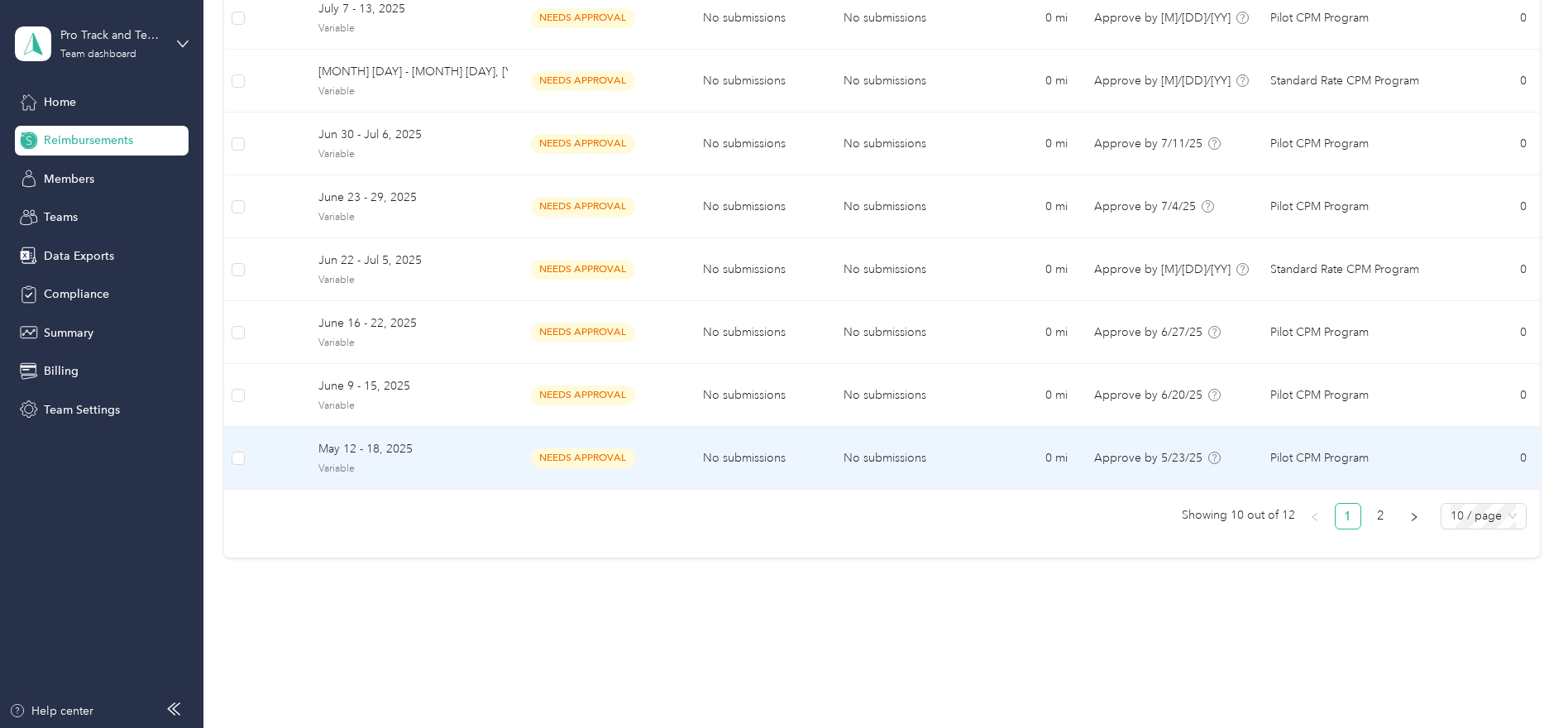 click on "May 12 - 18, 2025" at bounding box center [406, 449] 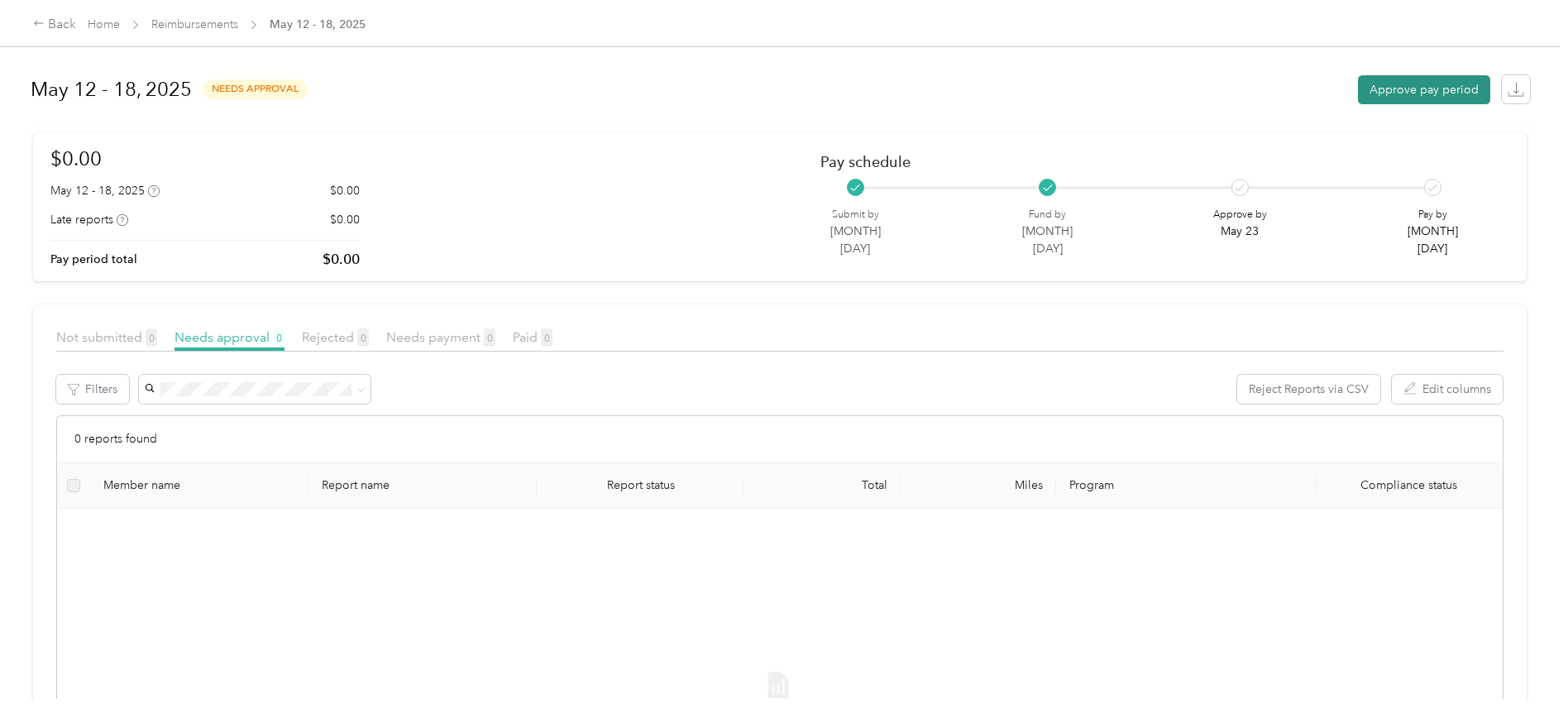 click on "Approve pay period" at bounding box center [1424, 89] 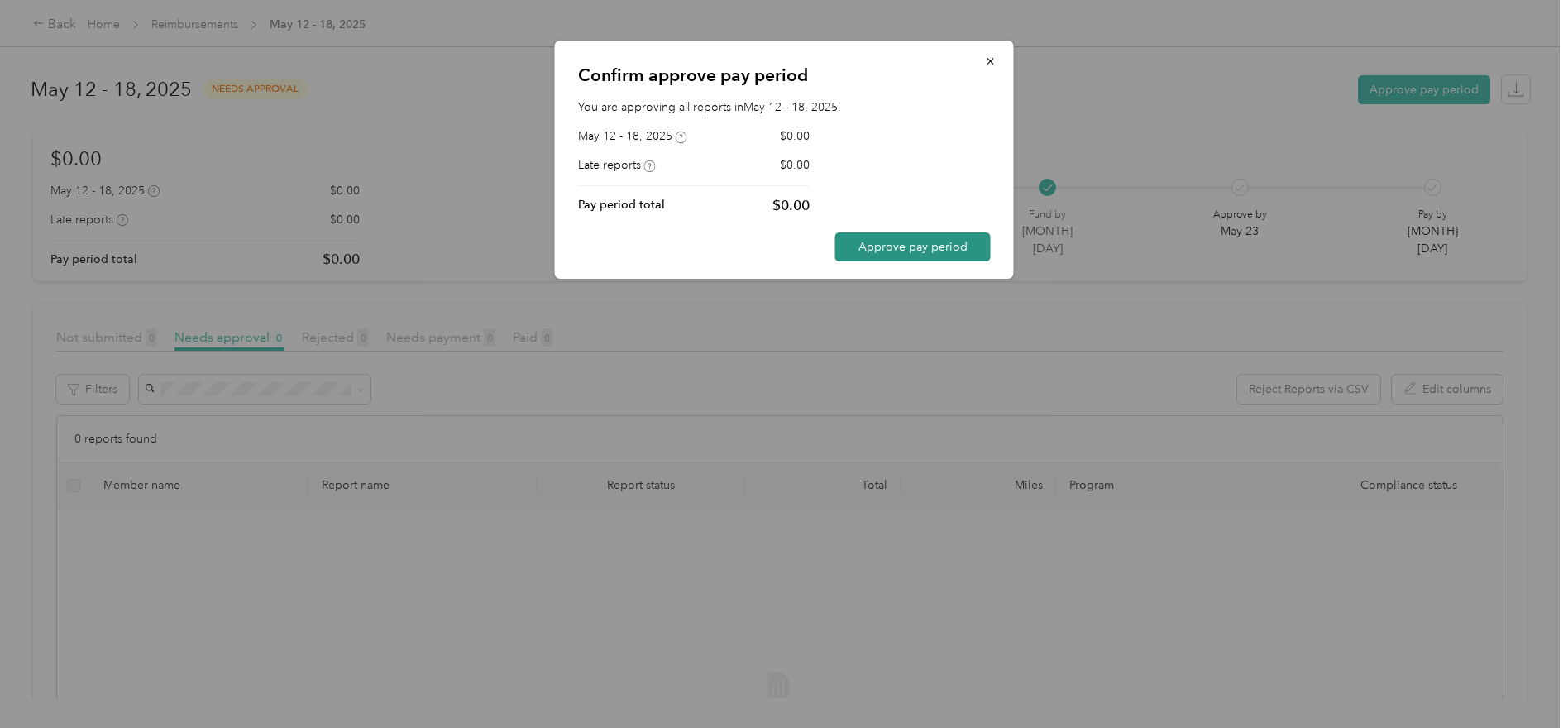 click on "Approve pay period" at bounding box center (913, 247) 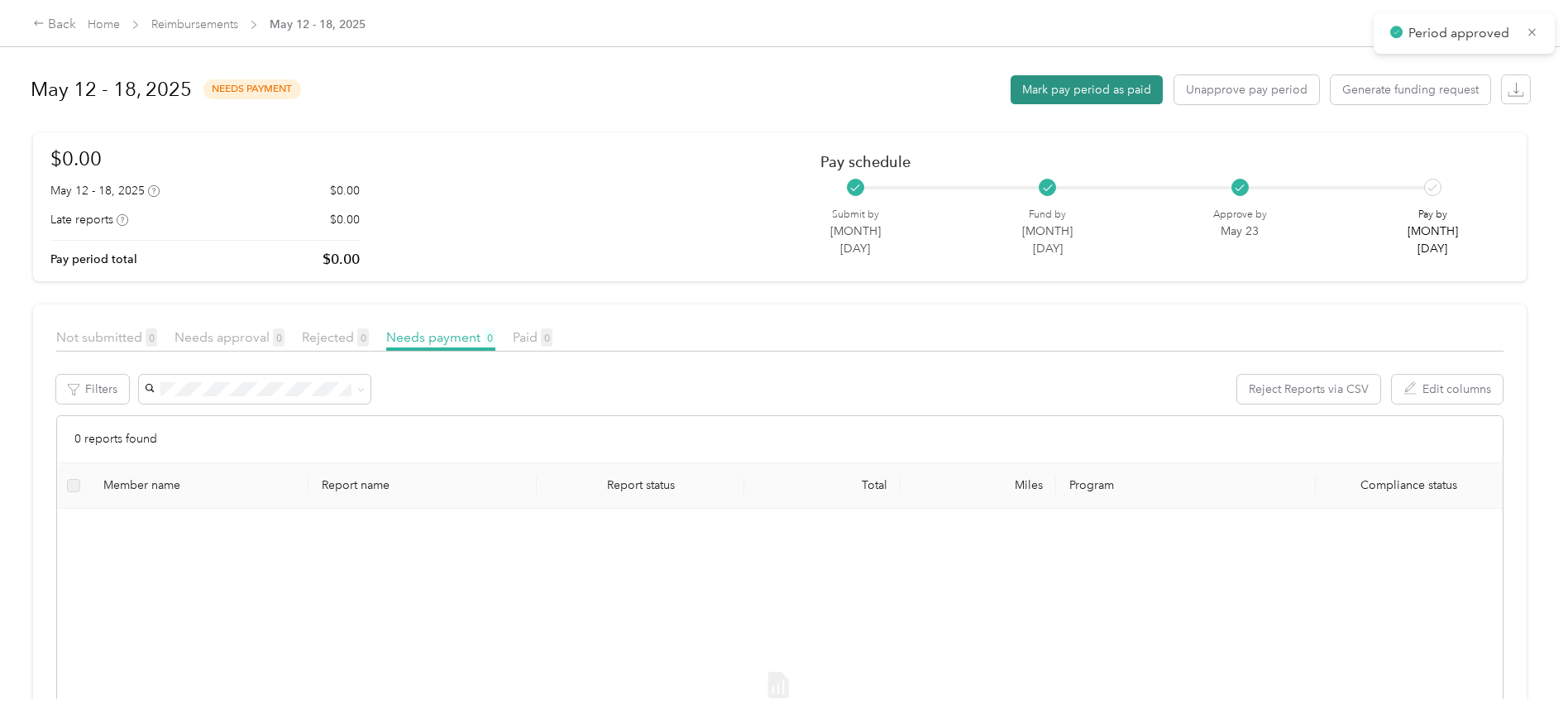click on "Mark pay period as paid" at bounding box center (1087, 89) 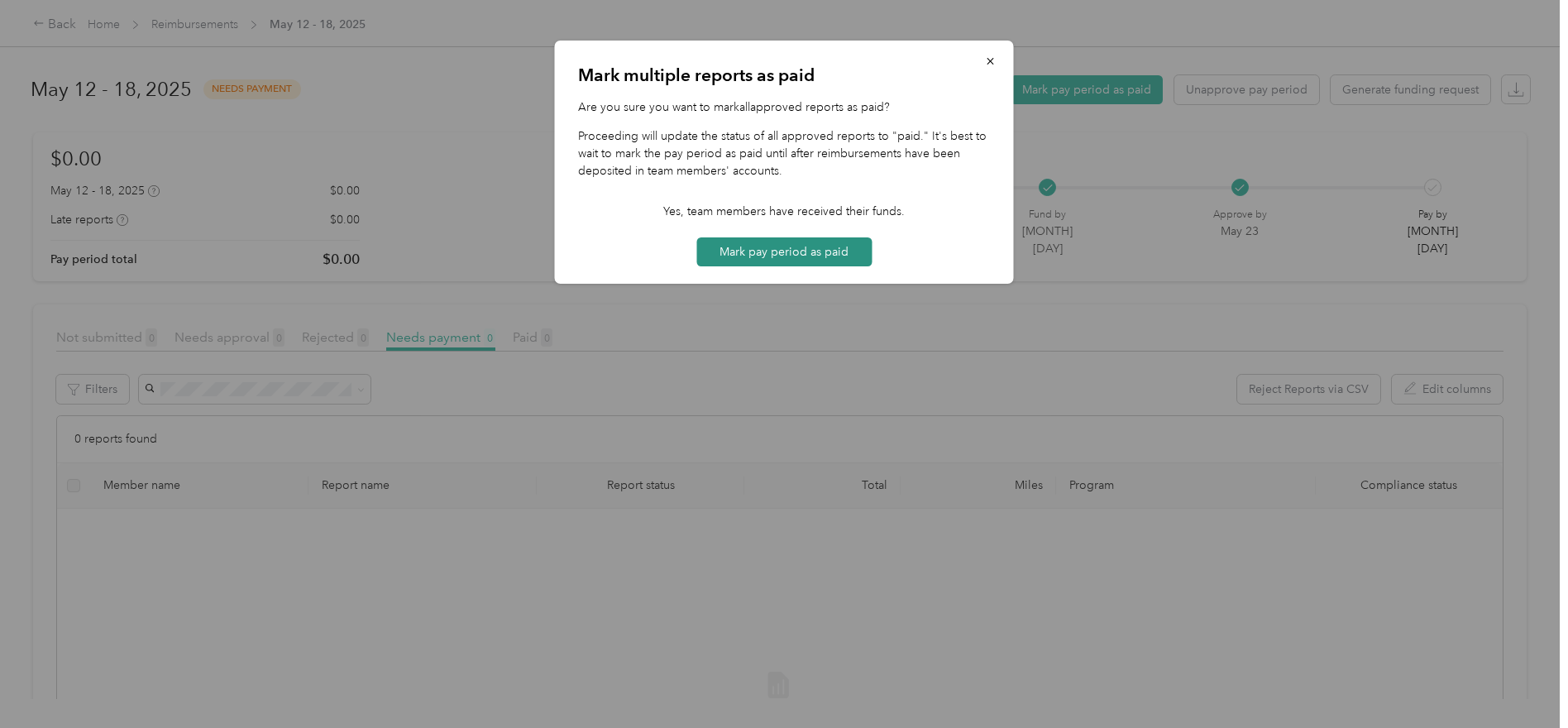 click on "Mark pay period as paid" at bounding box center [784, 251] 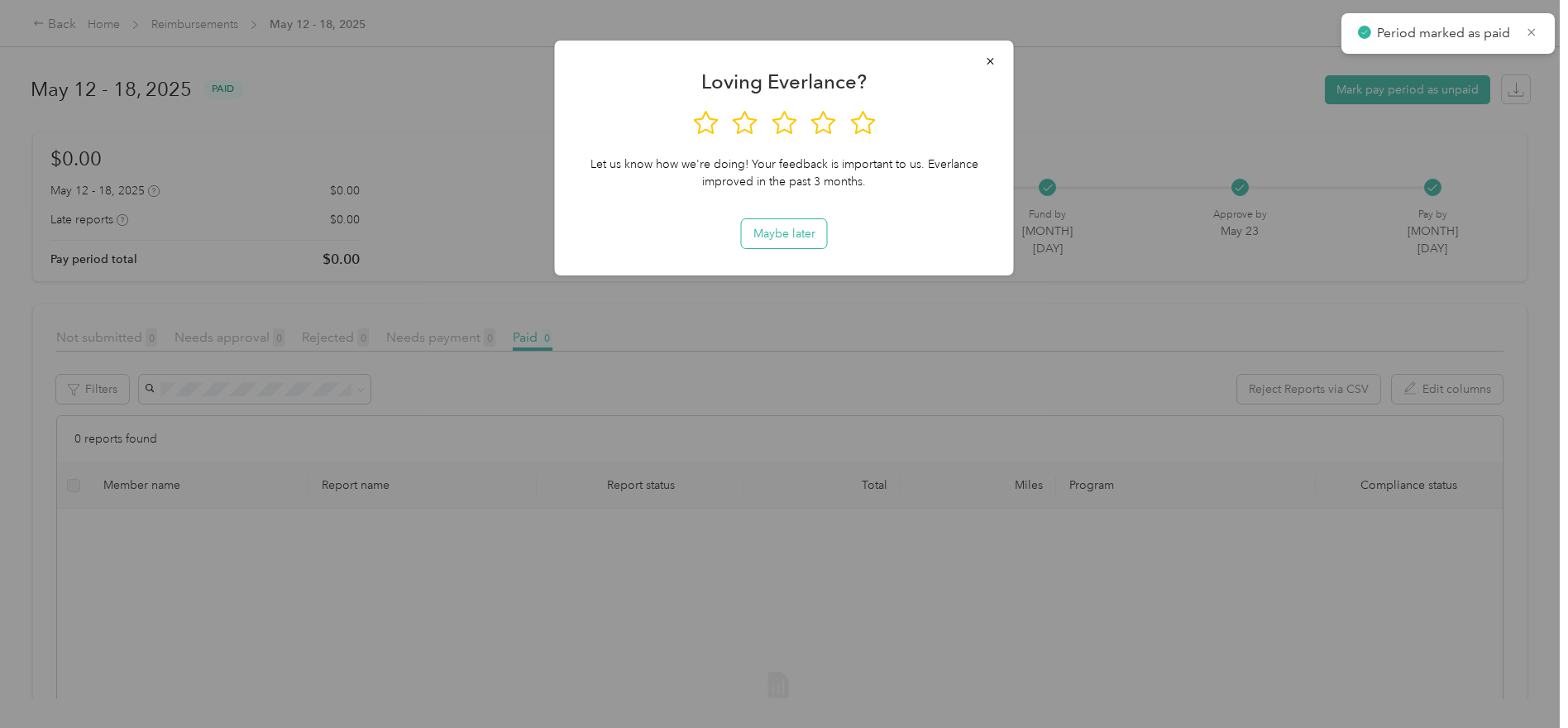 click on "Maybe later" at bounding box center [784, 233] 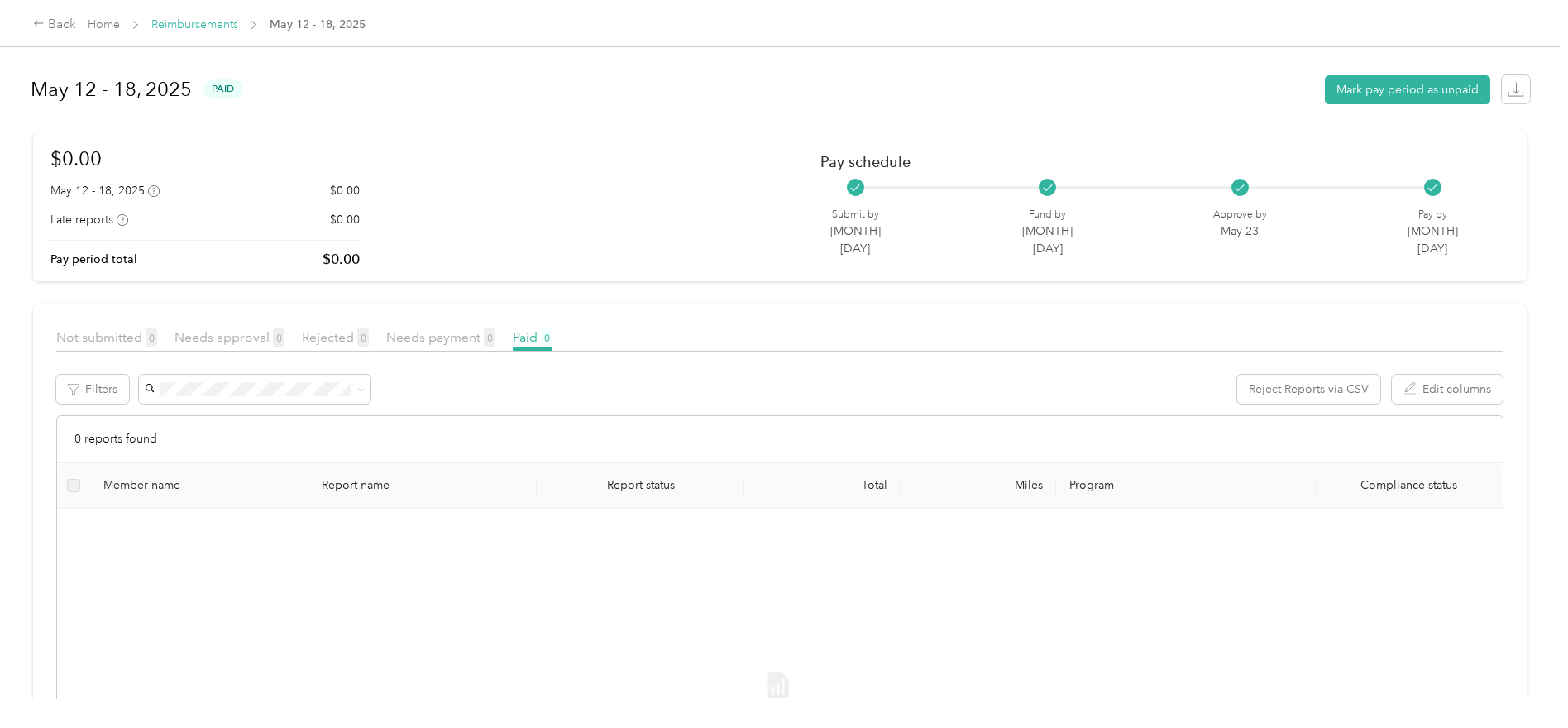 click on "Reimbursements" at bounding box center [194, 24] 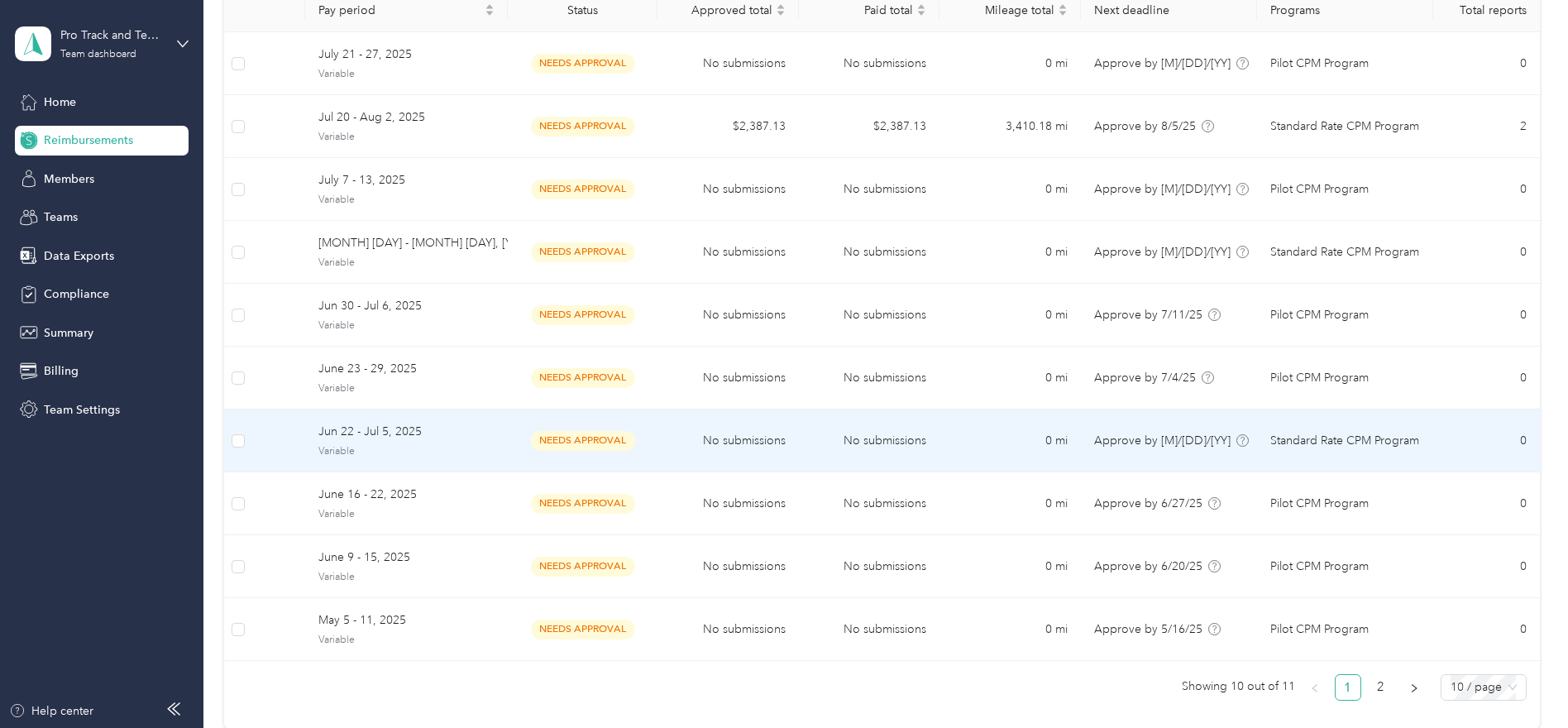 scroll, scrollTop: 384, scrollLeft: 0, axis: vertical 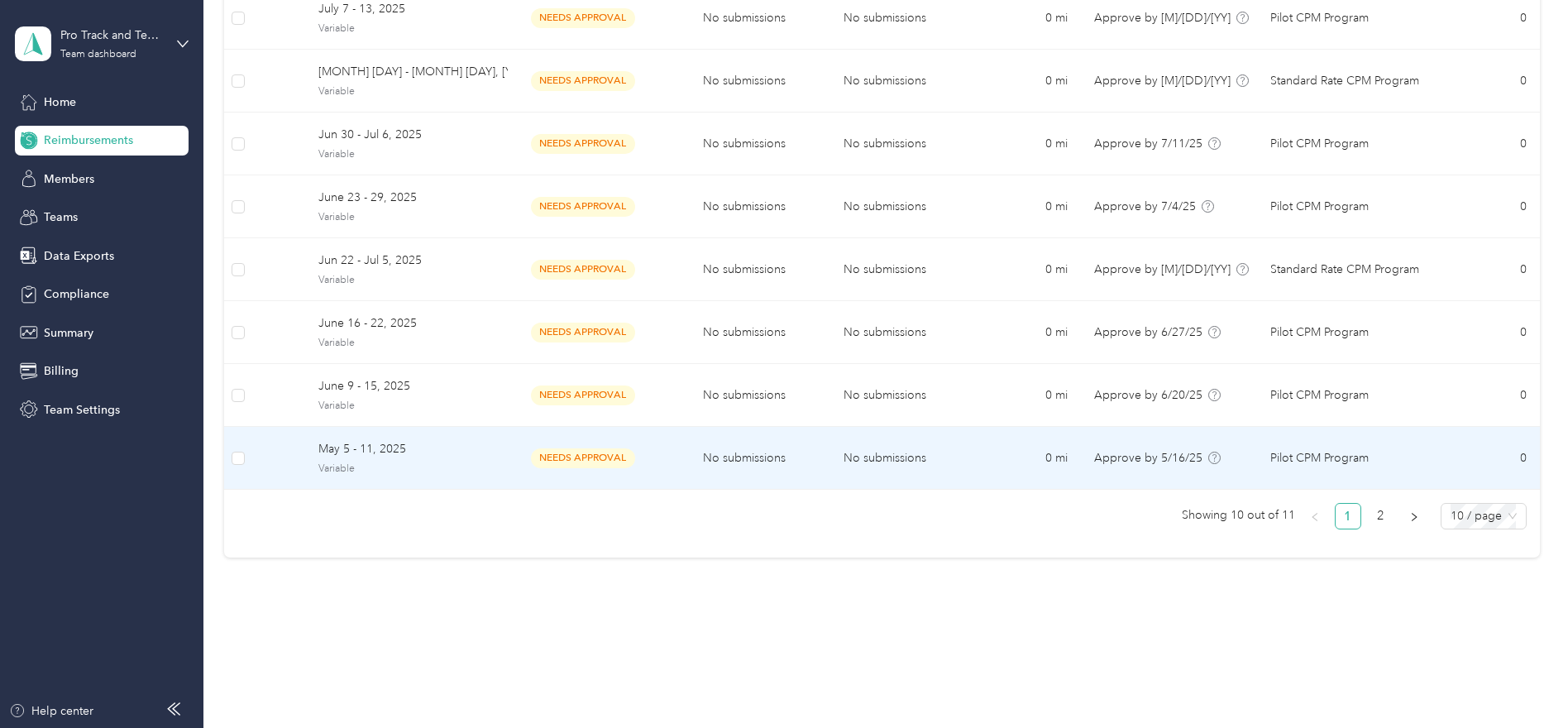 click on "No submissions" at bounding box center [728, 458] 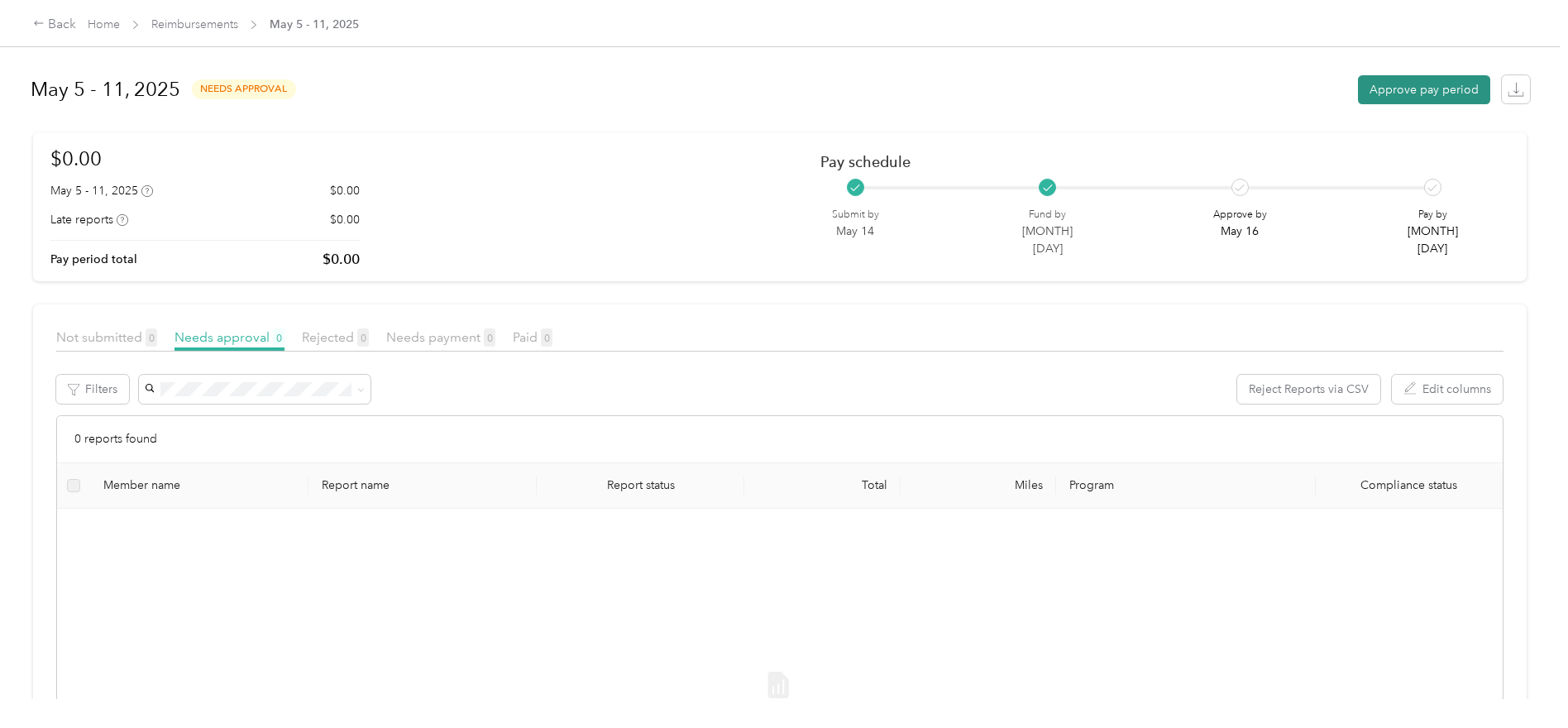 click on "Approve pay period" at bounding box center [1424, 89] 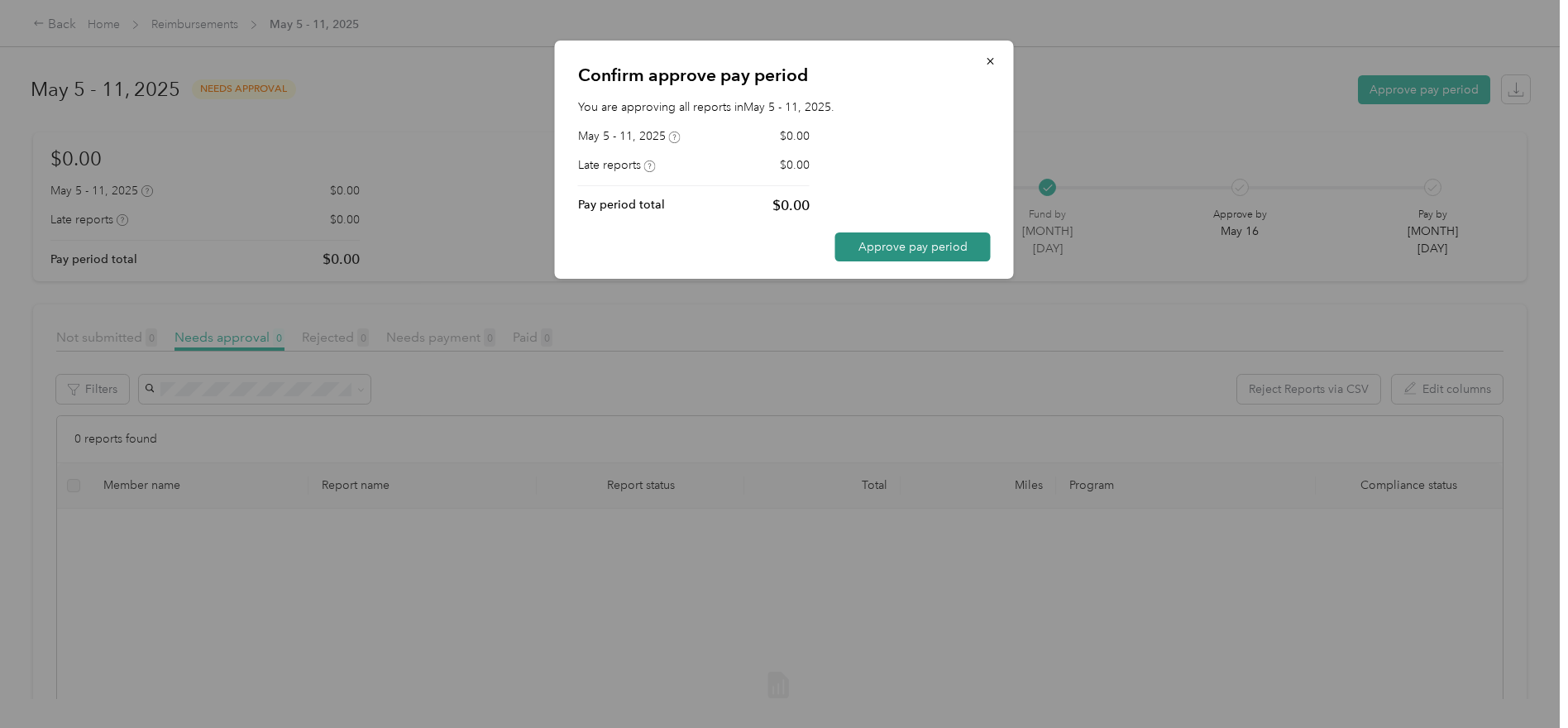 click on "Approve pay period" at bounding box center (913, 247) 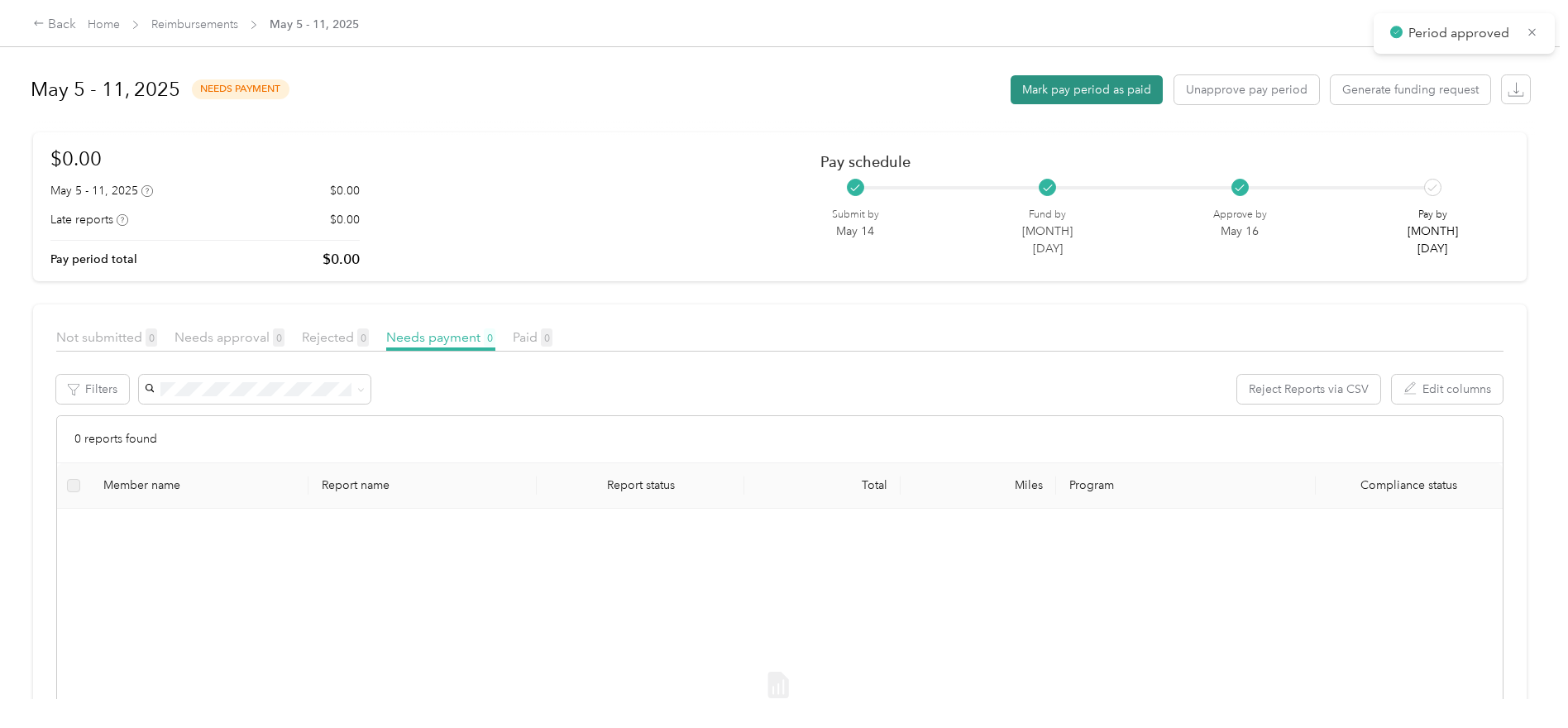 click on "Mark pay period as paid" at bounding box center [1087, 89] 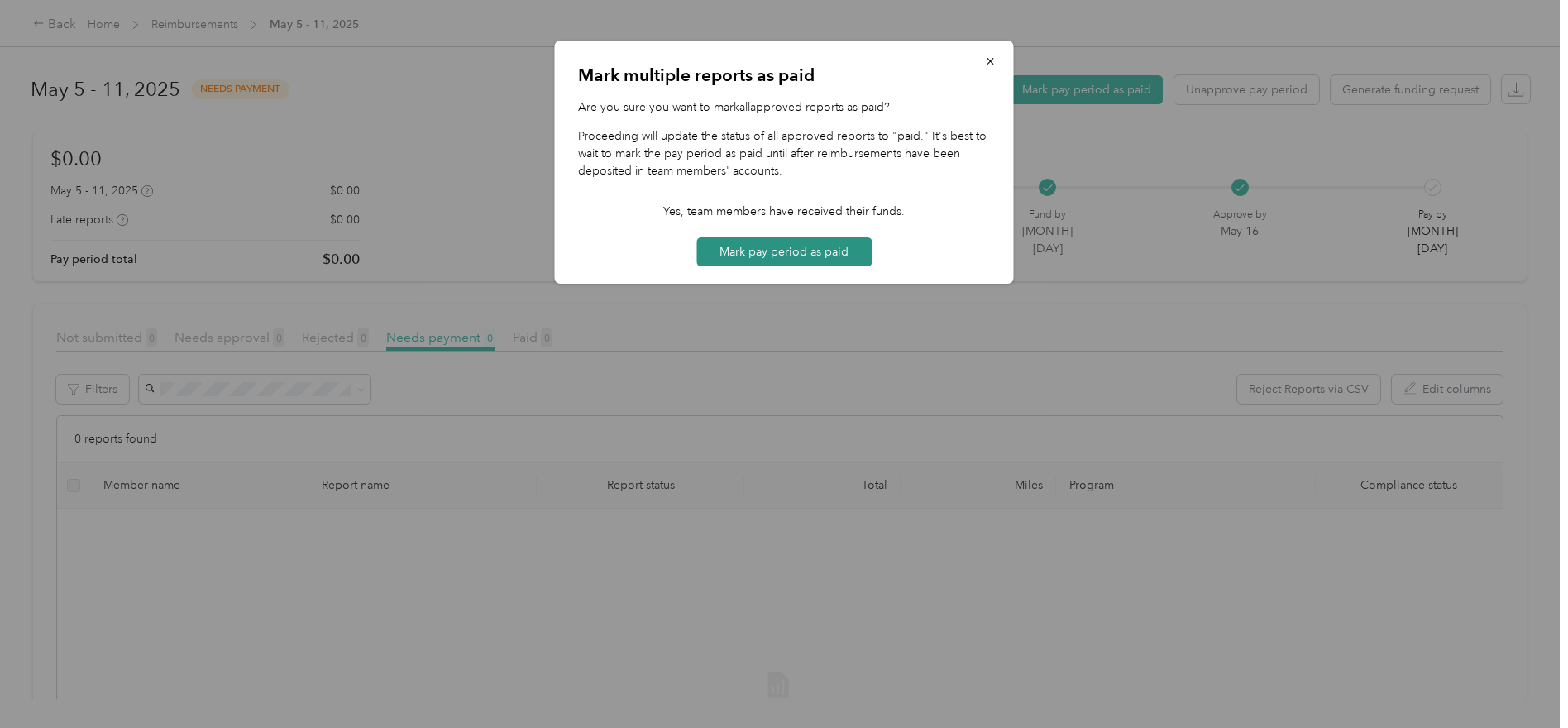 click on "Mark pay period as paid" at bounding box center [784, 251] 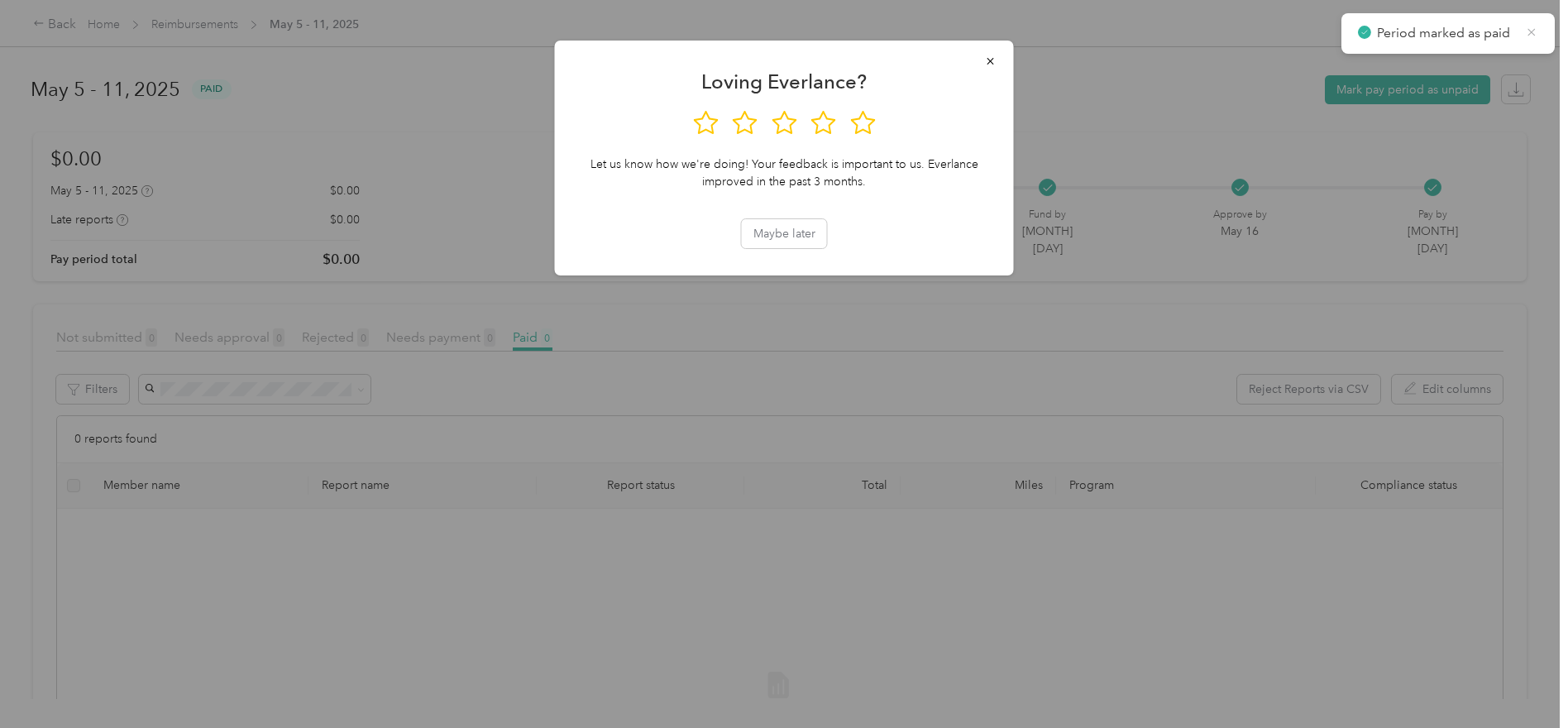 click 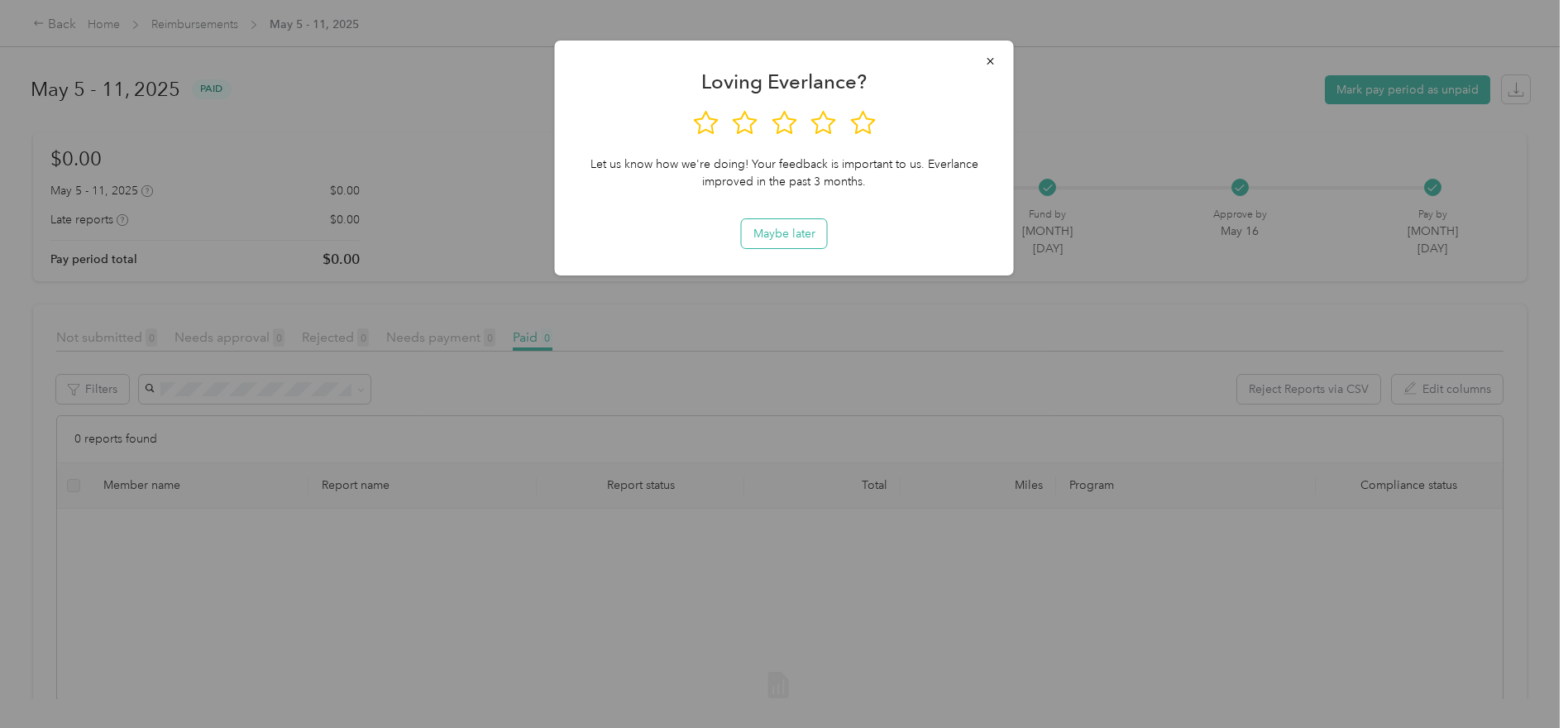click on "Maybe later" at bounding box center [784, 233] 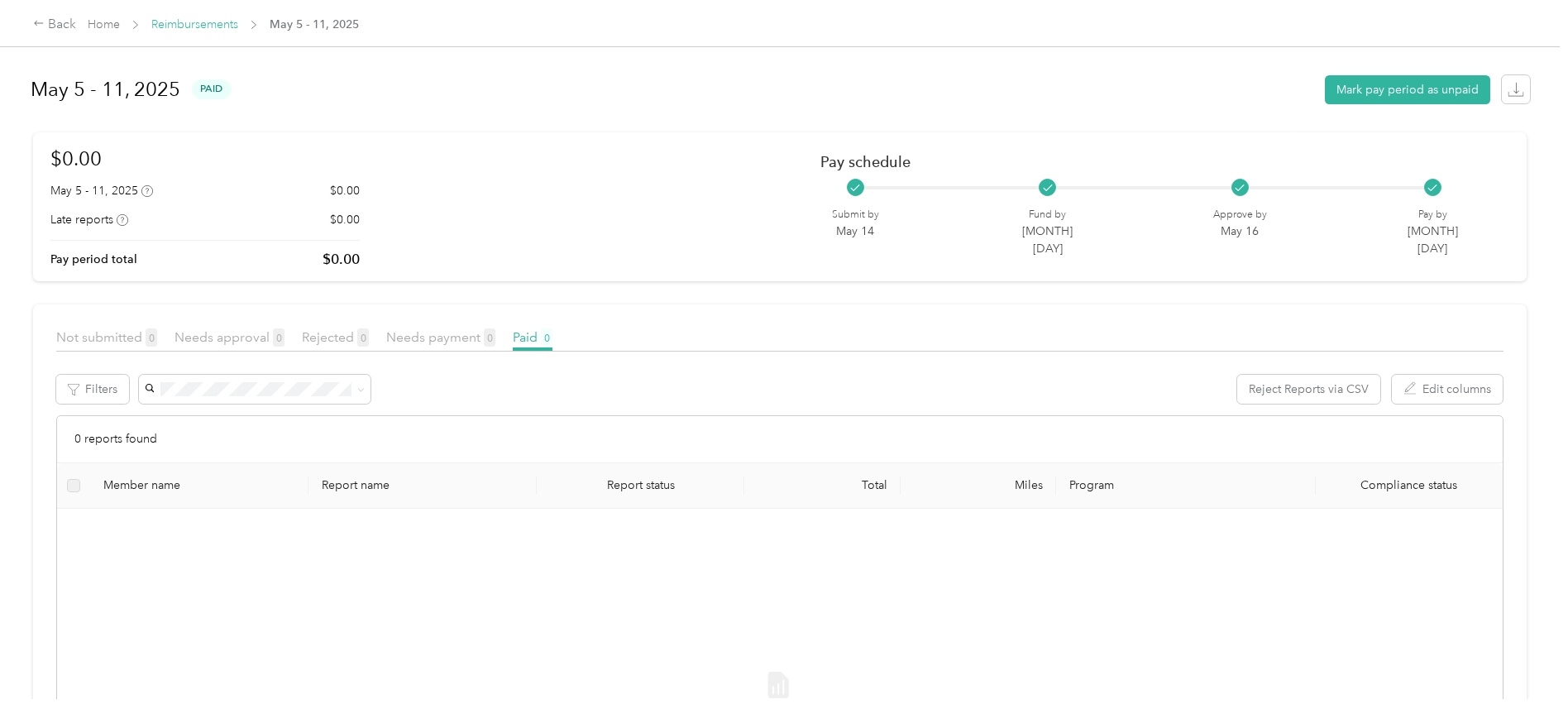 click on "Reimbursements" at bounding box center (194, 24) 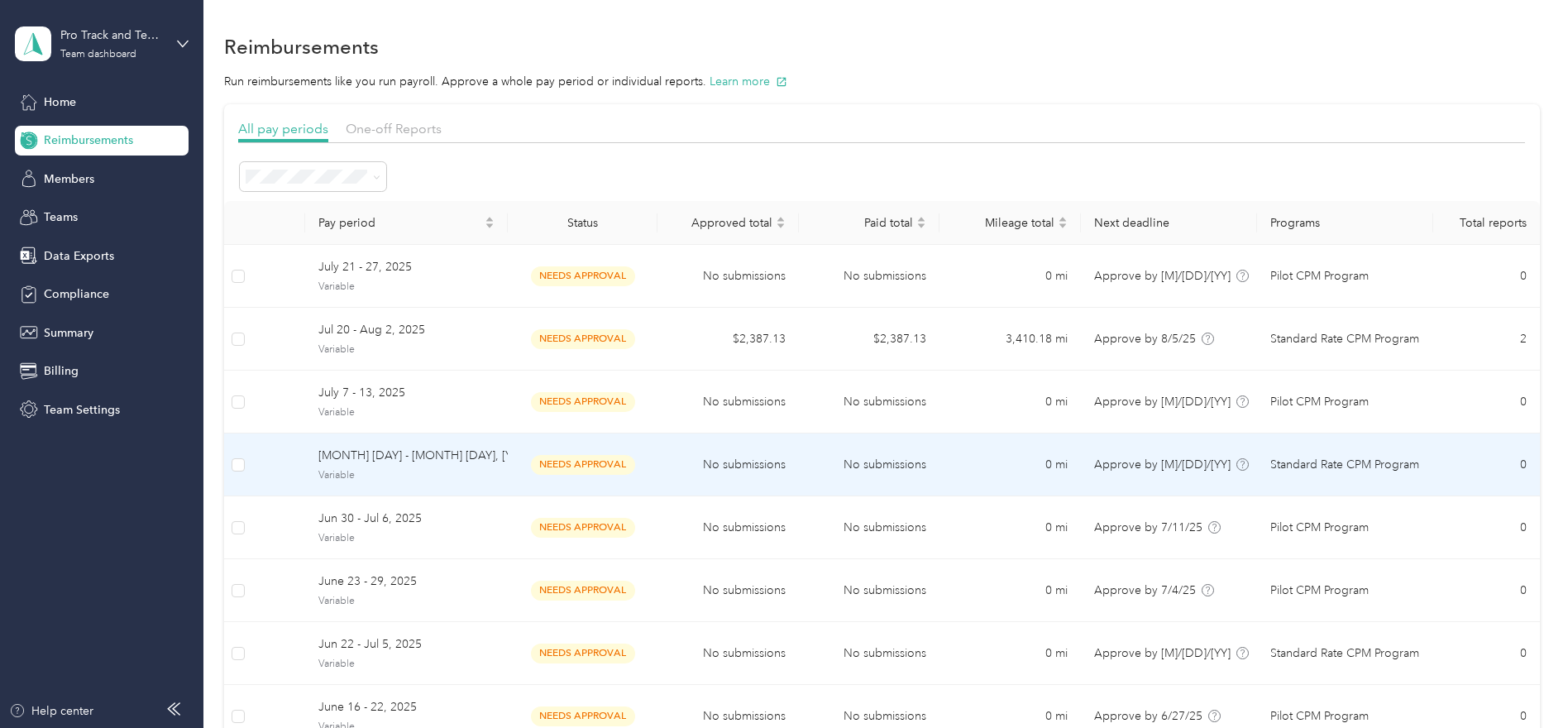 scroll, scrollTop: 384, scrollLeft: 0, axis: vertical 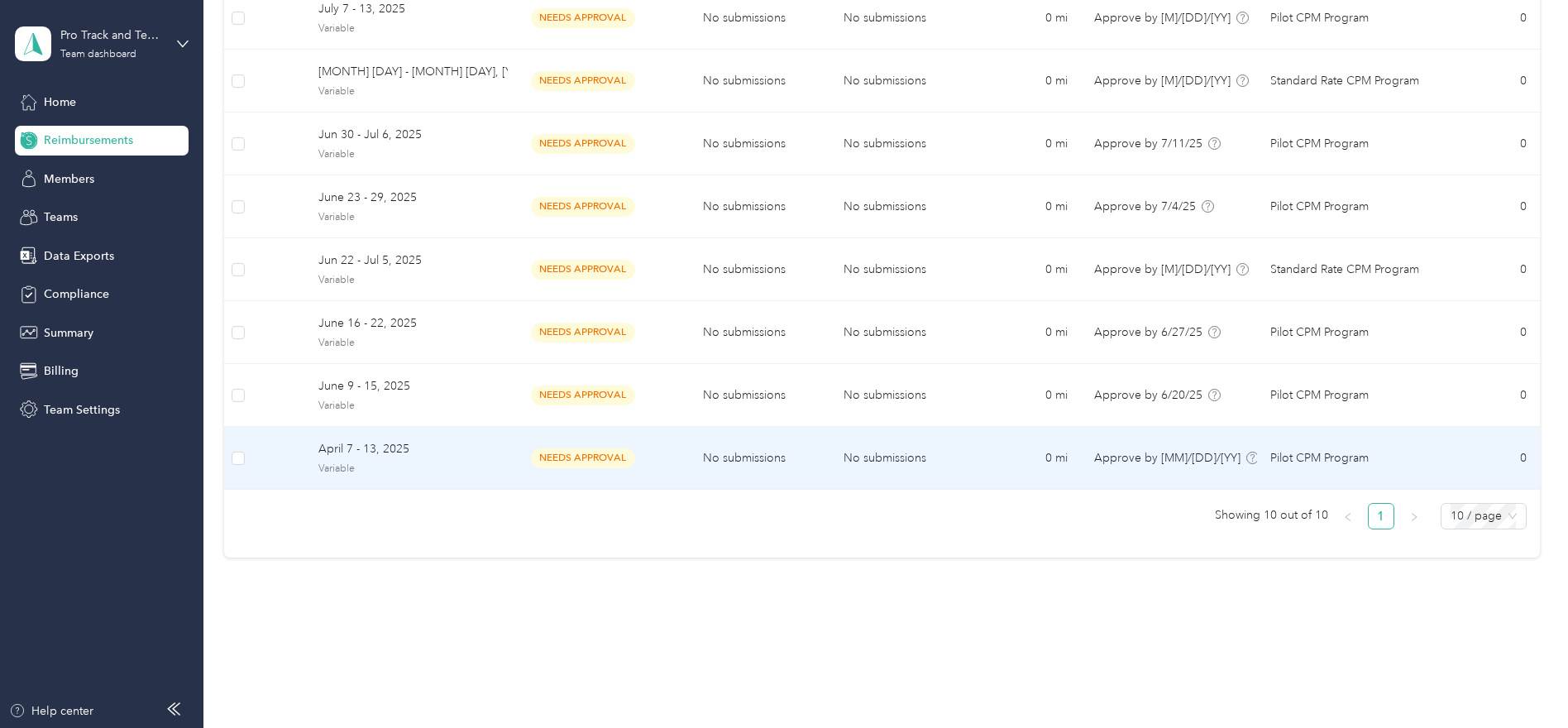 click on "Pilot CPM Program" at bounding box center [1319, 458] 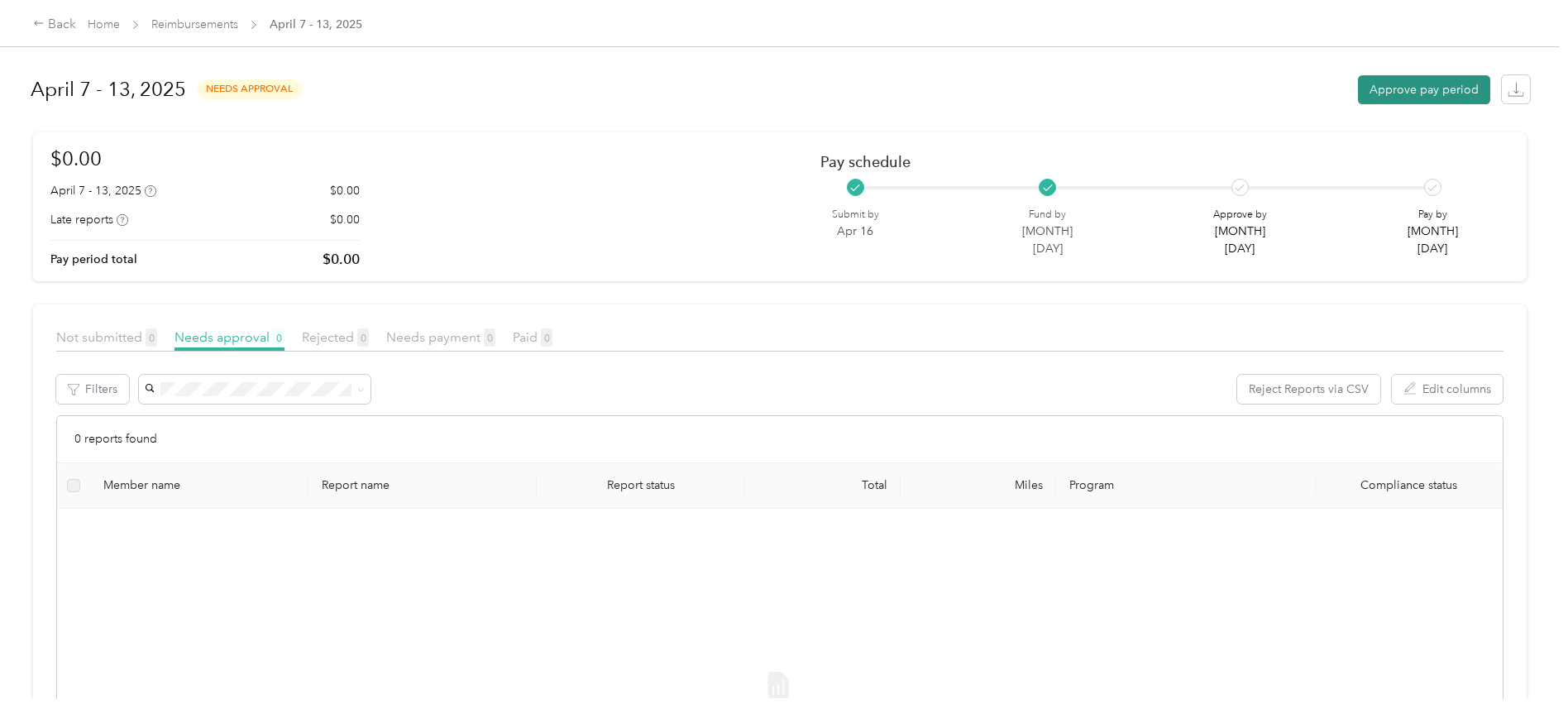 click on "Approve pay period" at bounding box center (1424, 89) 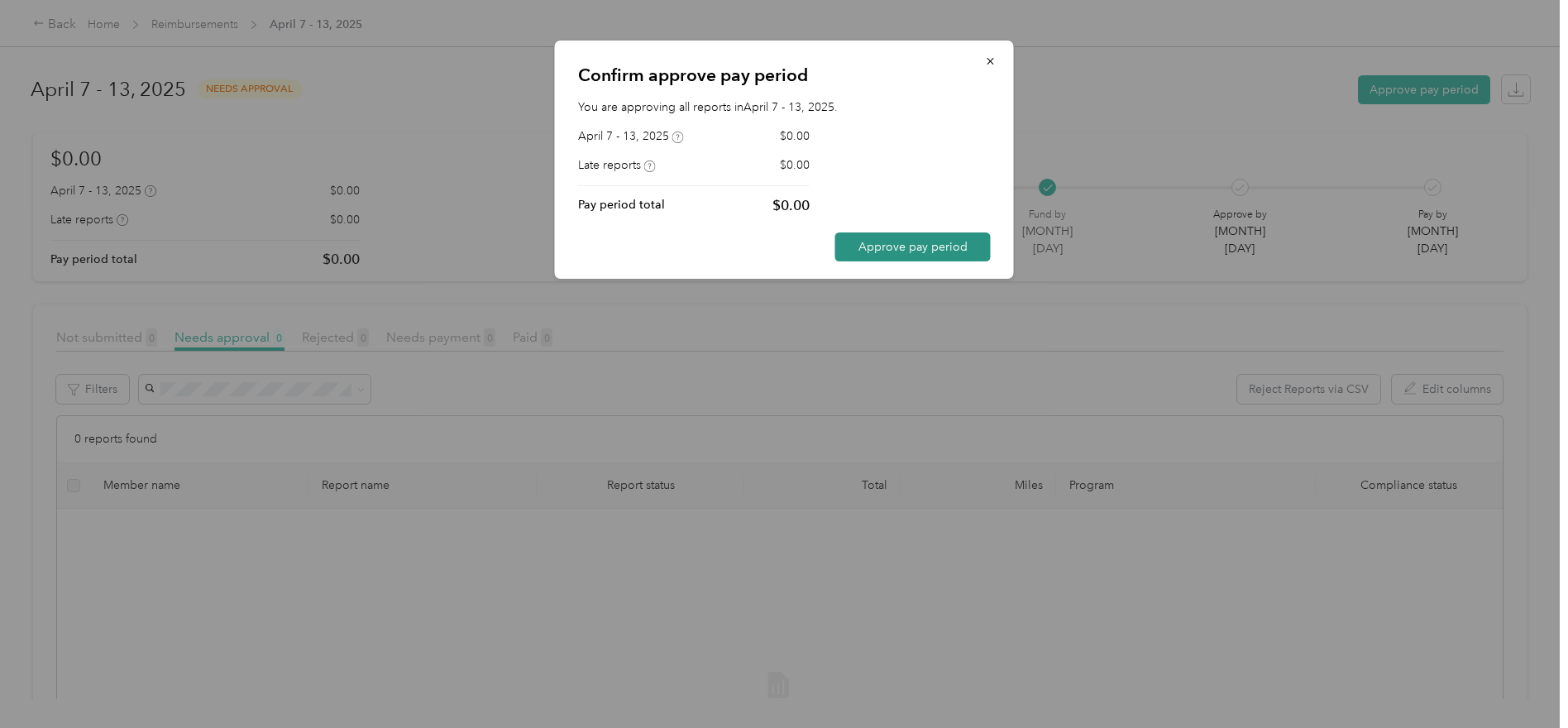 click on "Approve pay period" at bounding box center (913, 247) 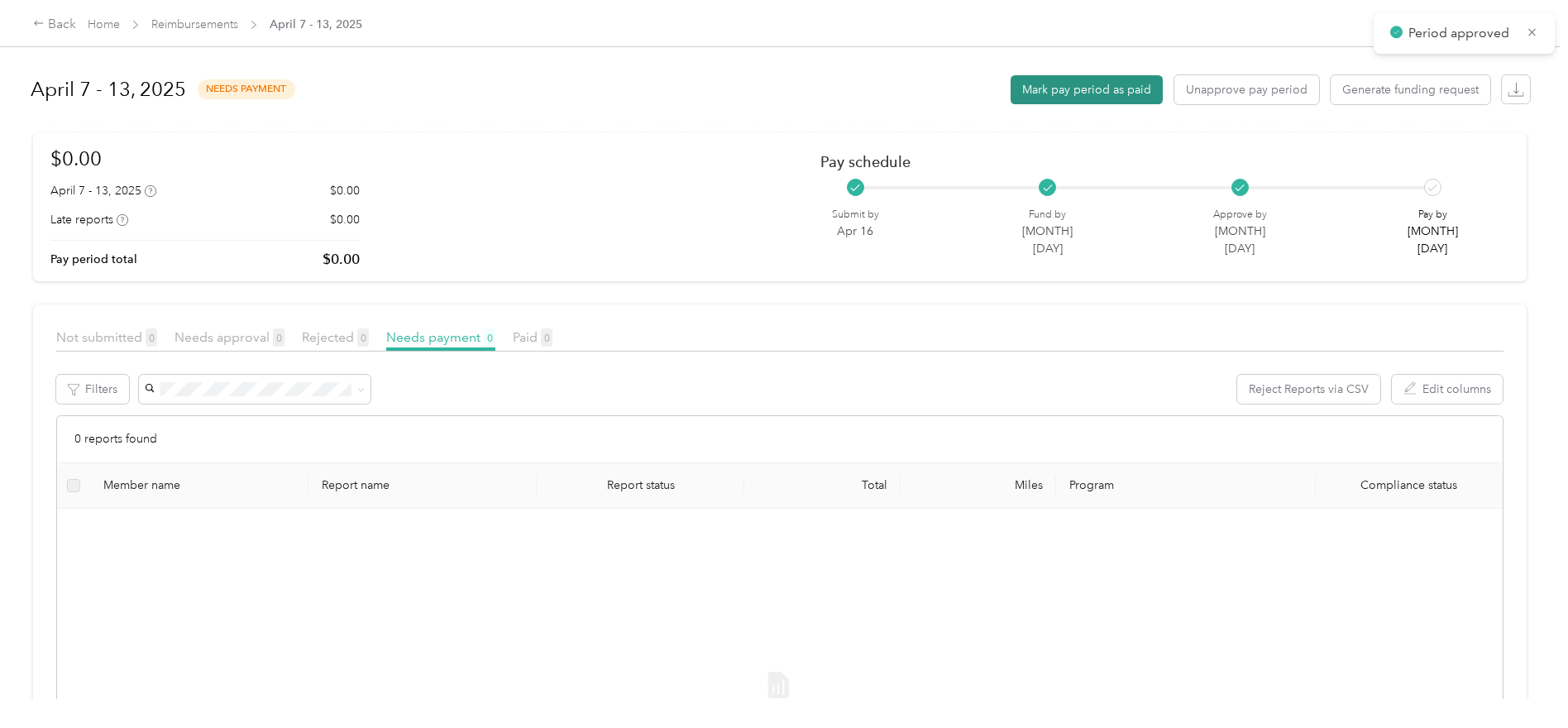 click on "Mark pay period as paid" at bounding box center [1087, 89] 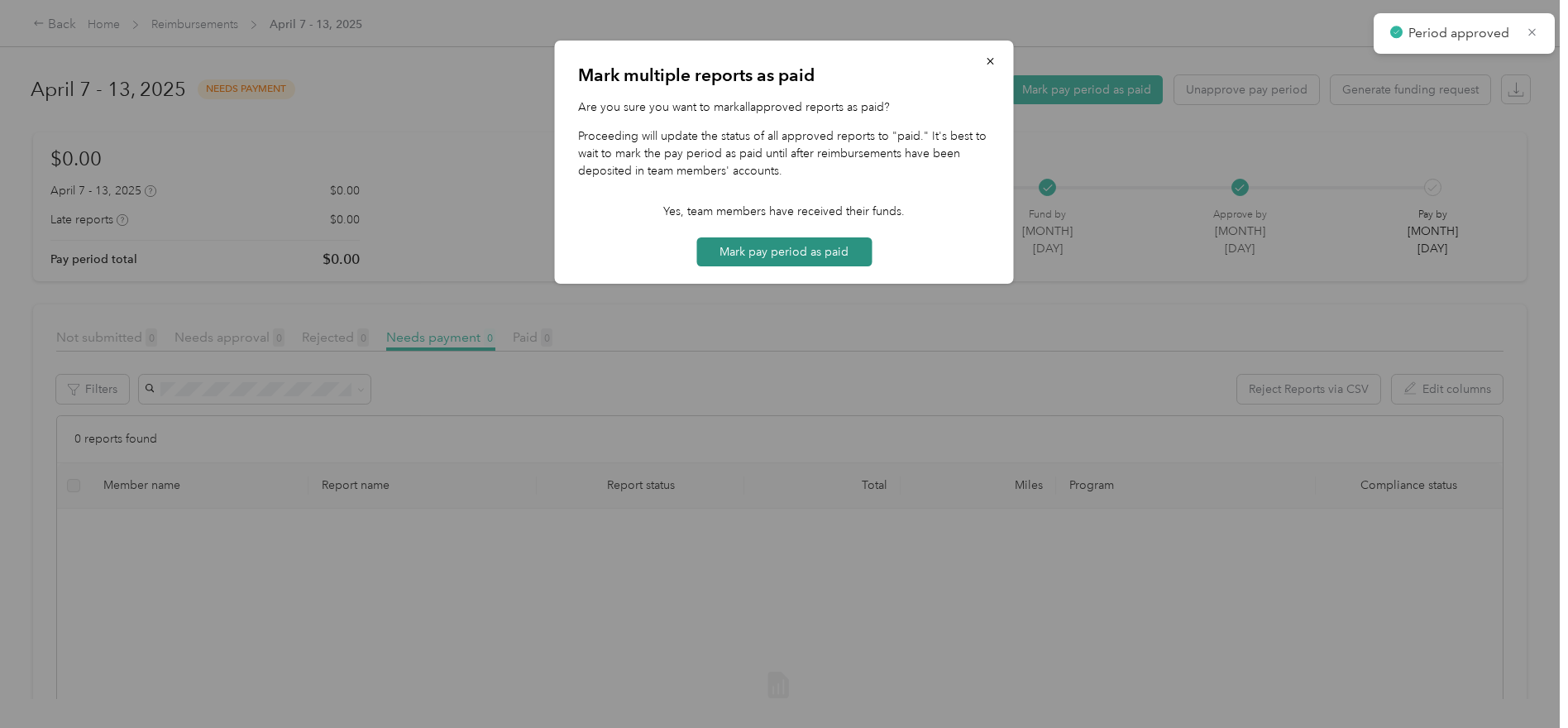 click on "Mark pay period as paid" at bounding box center (784, 251) 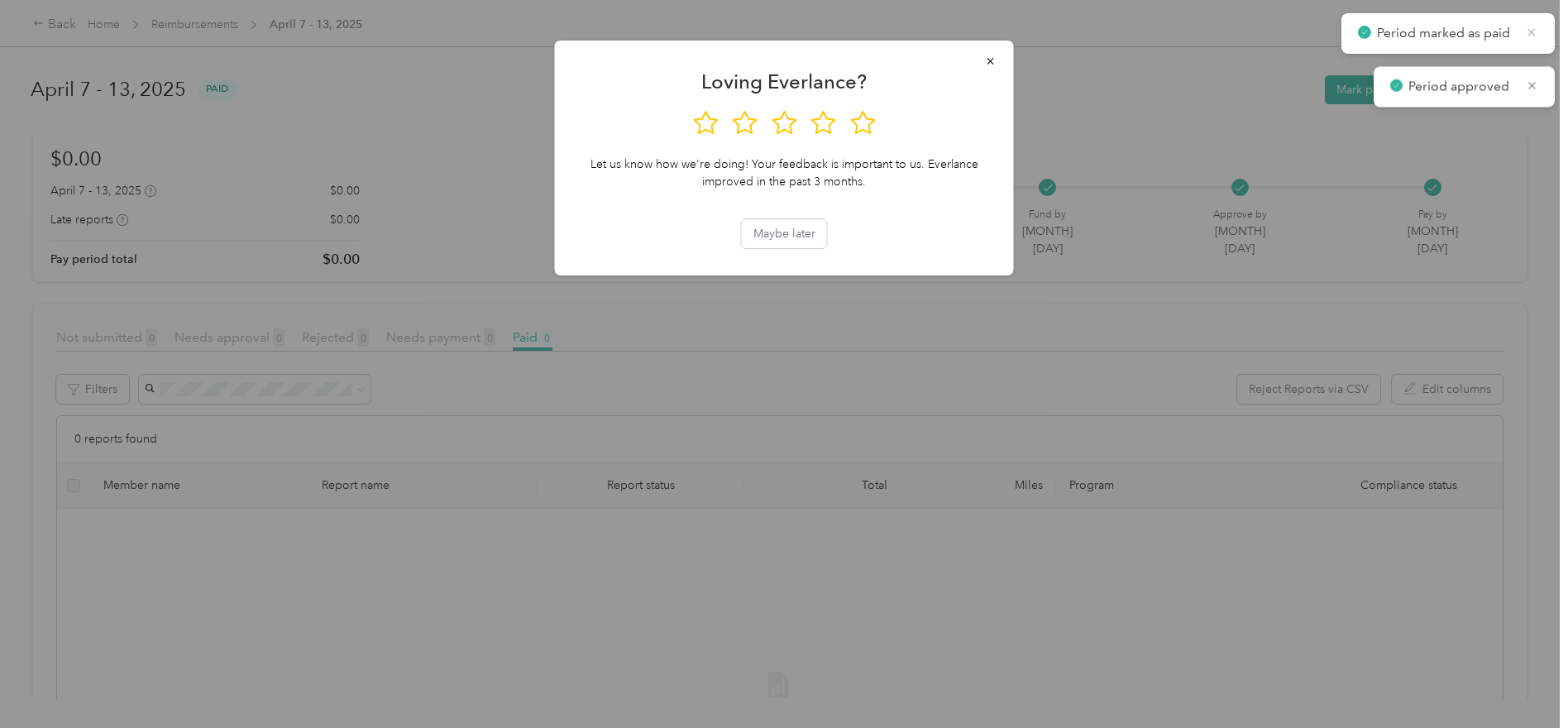 click 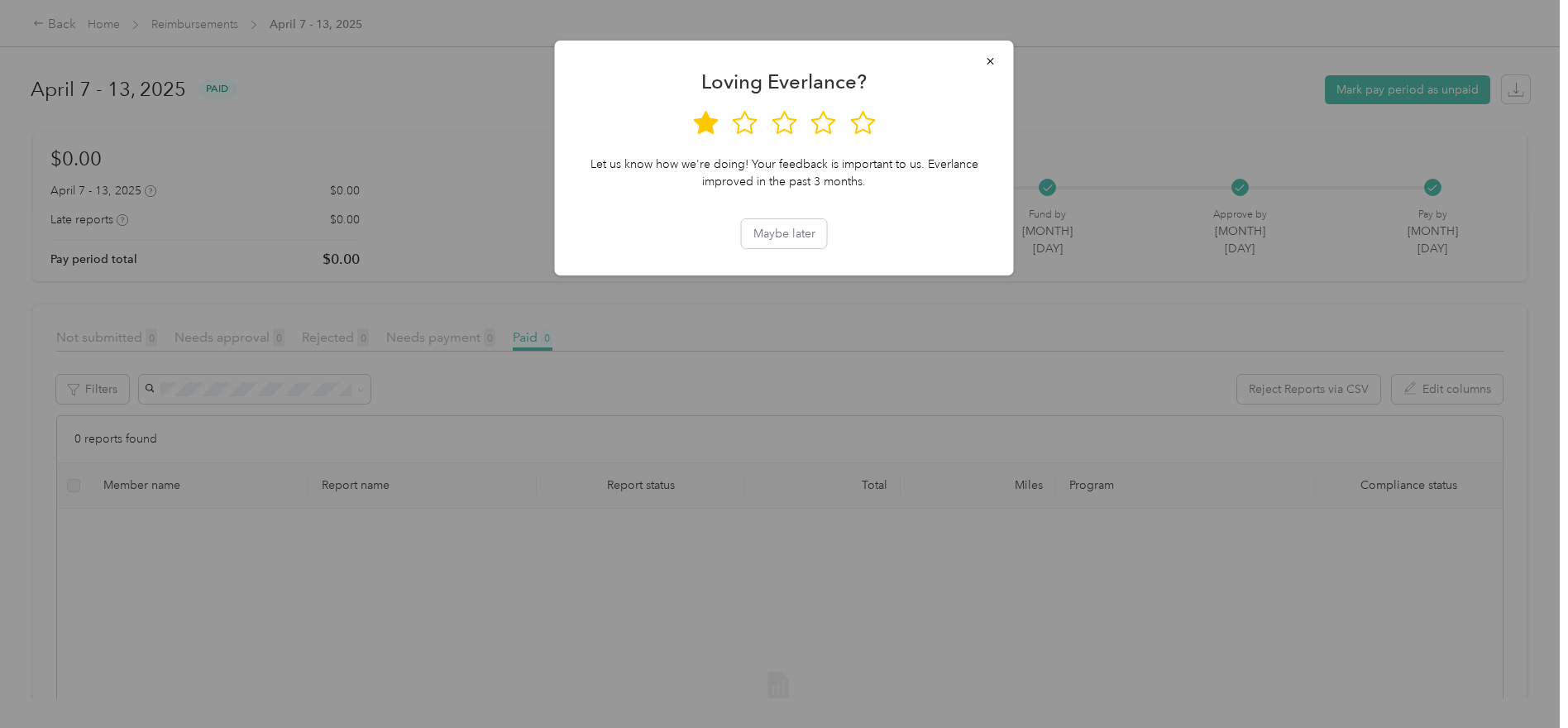 click 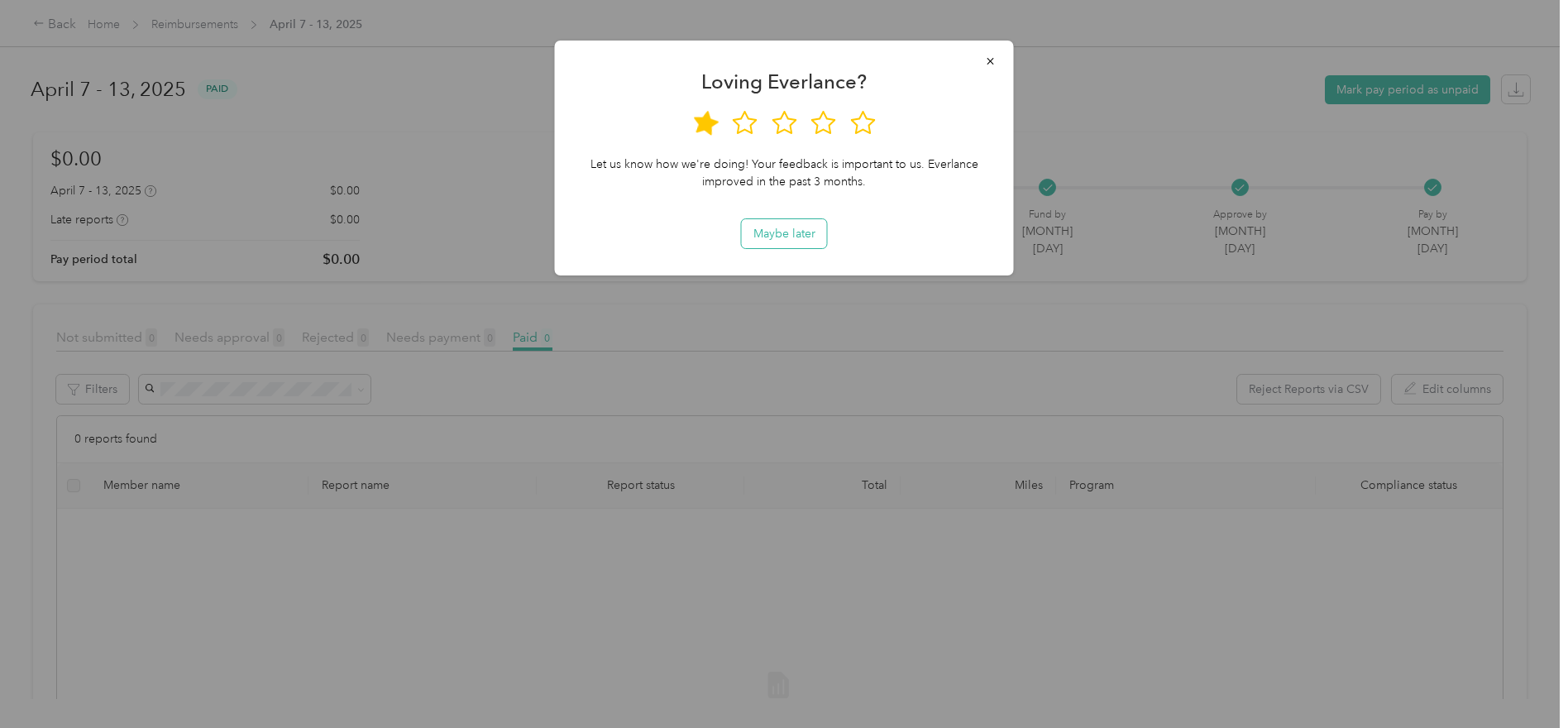 click on "Loving Everlance? Let us know how we're doing! Your feedback is important to us.   Everlance improved in the past 3 months. Maybe later How can we improve? Looks like there's room for growth. We'd love to know more about your experience and how we can do better. Please continue with the link below to give us your candid feedback. Tell us what you think Your feedback helps us get better As a valued Everlance customer, we´d love for you to review us on G2. To continue, your email address will be shared with G2 to verify review authenticity. It takes less than 5 minutes! Maybe later Continue to G2 Review G2’s   Privacy Policy   and   Terms of Use ." at bounding box center [784, 158] 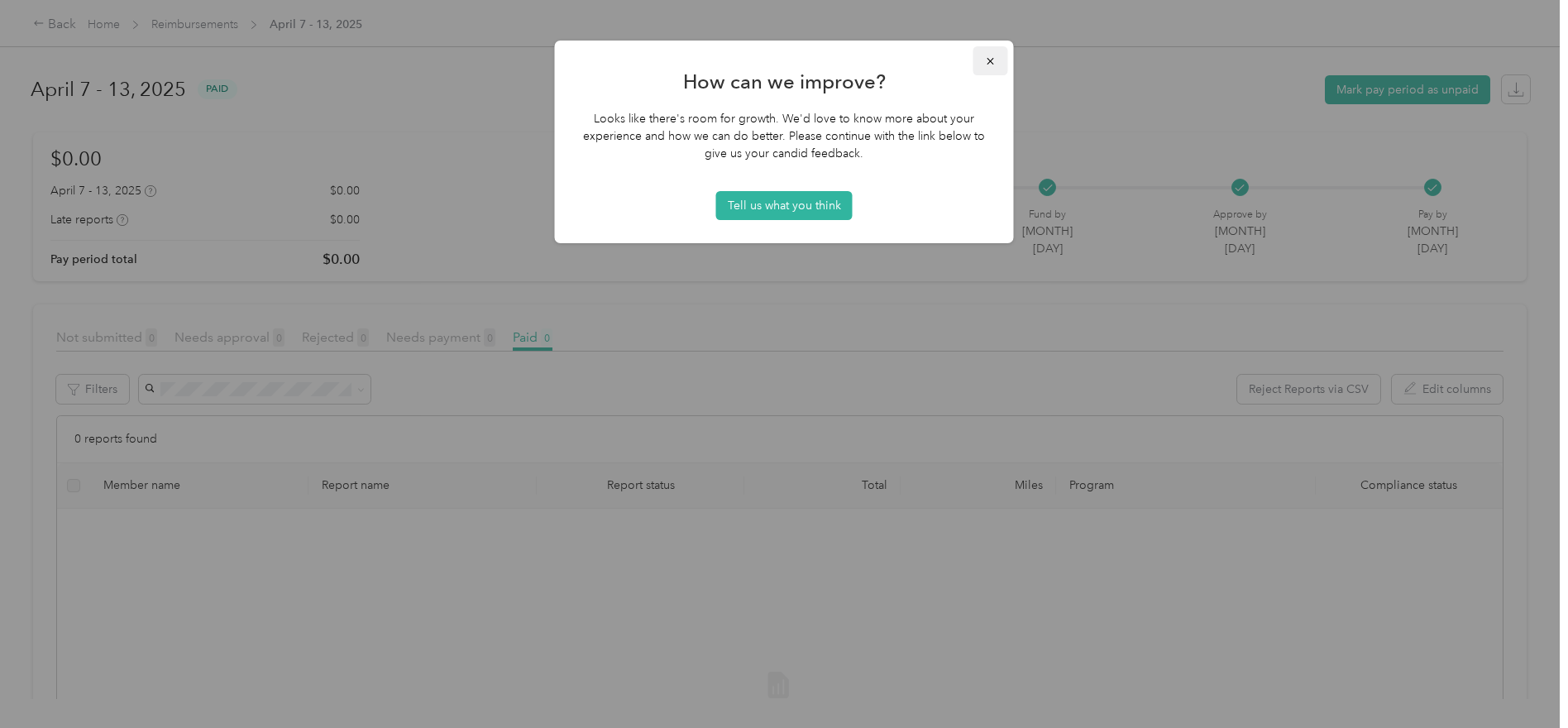 click 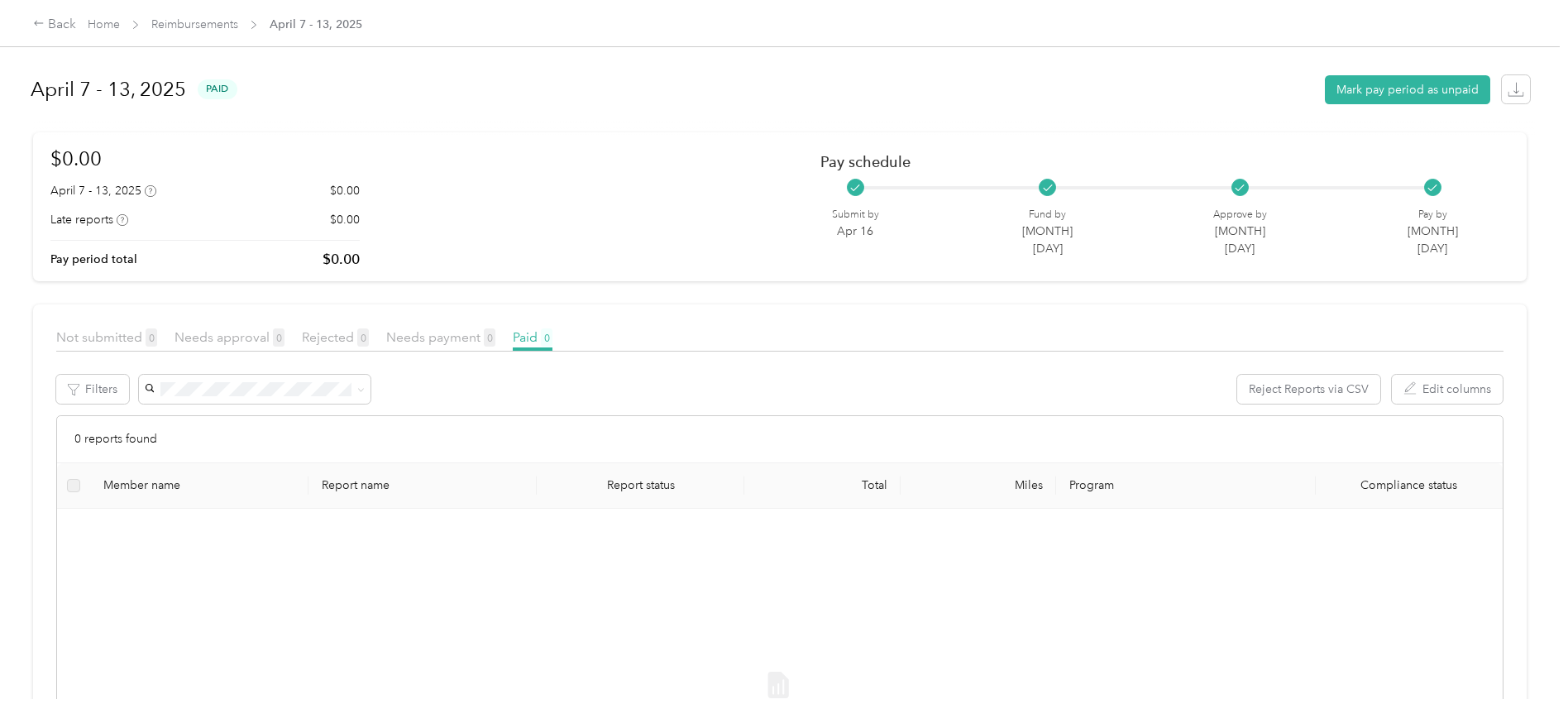click on "[MONTH] [DAY] - [MONTH] [DAY], [YEAR] paid Mark pay period as unpaid" at bounding box center (780, 89) 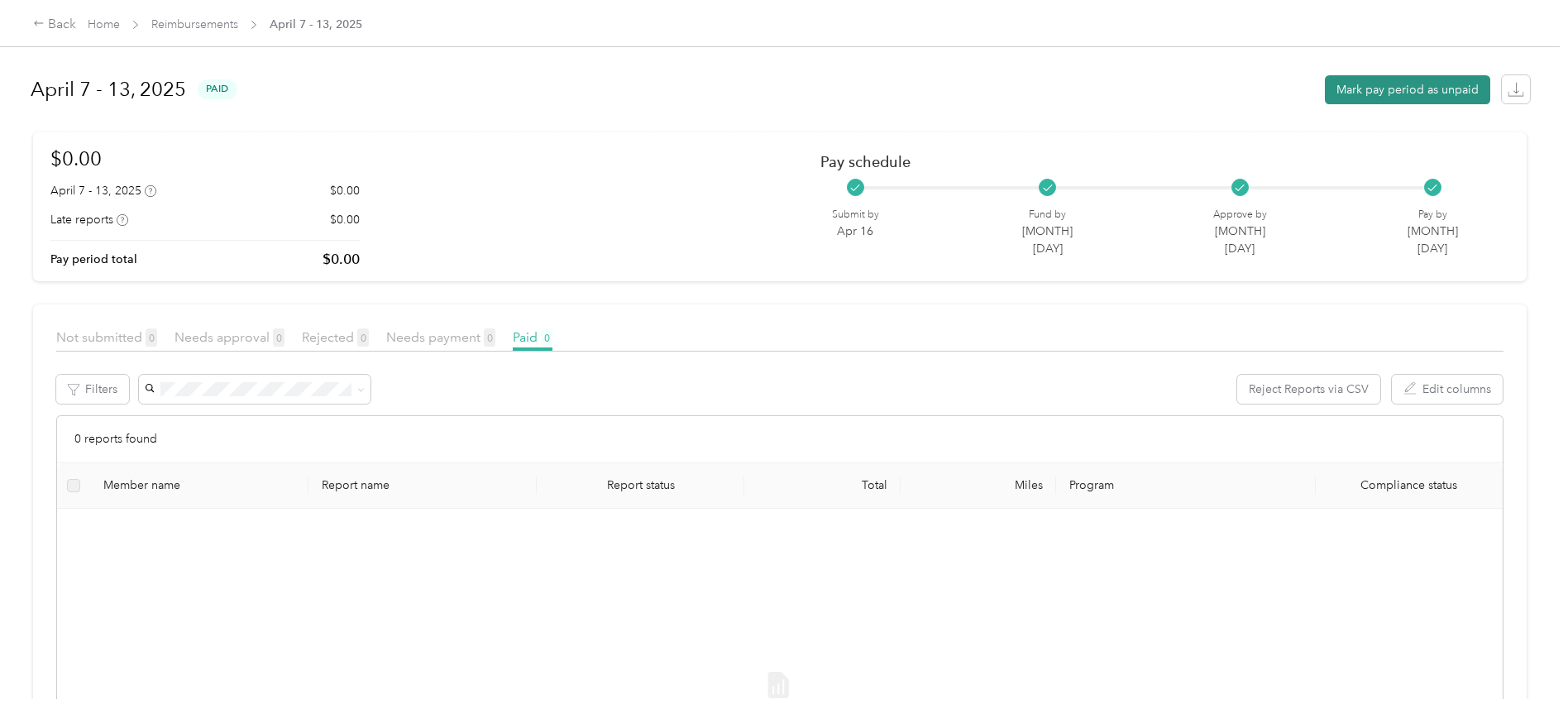 click on "Mark pay period as unpaid" at bounding box center [1408, 89] 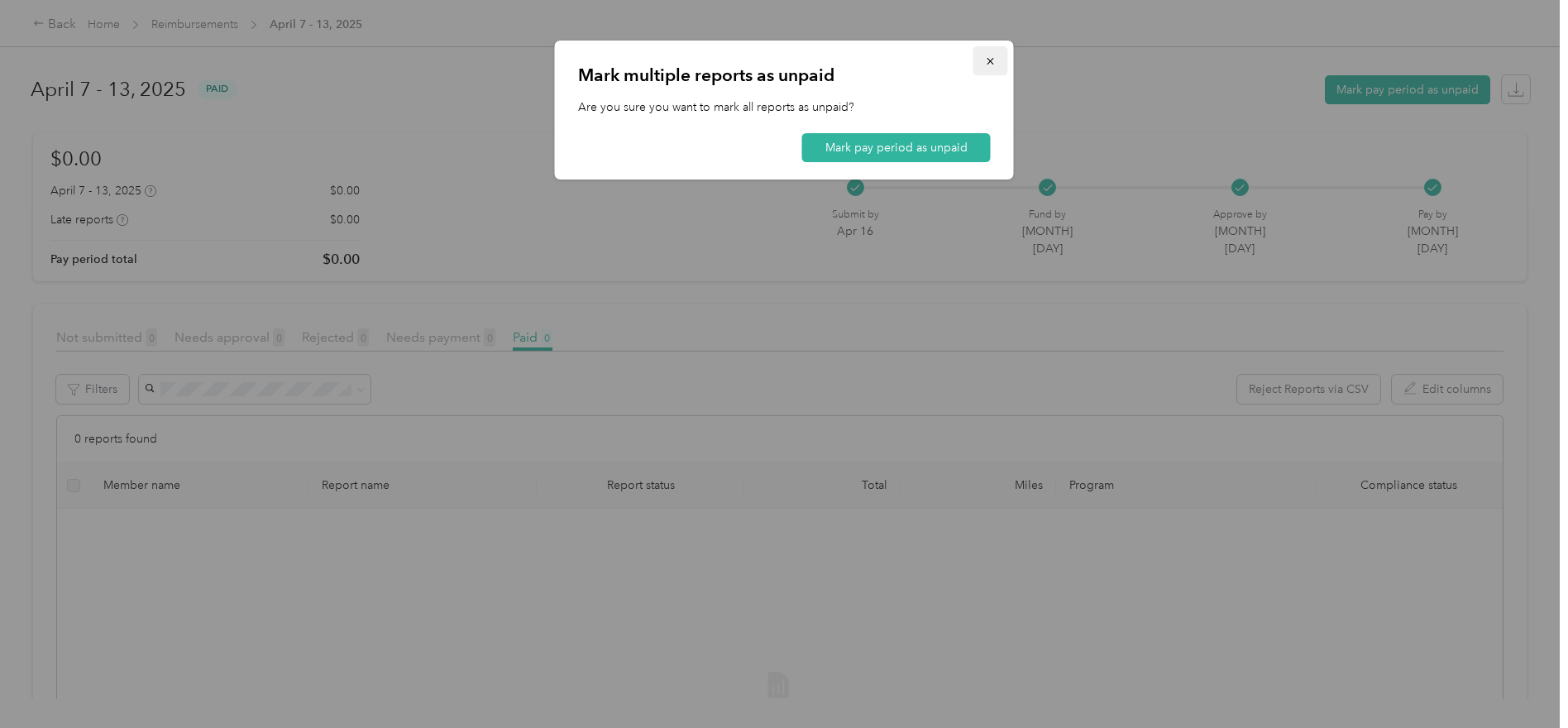 click at bounding box center (991, 60) 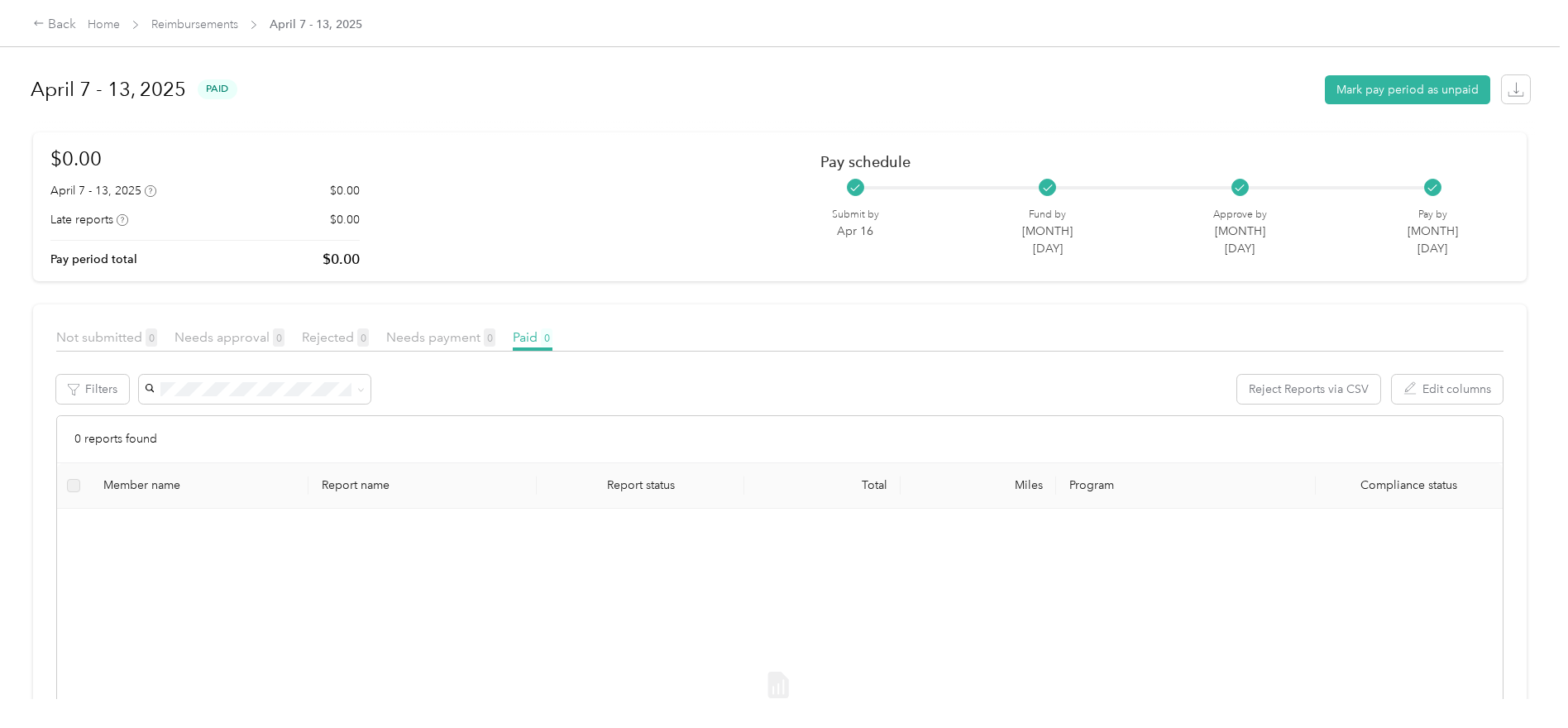 click on "Back Home Reimbursements [MONTH] [DAY] - [MONTH] [DAY], [YEAR]" at bounding box center [784, 23] 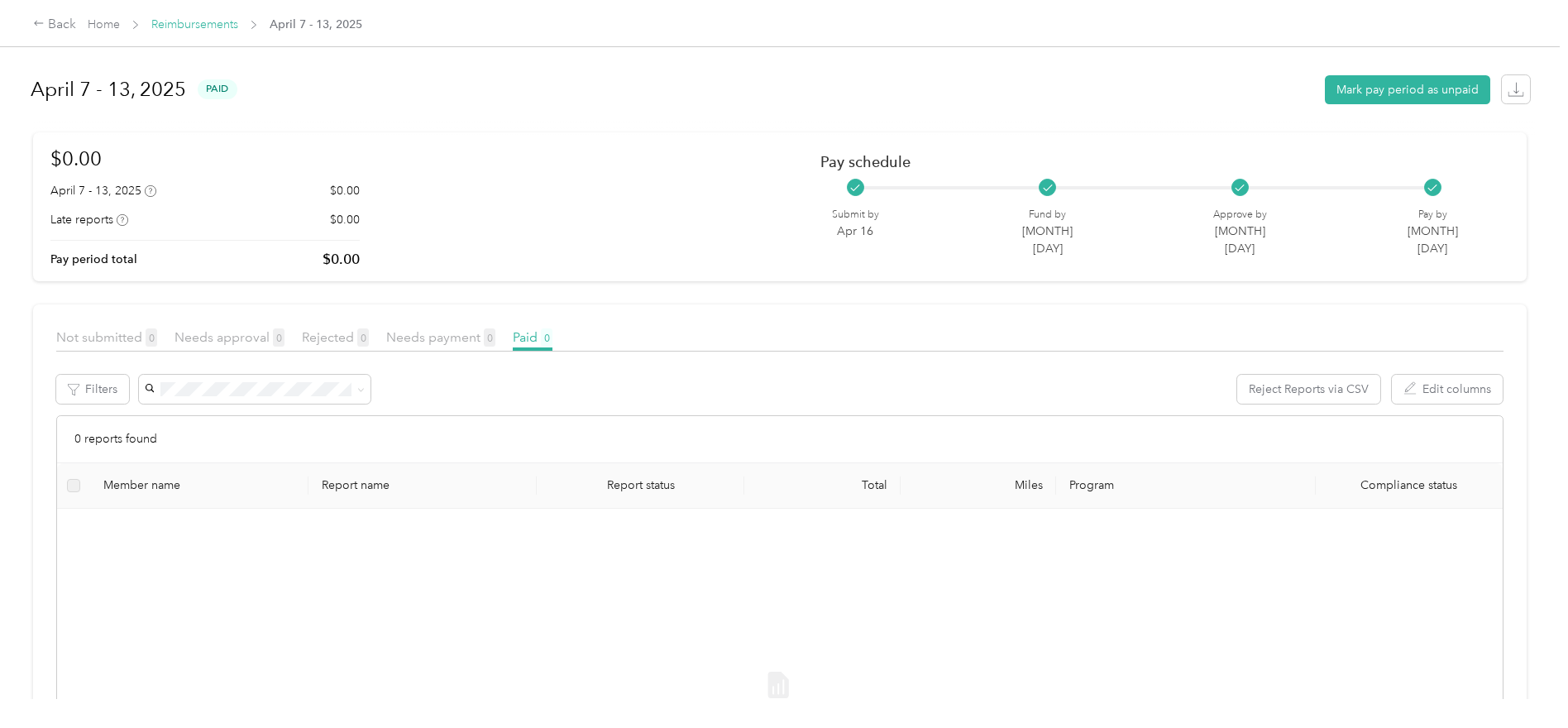 click on "Reimbursements" at bounding box center (194, 24) 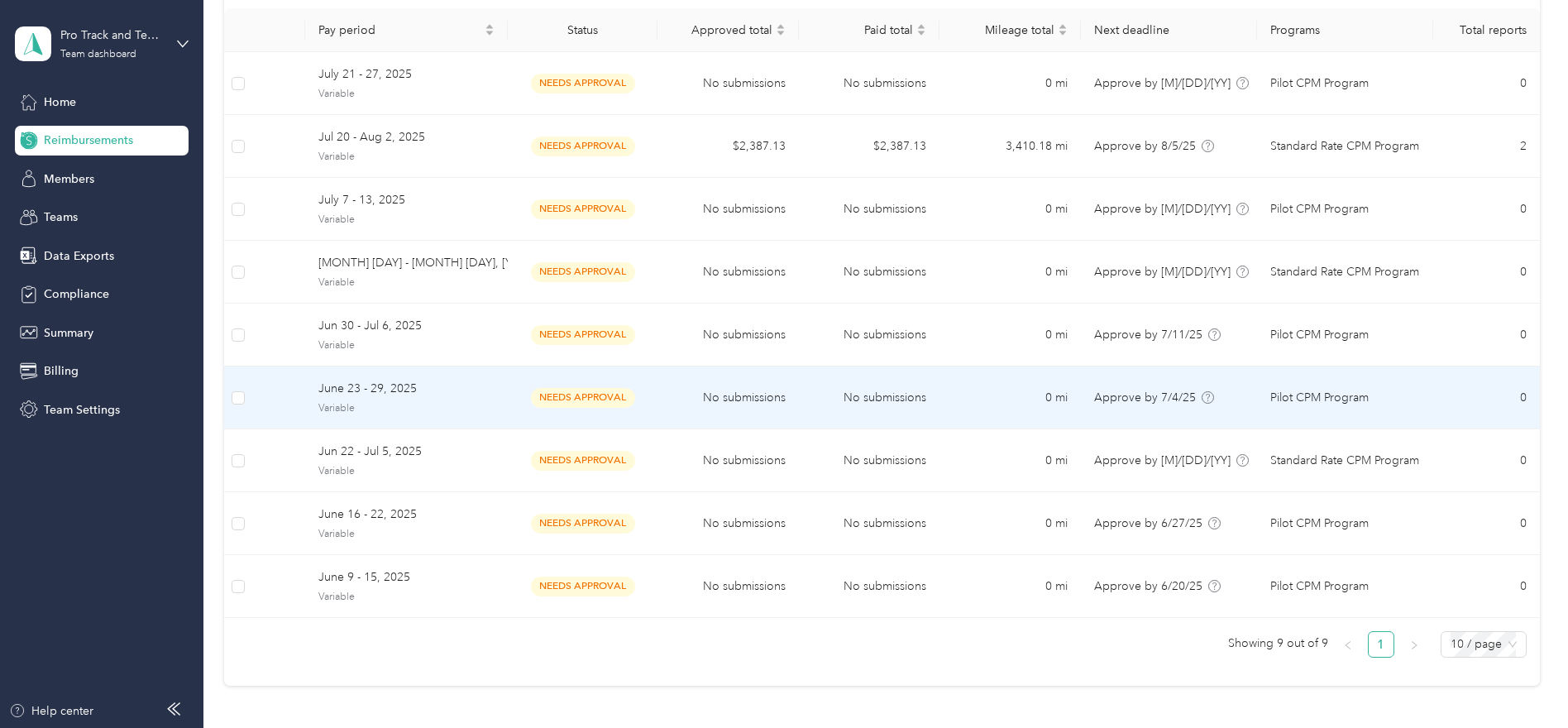 scroll, scrollTop: 321, scrollLeft: 0, axis: vertical 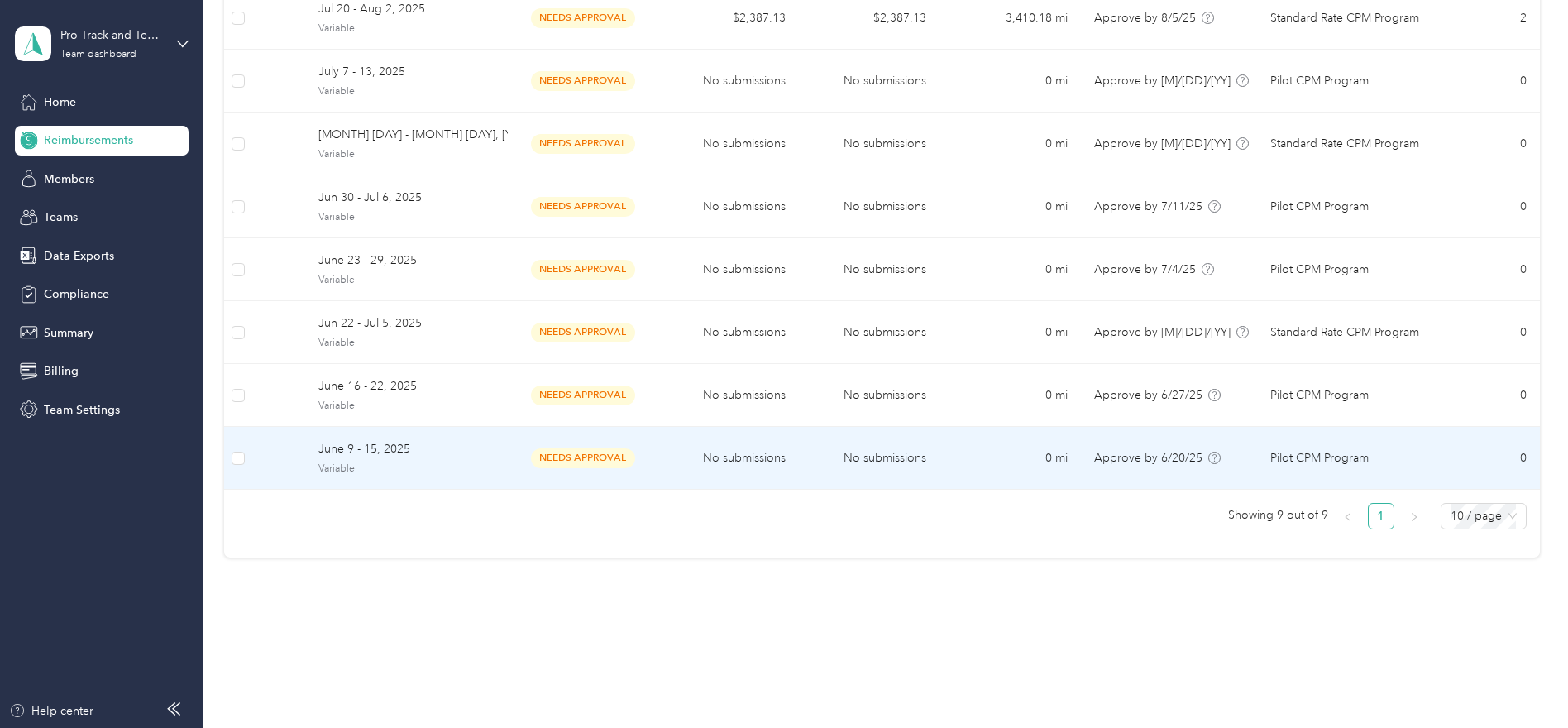 click on "No submissions" at bounding box center [728, 458] 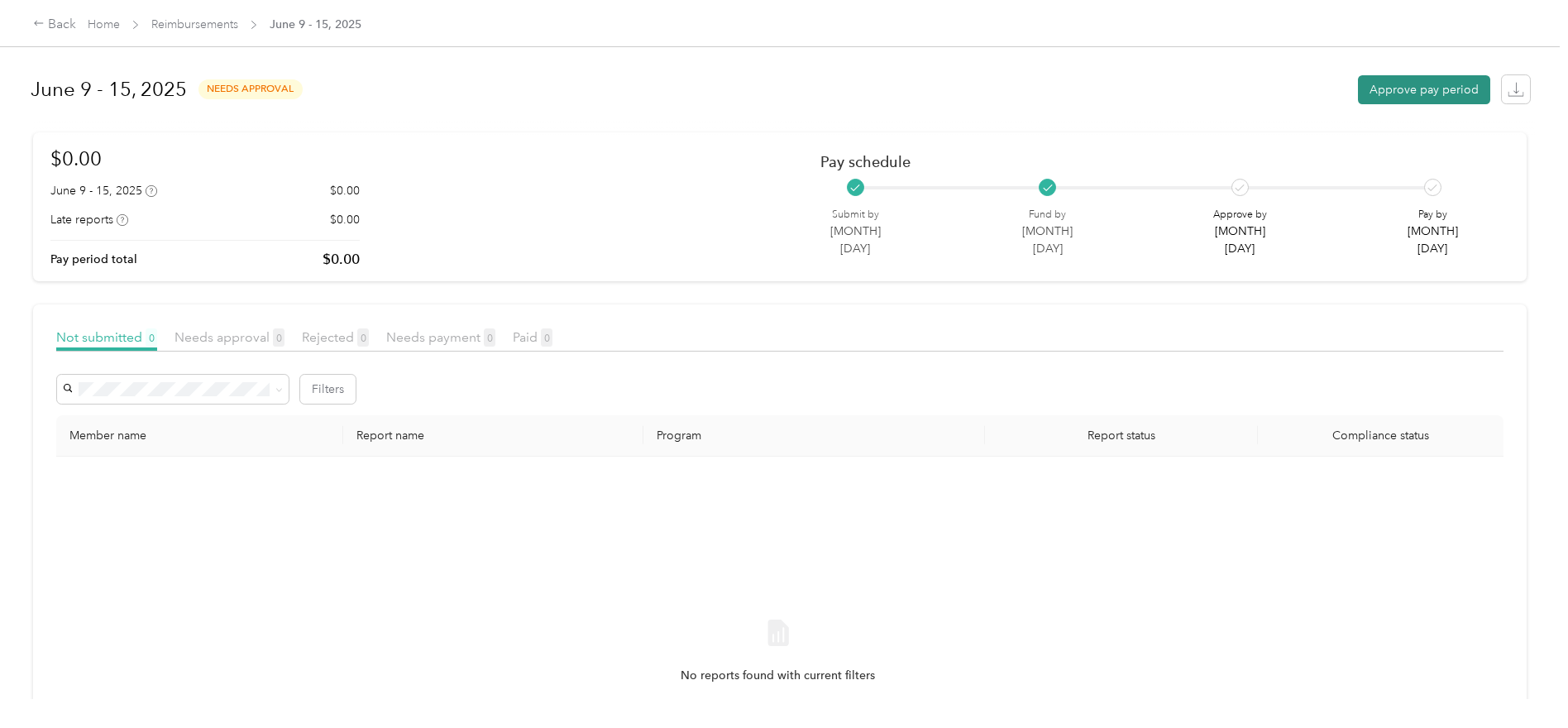 click on "Approve pay period" at bounding box center [1424, 89] 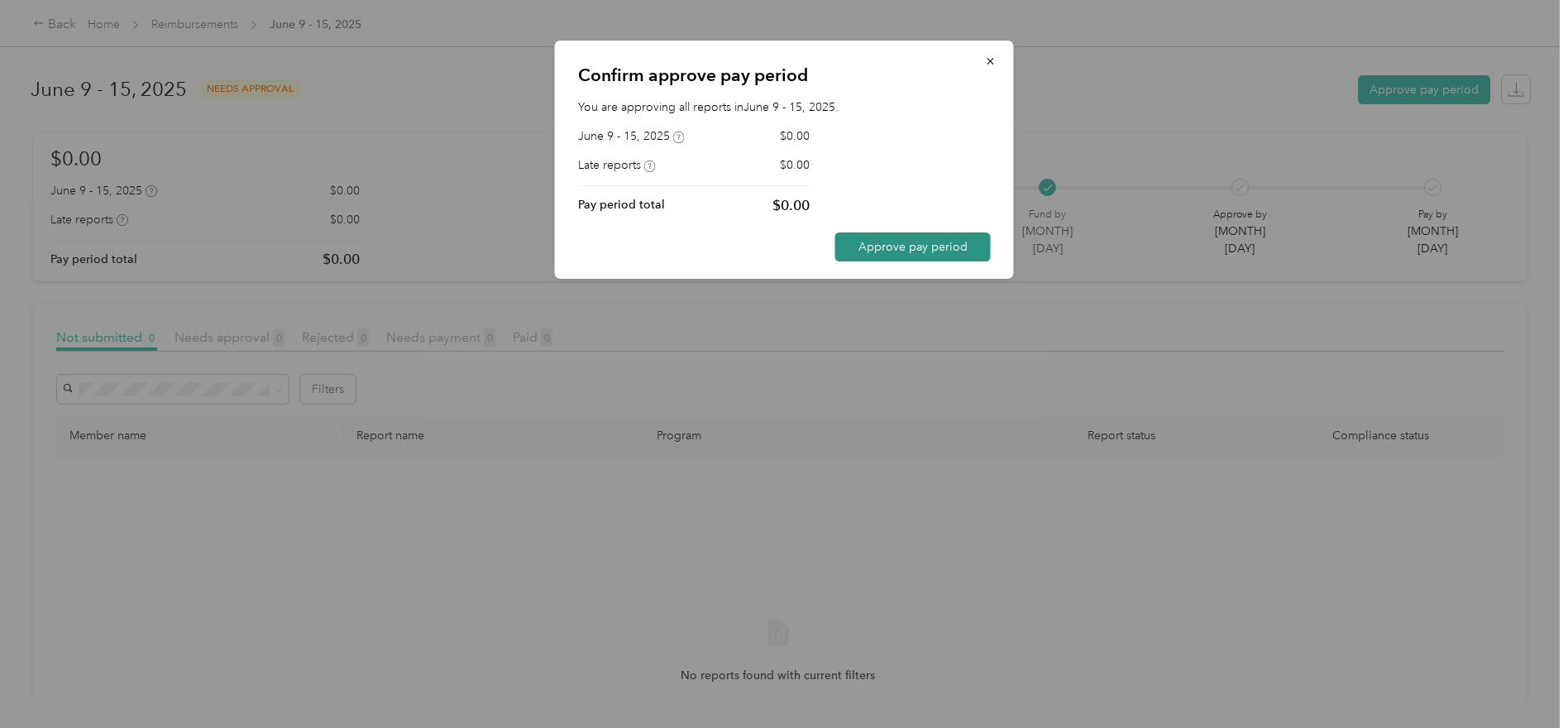 click on "Approve pay period" at bounding box center (913, 247) 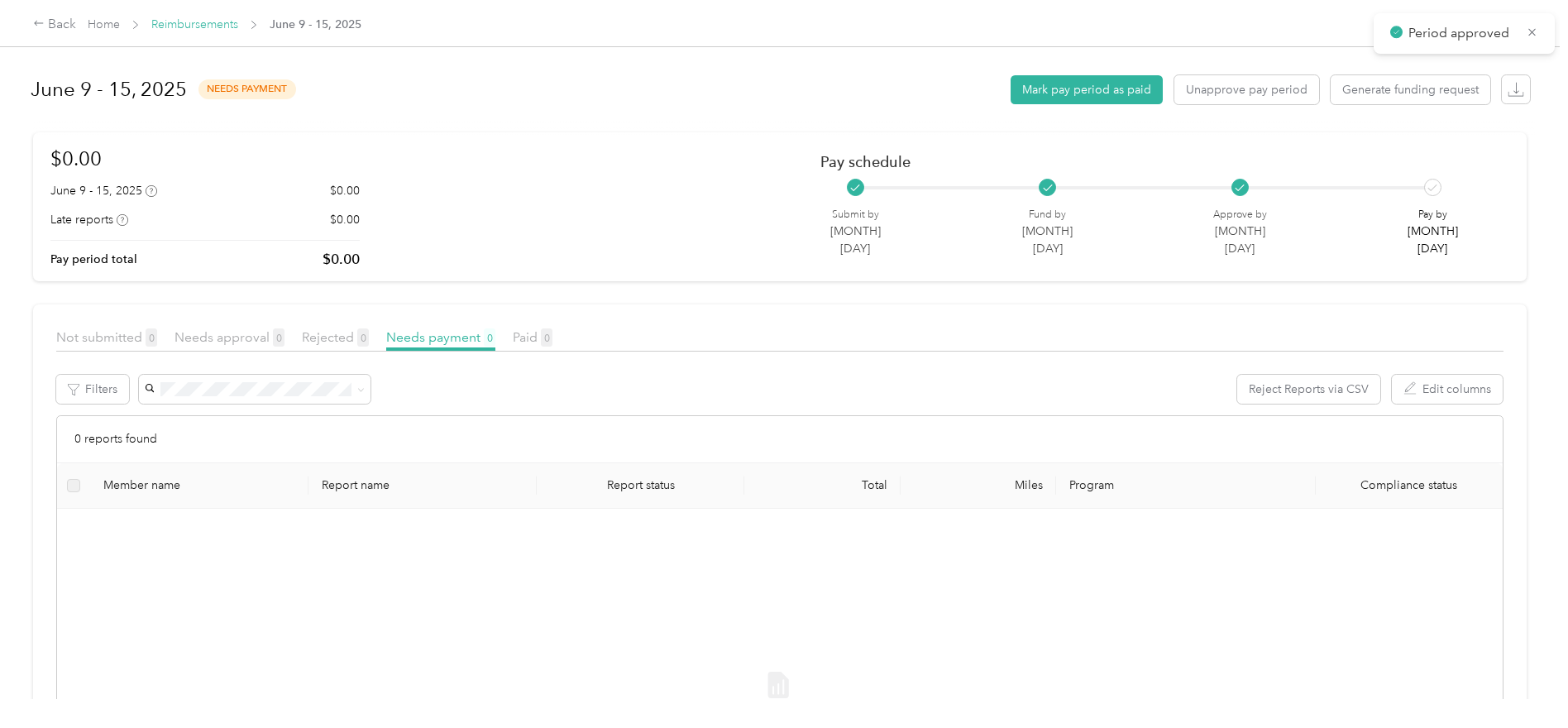 click on "Reimbursements" at bounding box center (194, 24) 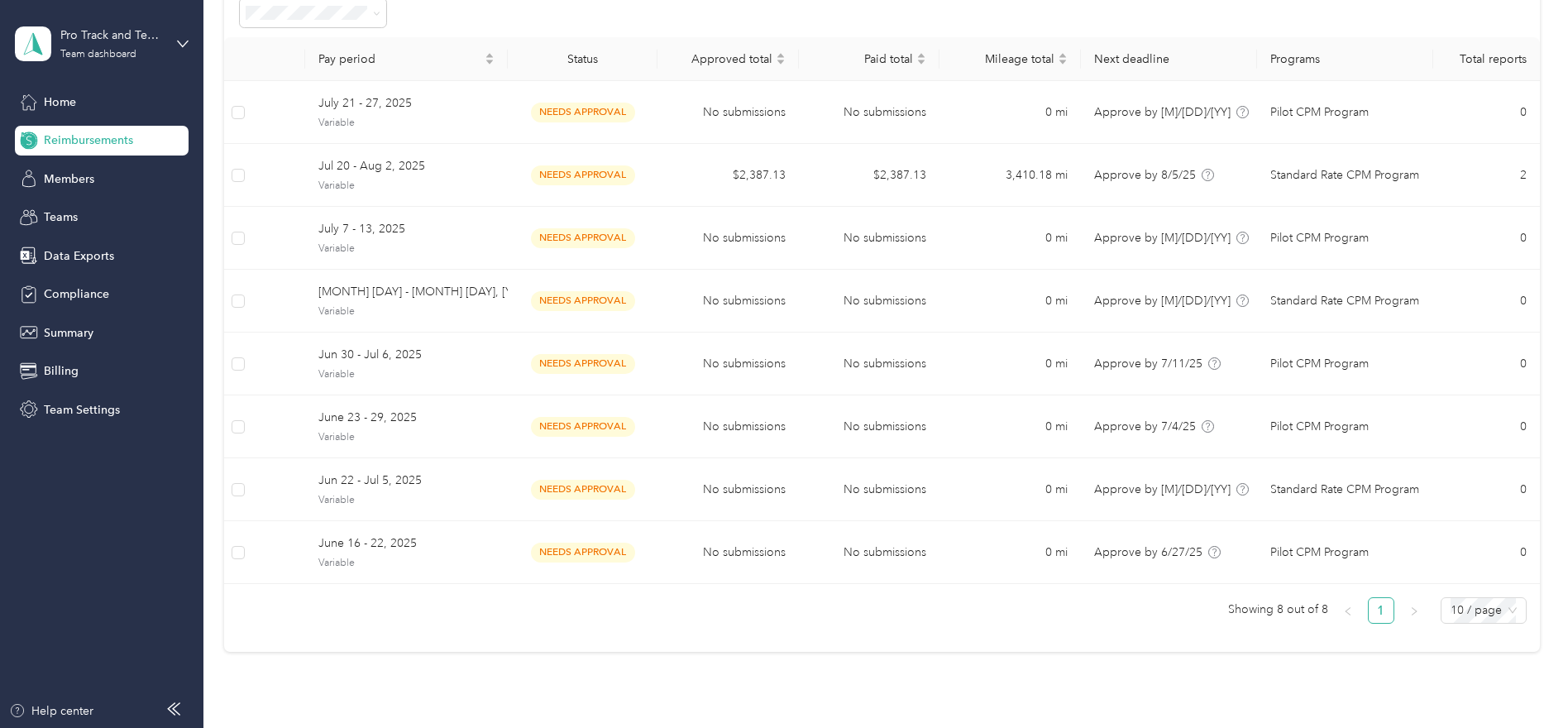 scroll, scrollTop: 165, scrollLeft: 0, axis: vertical 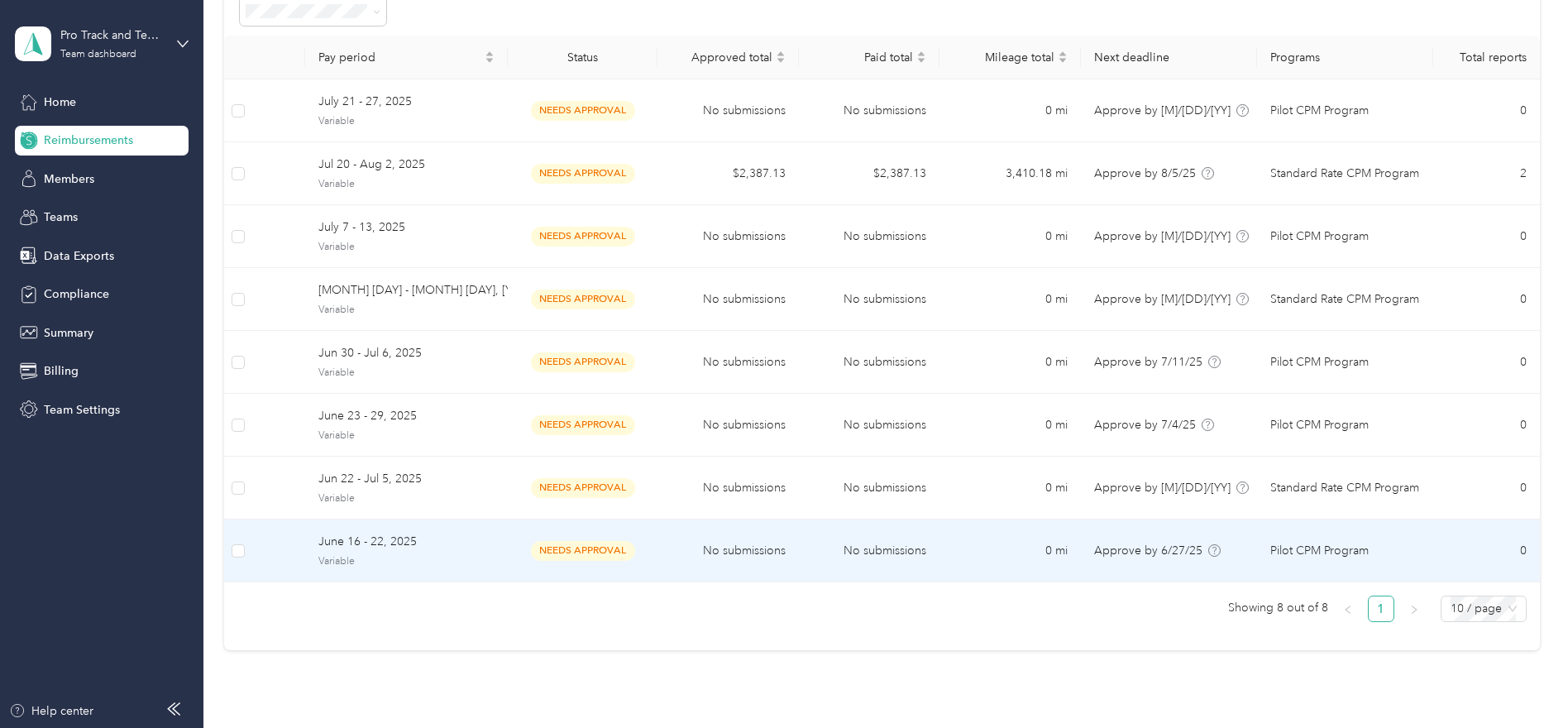 click on "June 16 - 22, 2025" at bounding box center [406, 542] 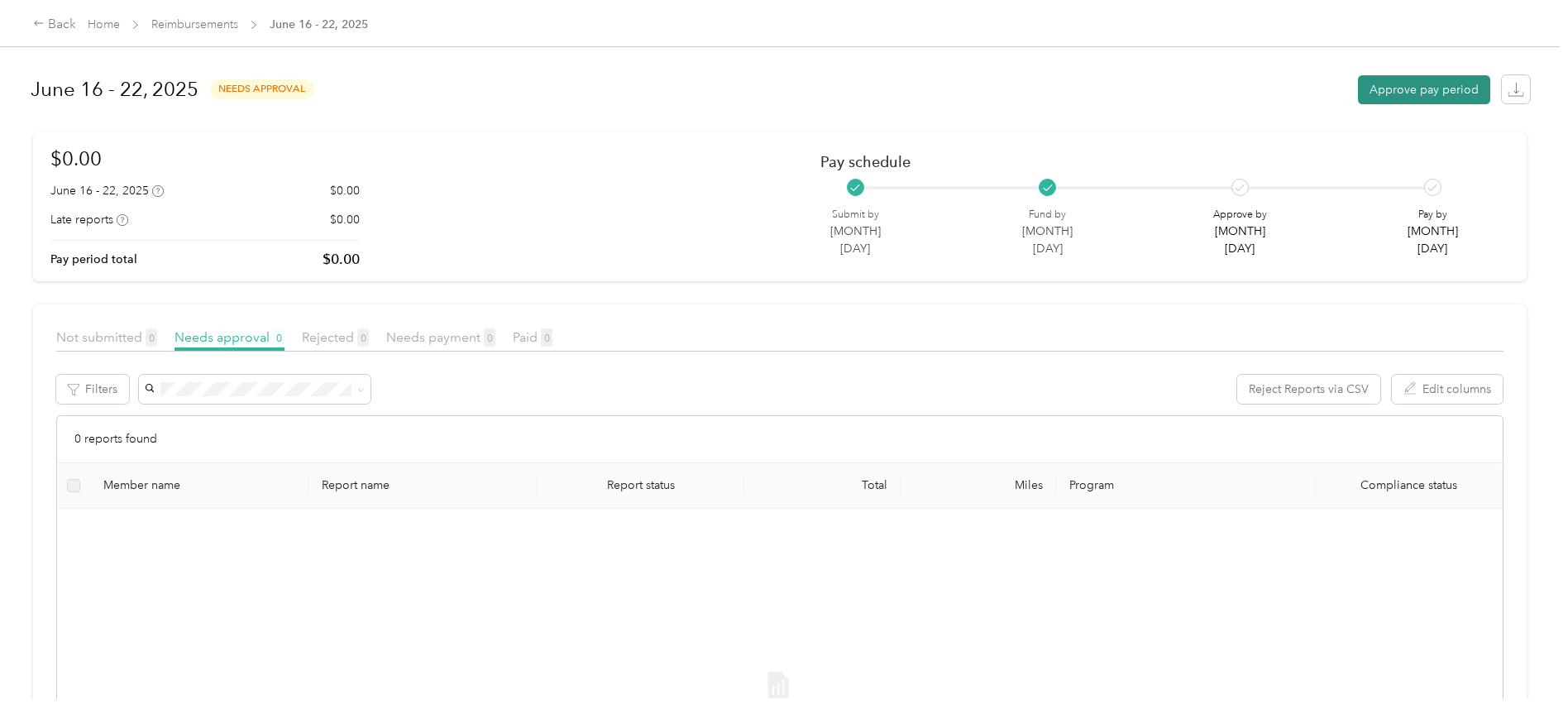 click on "Approve pay period" at bounding box center [1424, 89] 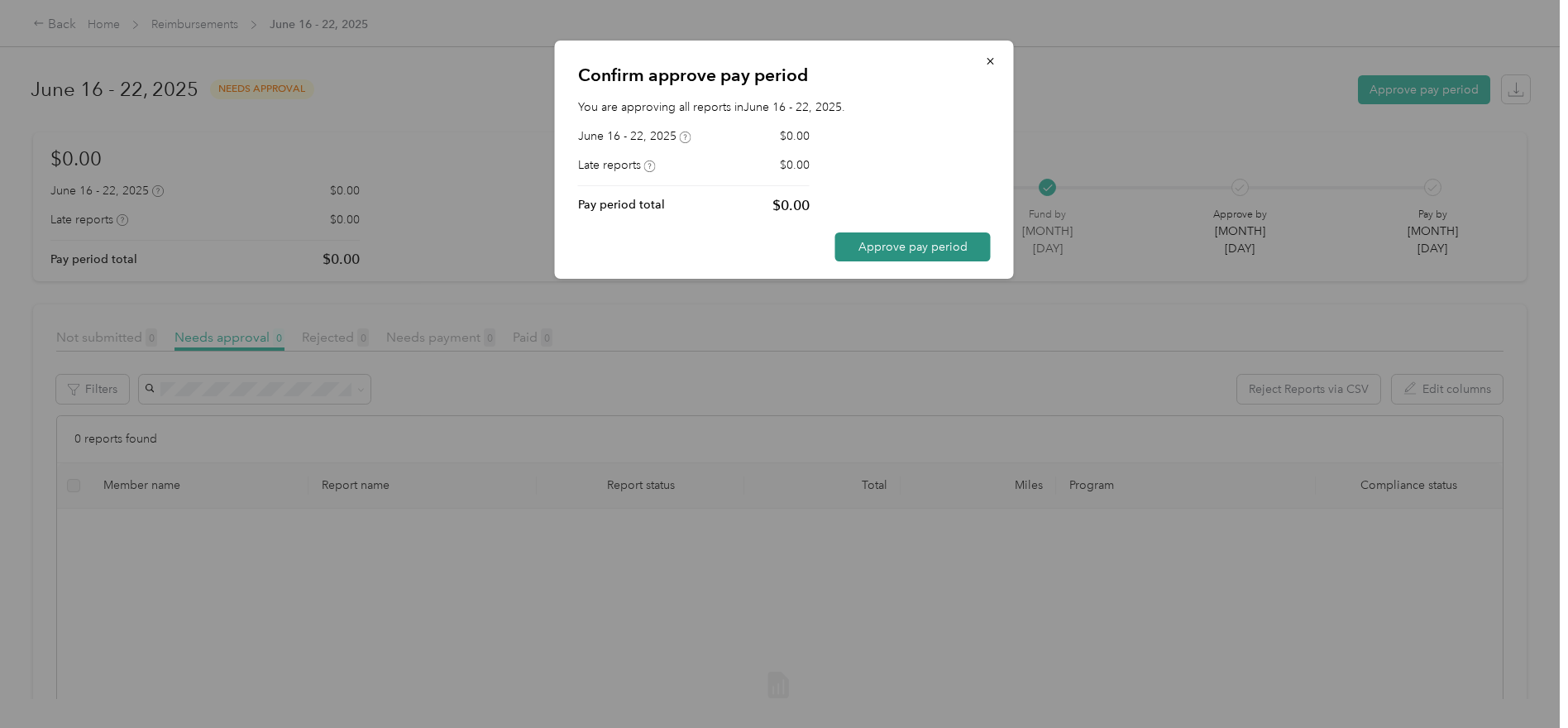 click on "Approve pay period" at bounding box center (913, 247) 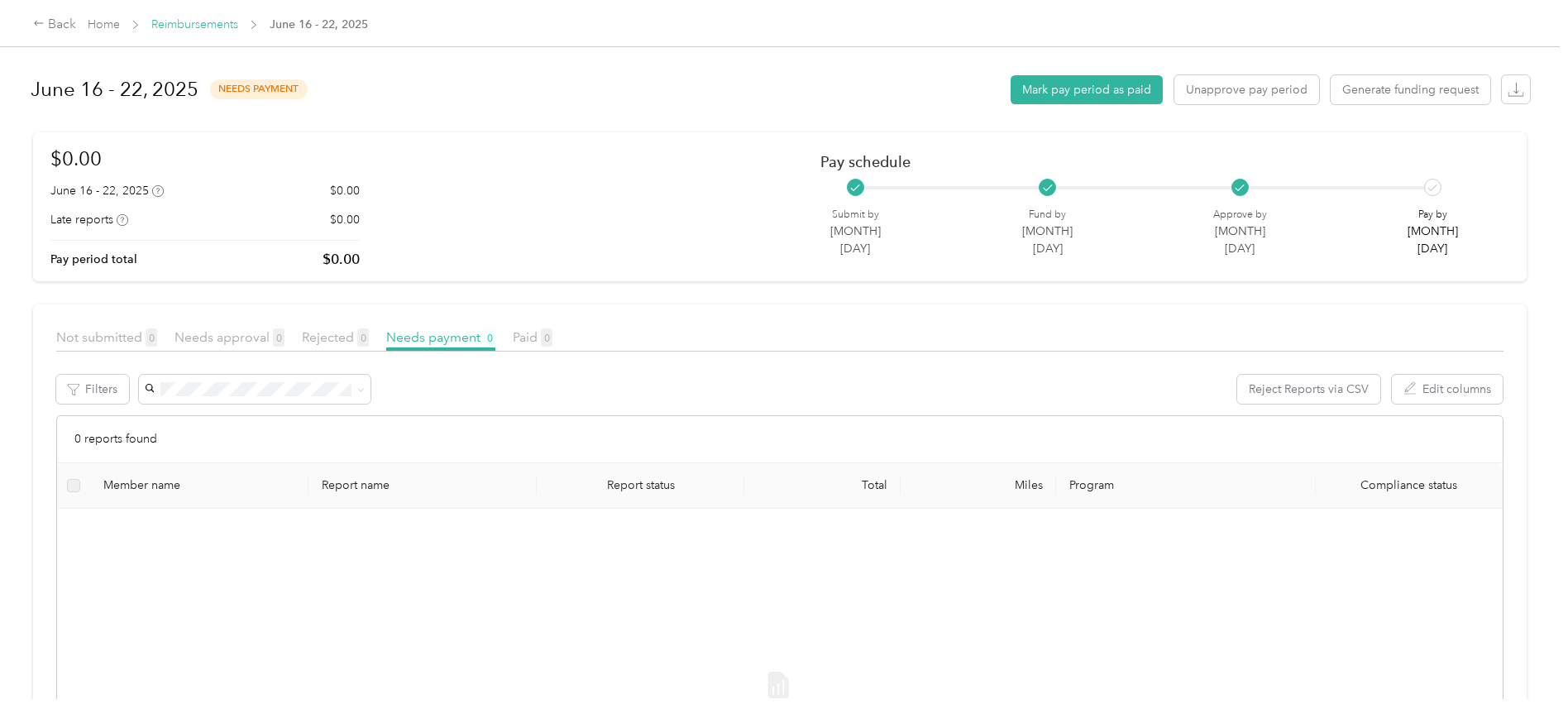 click on "Reimbursements" at bounding box center (194, 24) 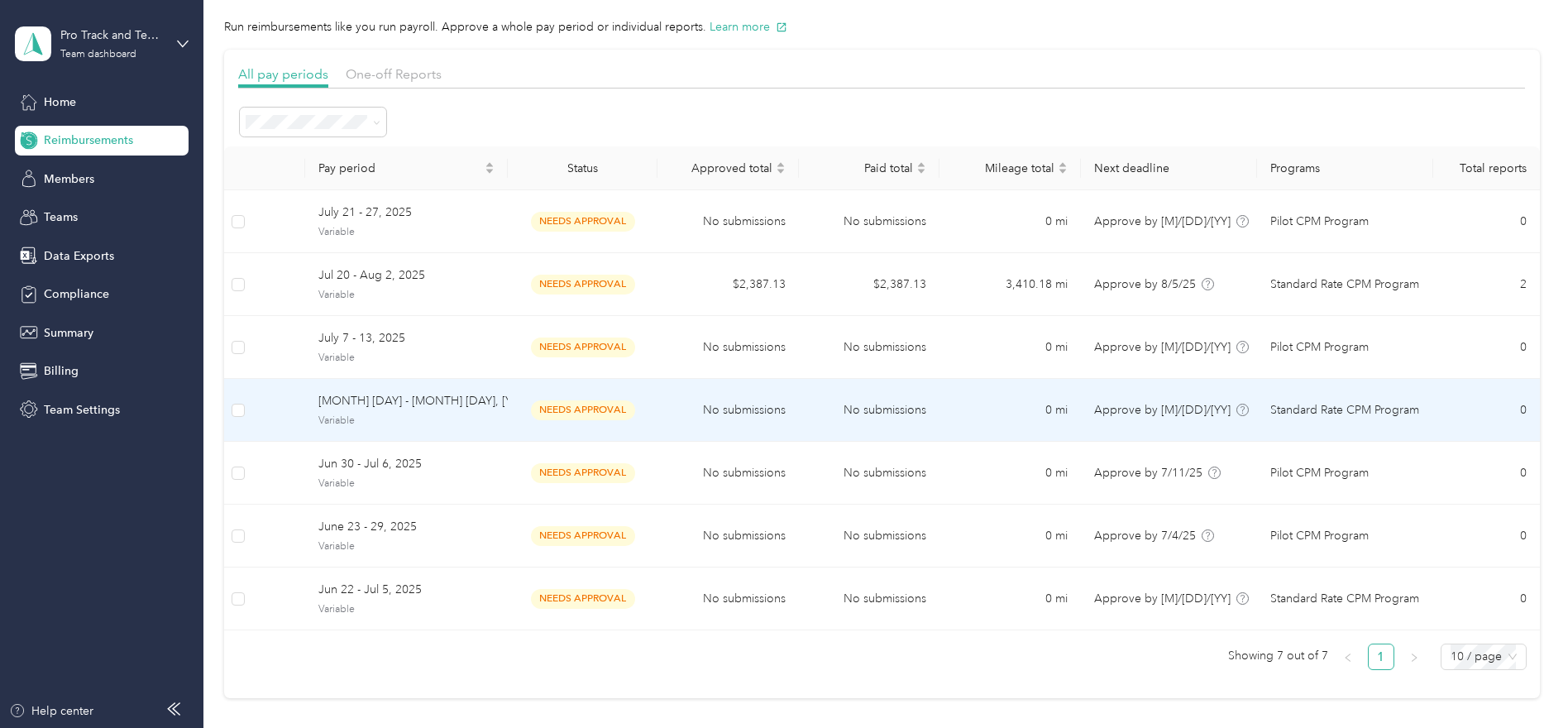 scroll, scrollTop: 195, scrollLeft: 0, axis: vertical 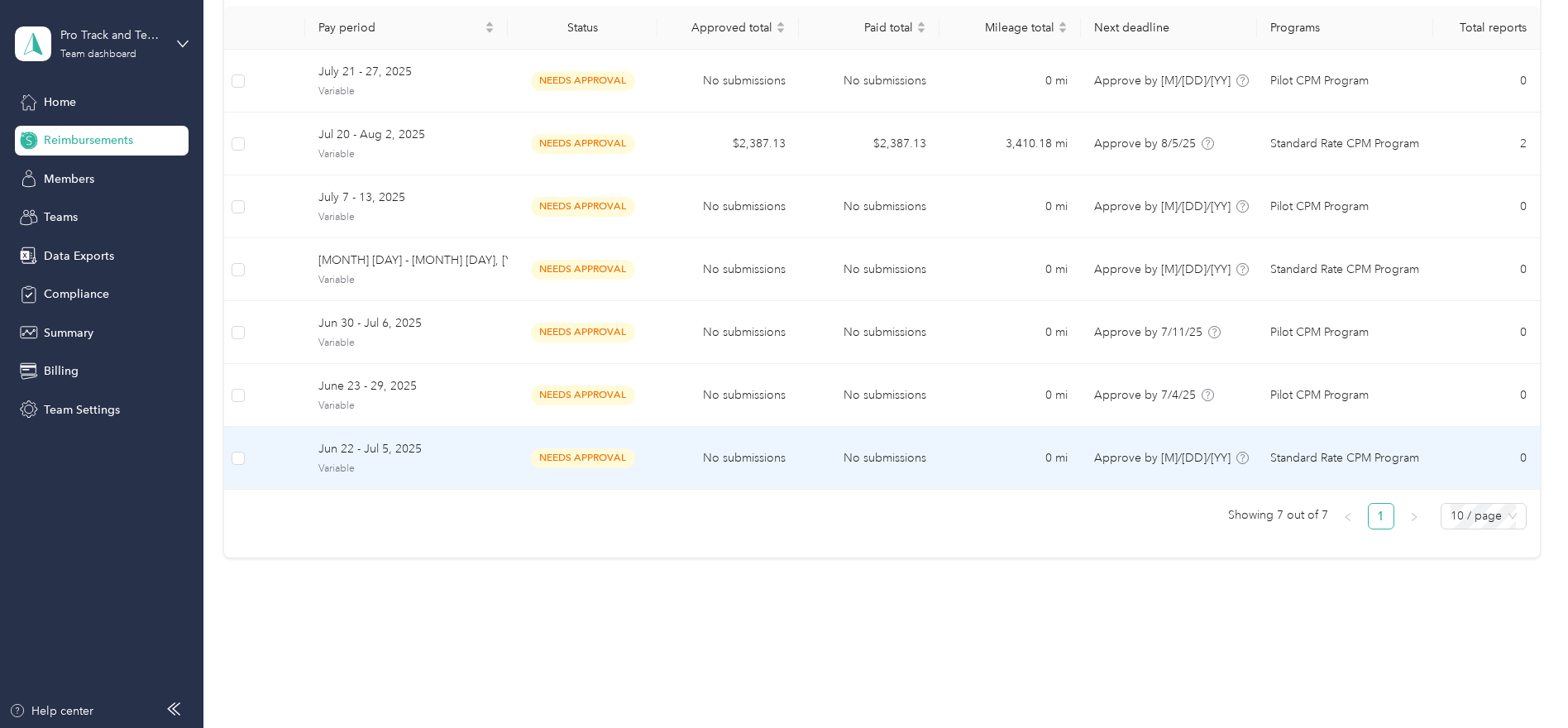 click at bounding box center (238, 458) 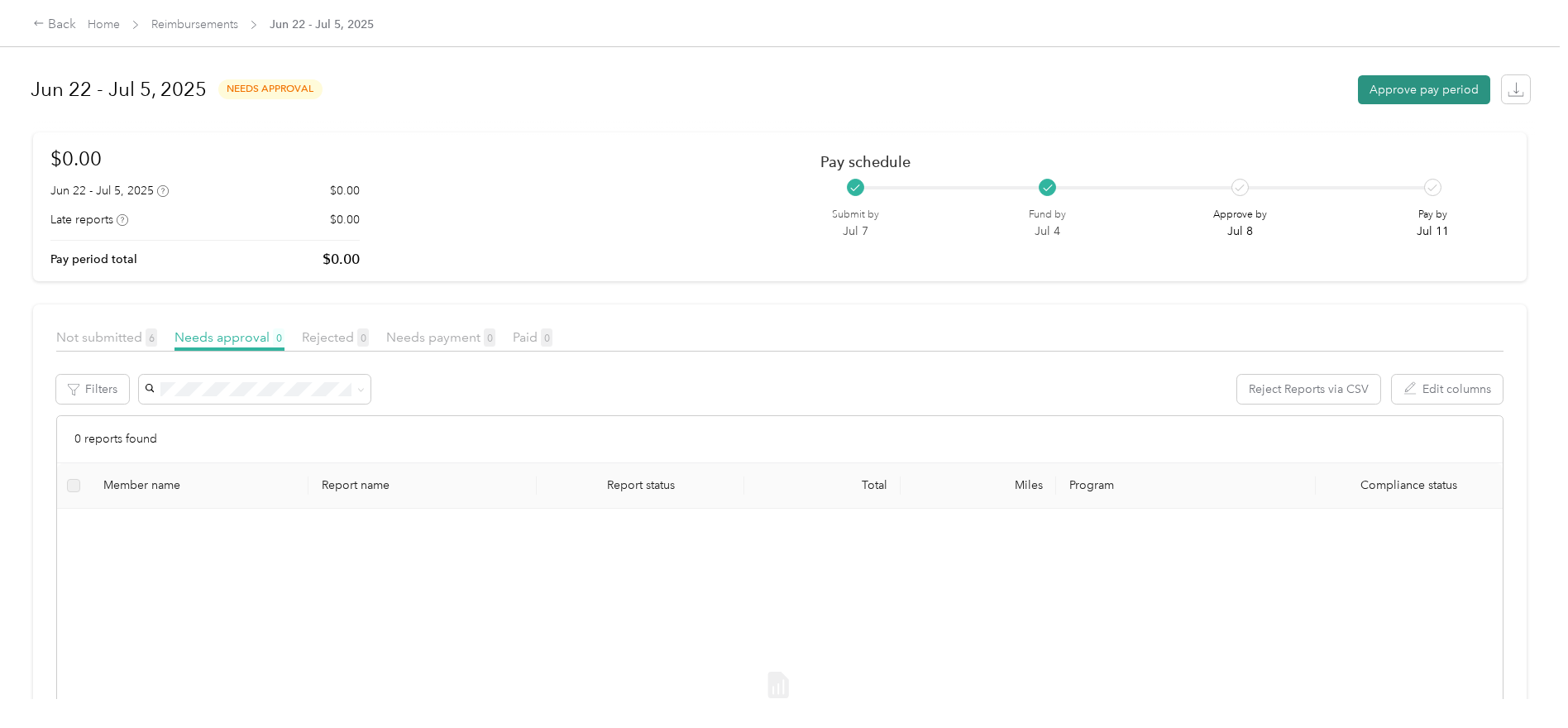 click on "Approve pay period" at bounding box center [1424, 89] 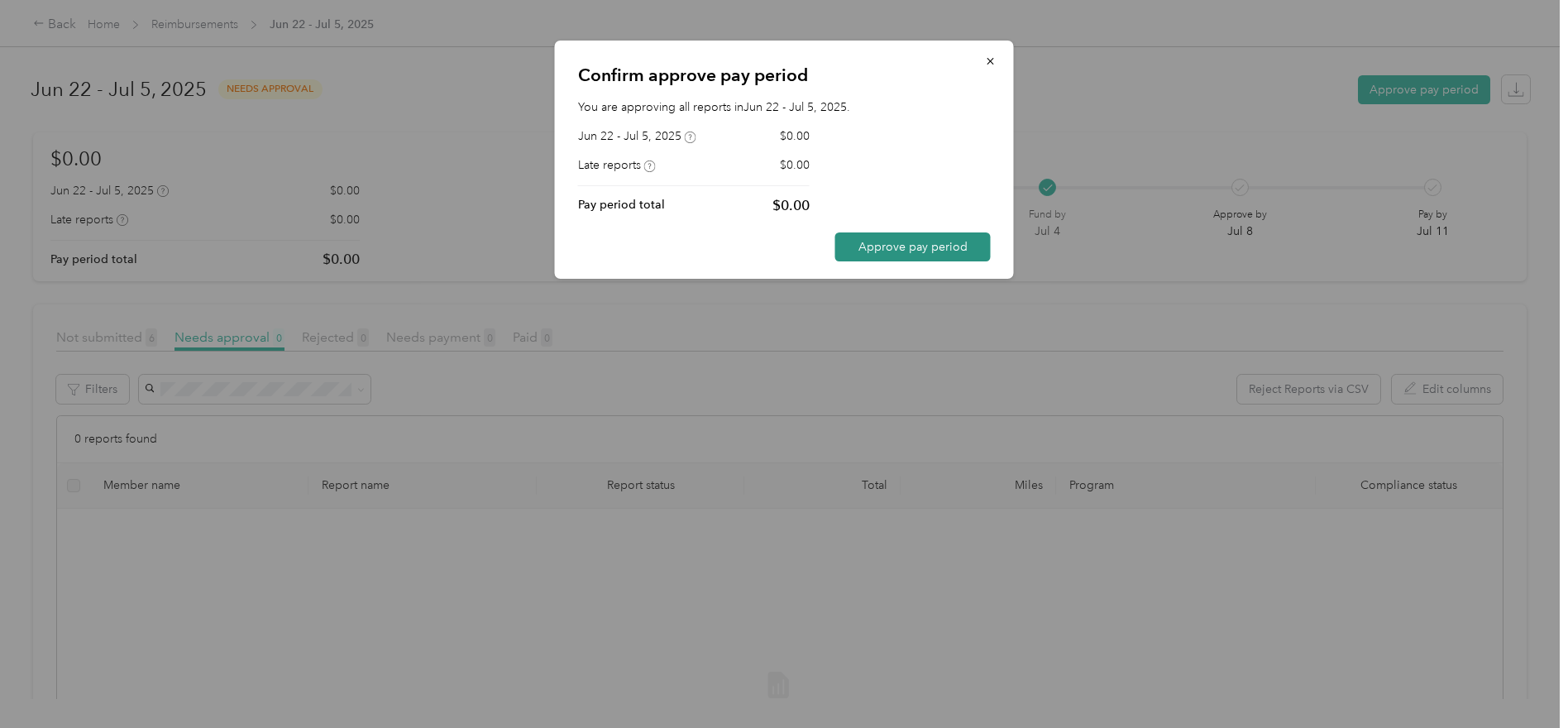 click on "Approve pay period" at bounding box center [913, 247] 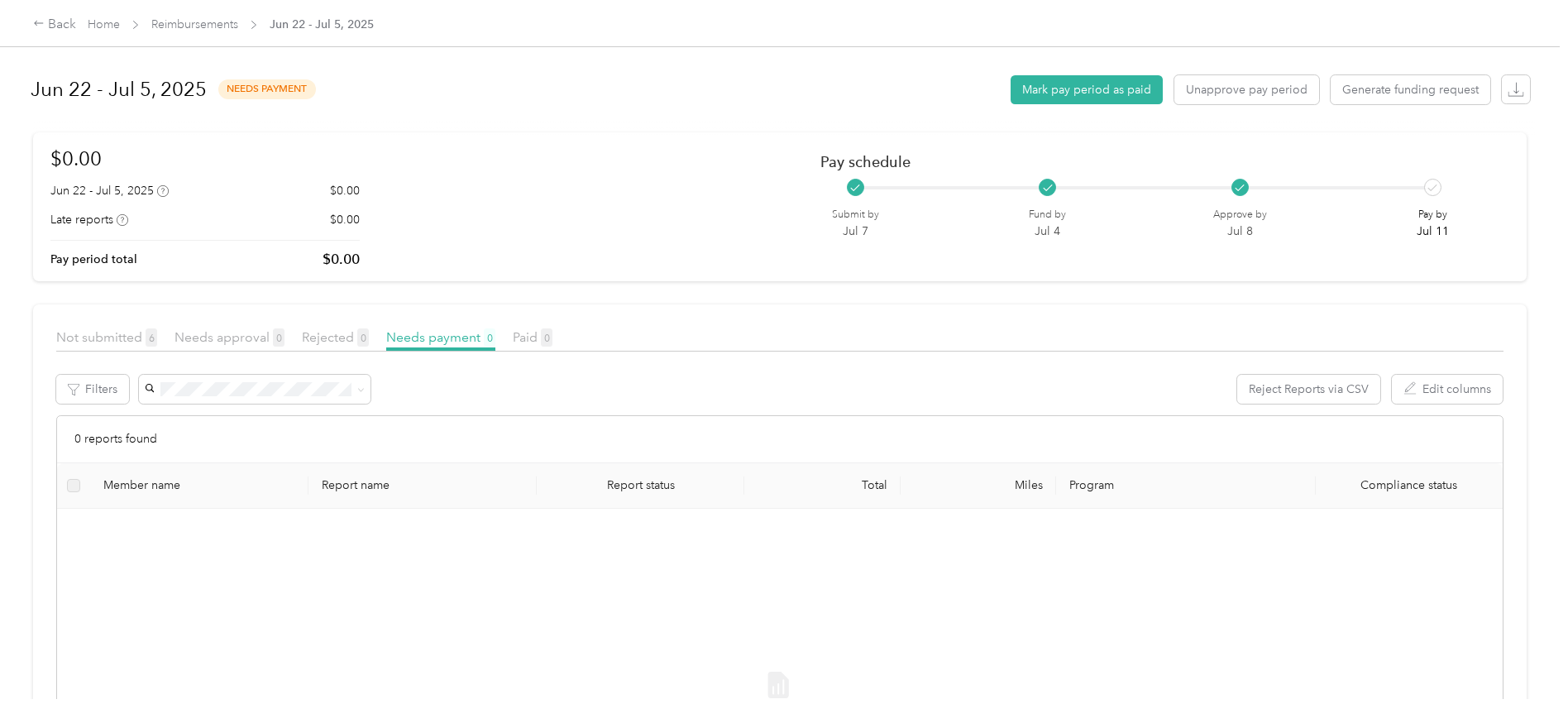 click on "[MONTH] [DAY] - [MONTH] [DAY], [YEAR] needs payment Mark pay period as paid Unapprove pay period Generate funding request" at bounding box center (780, 89) 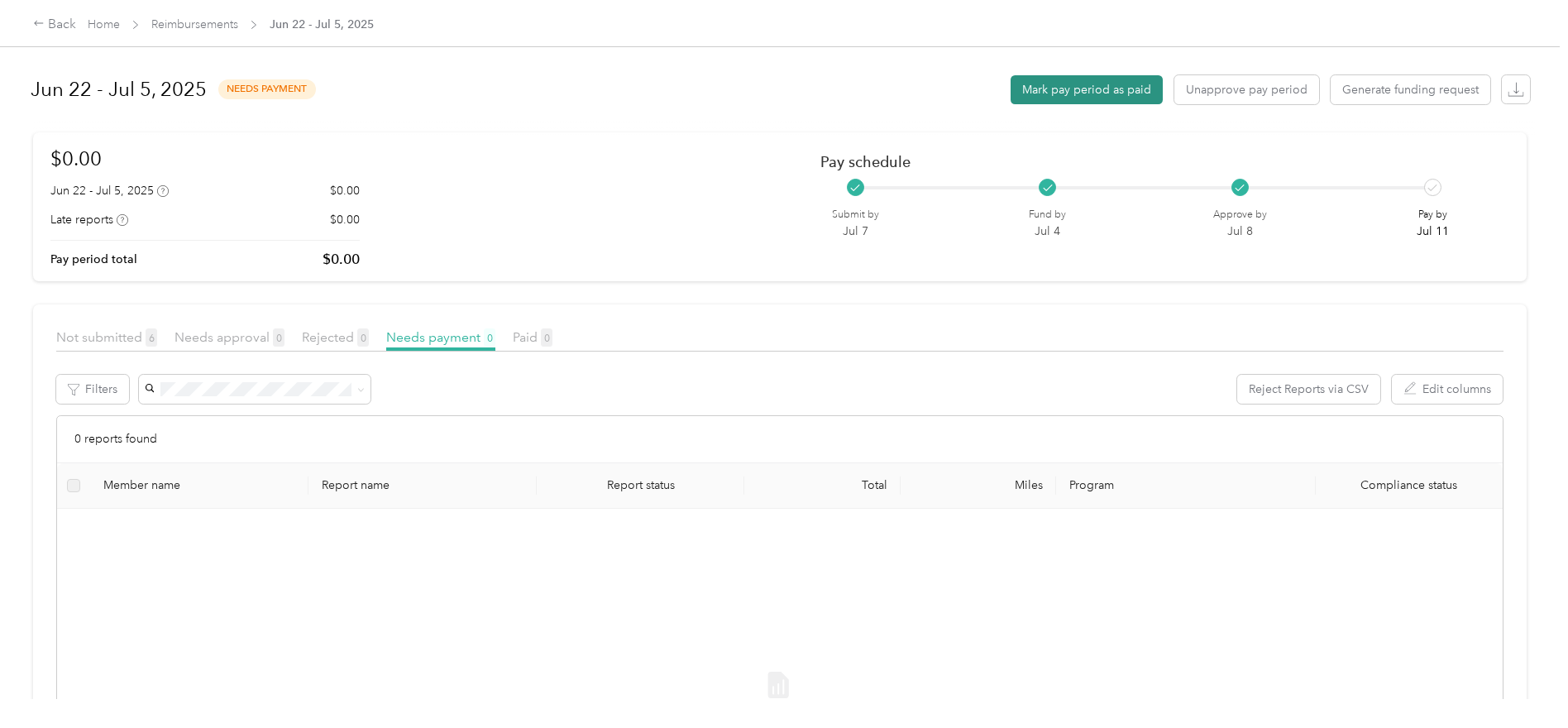 click on "Mark pay period as paid" at bounding box center (1087, 89) 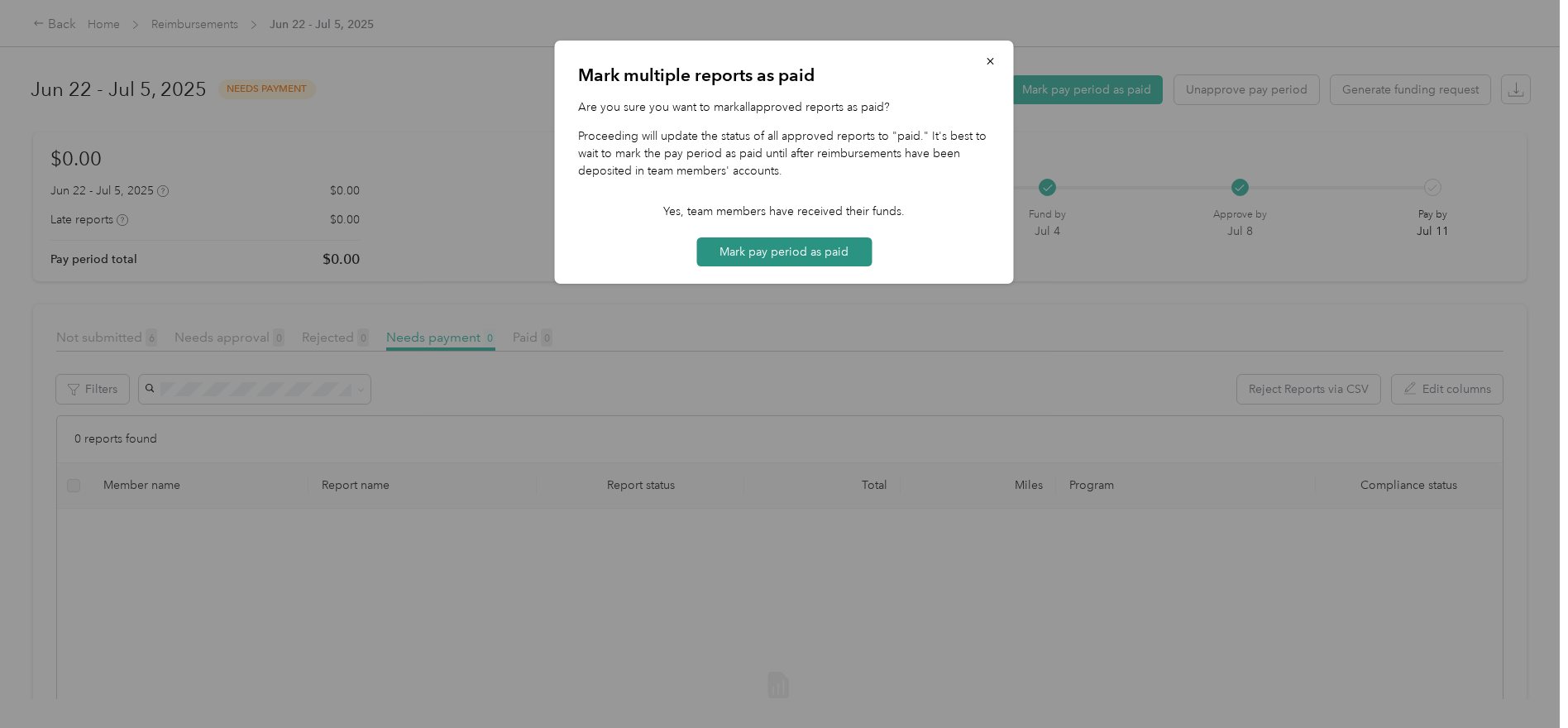 click on "Mark pay period as paid" at bounding box center (784, 251) 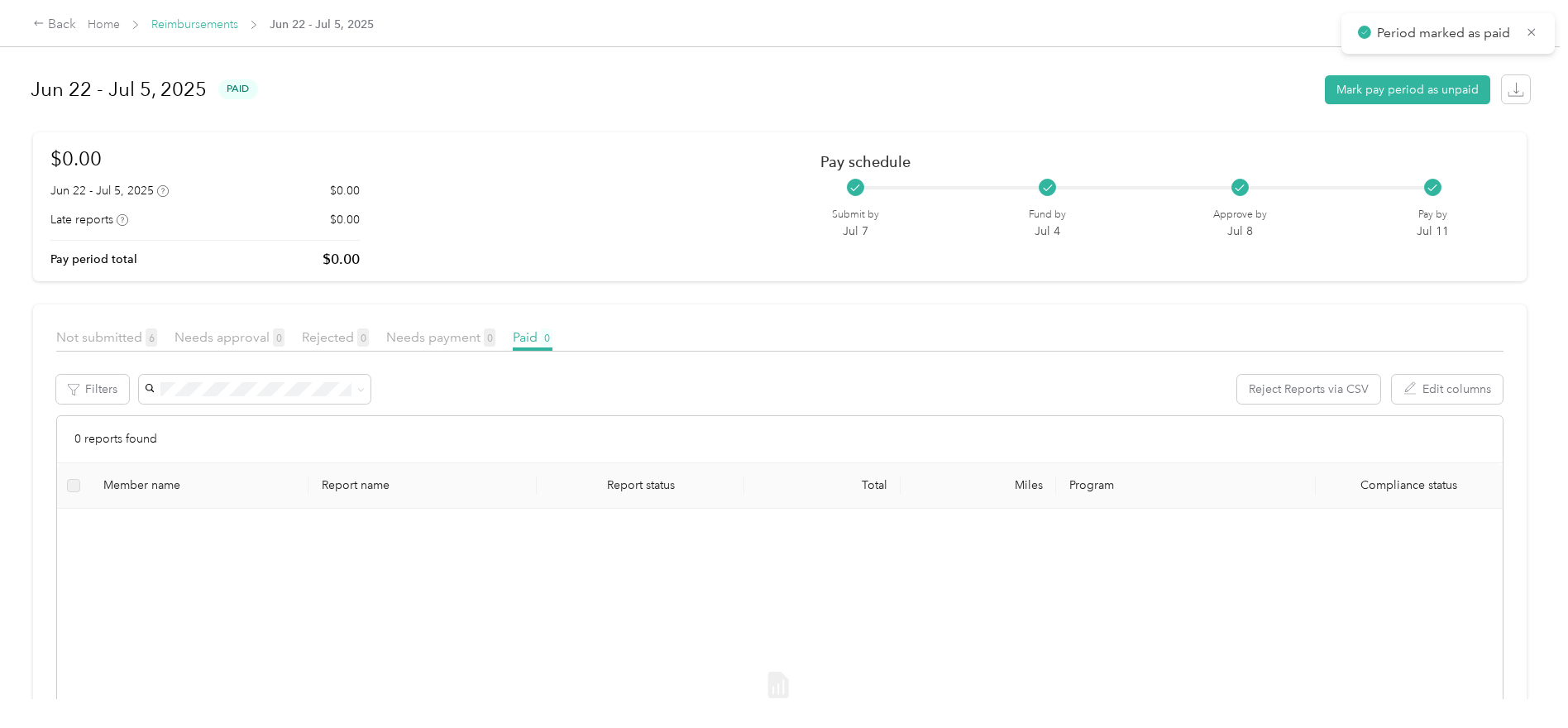 click on "Reimbursements" at bounding box center (194, 24) 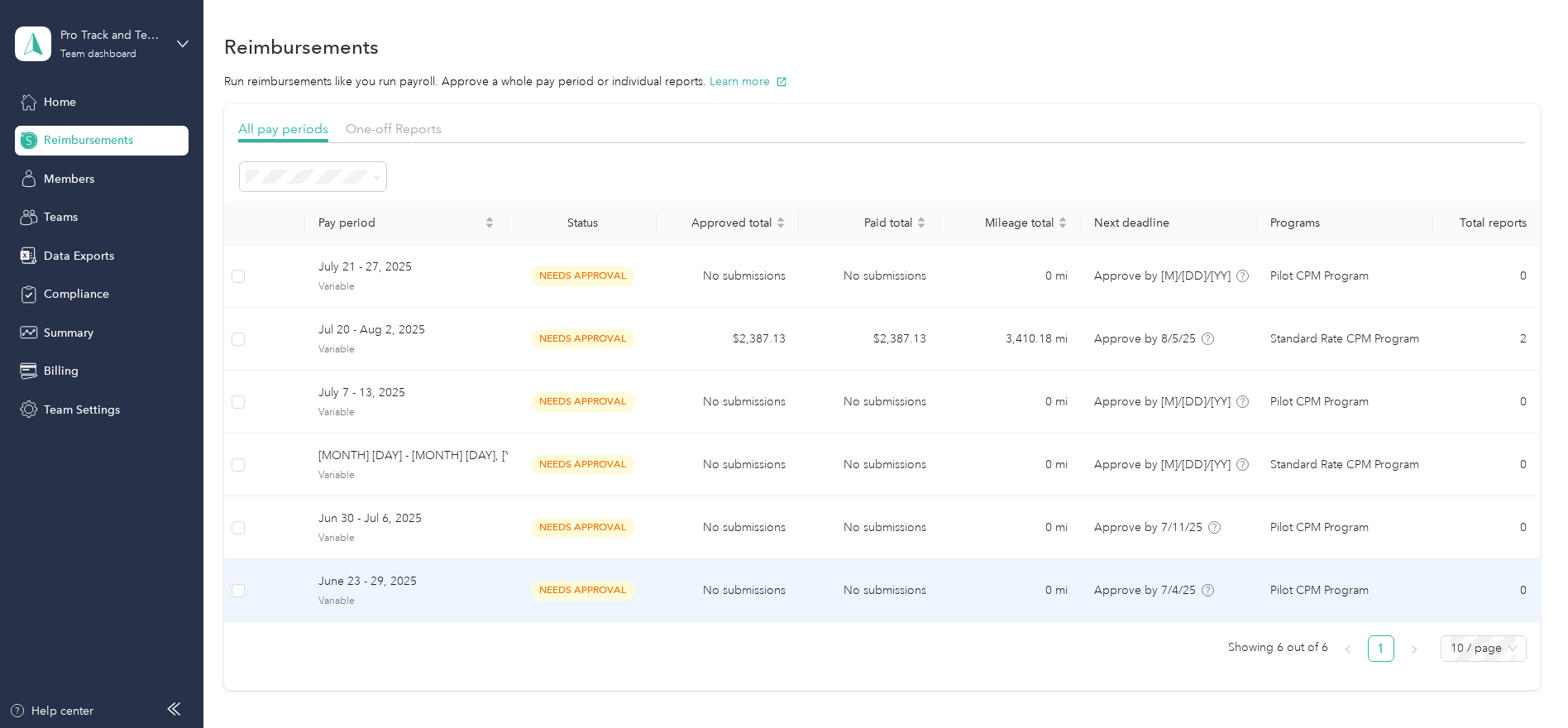 click on "June 23 - 29, 2025" at bounding box center [406, 582] 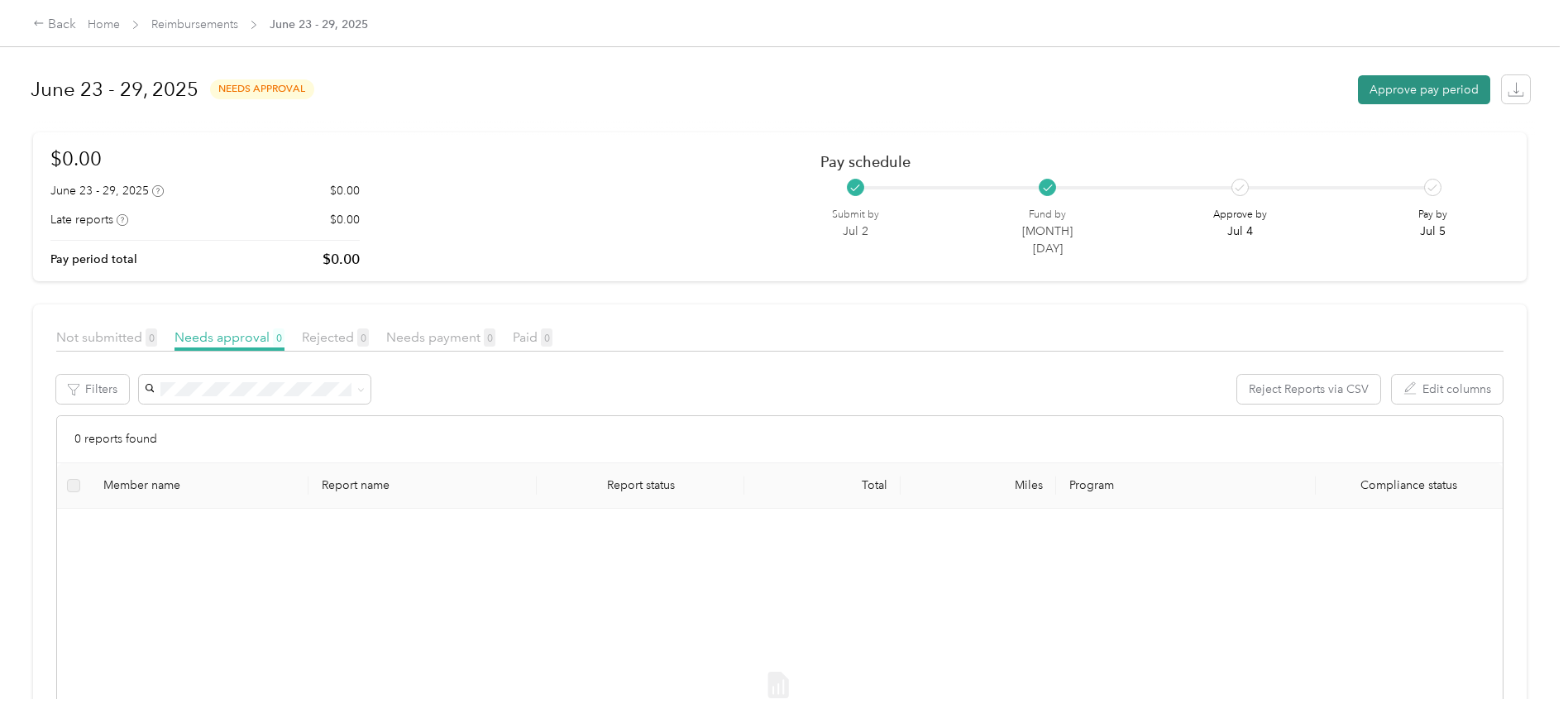 click on "Approve pay period" at bounding box center (1424, 89) 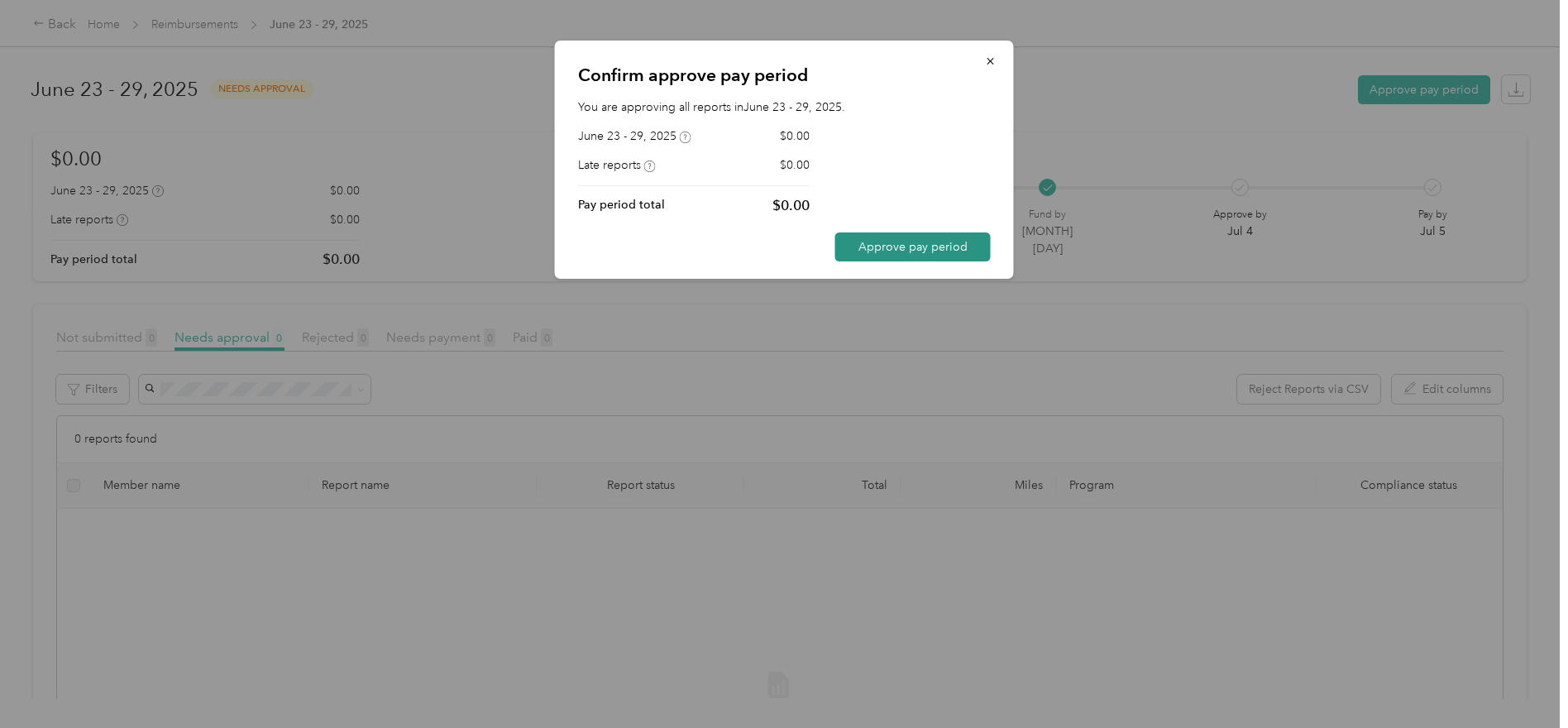 click on "Approve pay period" at bounding box center (913, 247) 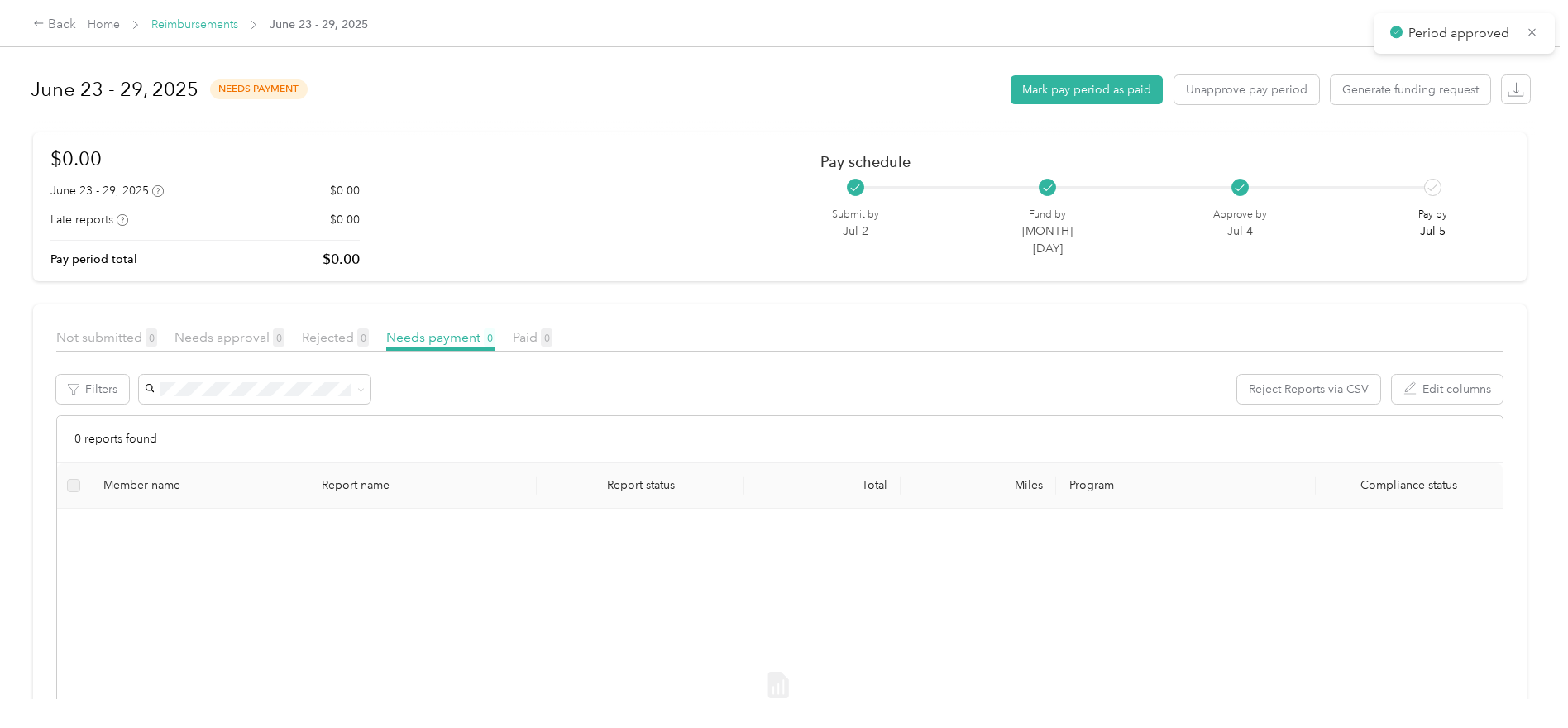 click on "Reimbursements" at bounding box center (194, 24) 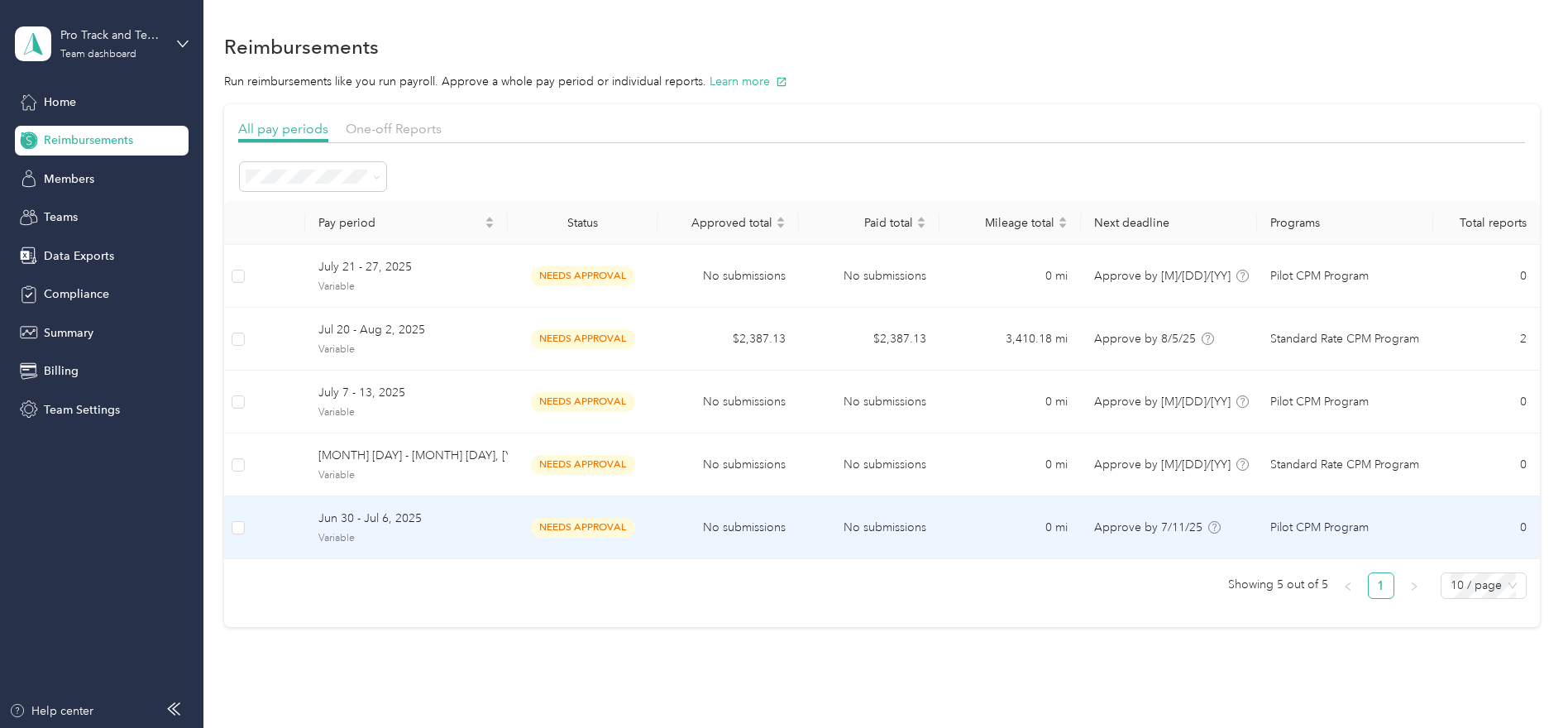 click on "Jun 30 - Jul 6, 2025" at bounding box center (406, 519) 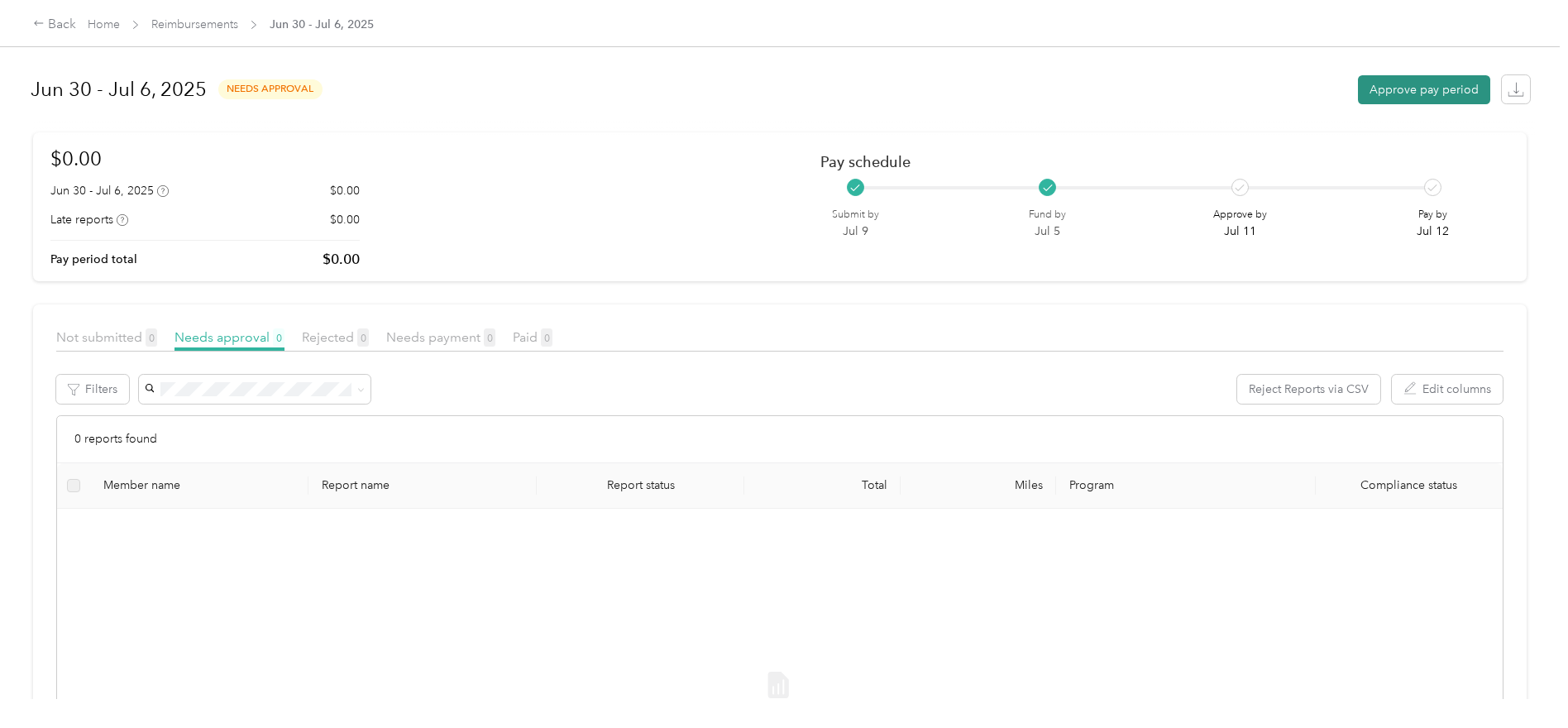 click on "Approve pay period" at bounding box center [1424, 89] 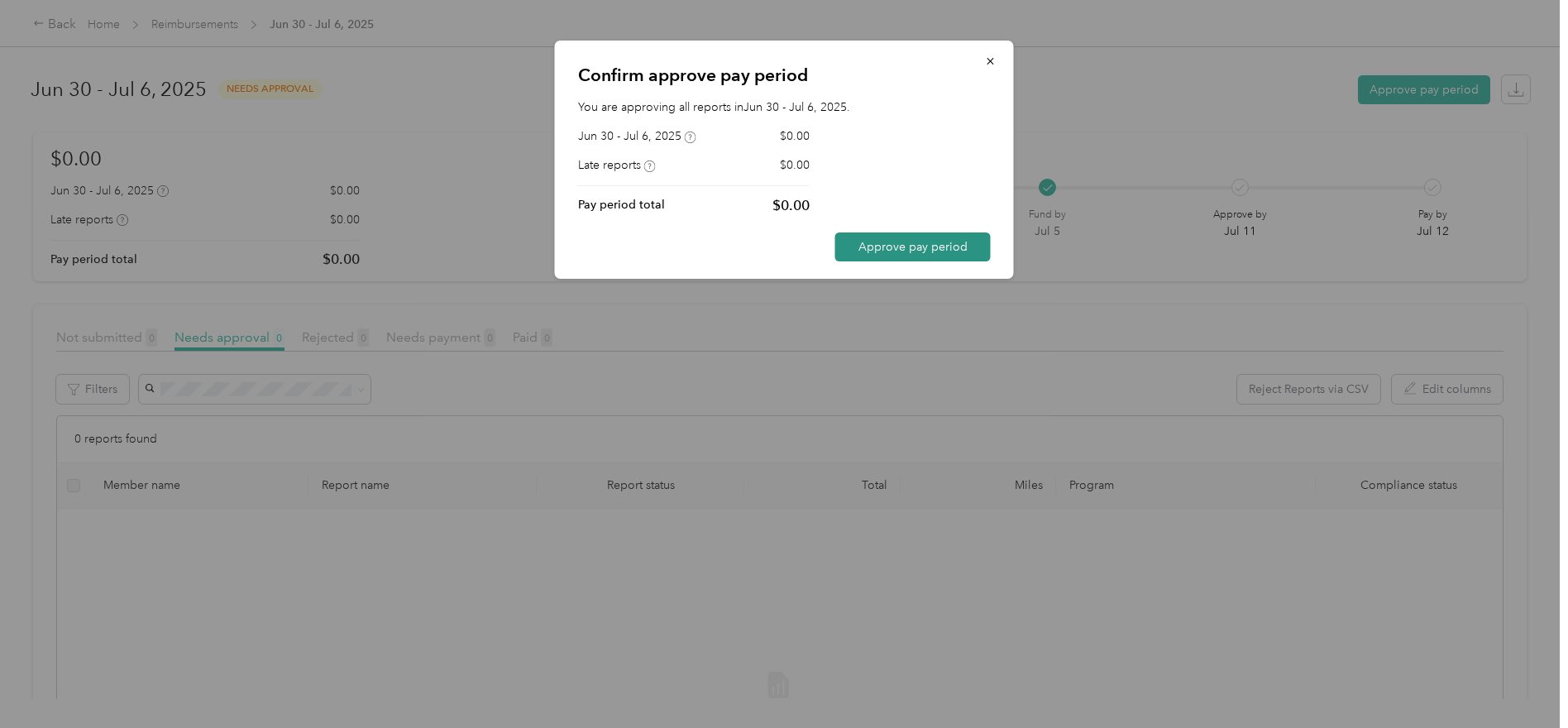 click on "Approve pay period" at bounding box center [913, 247] 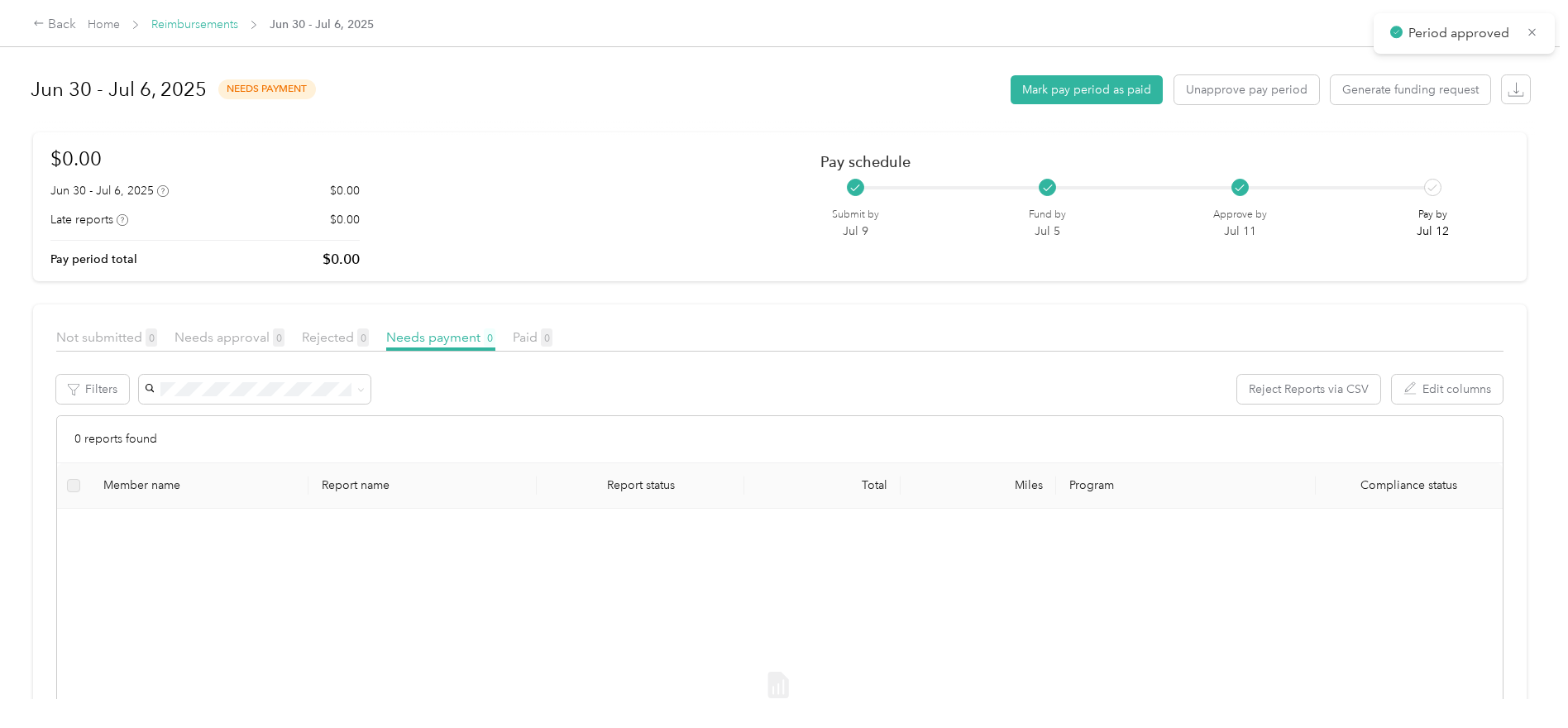 click on "Reimbursements" at bounding box center [194, 24] 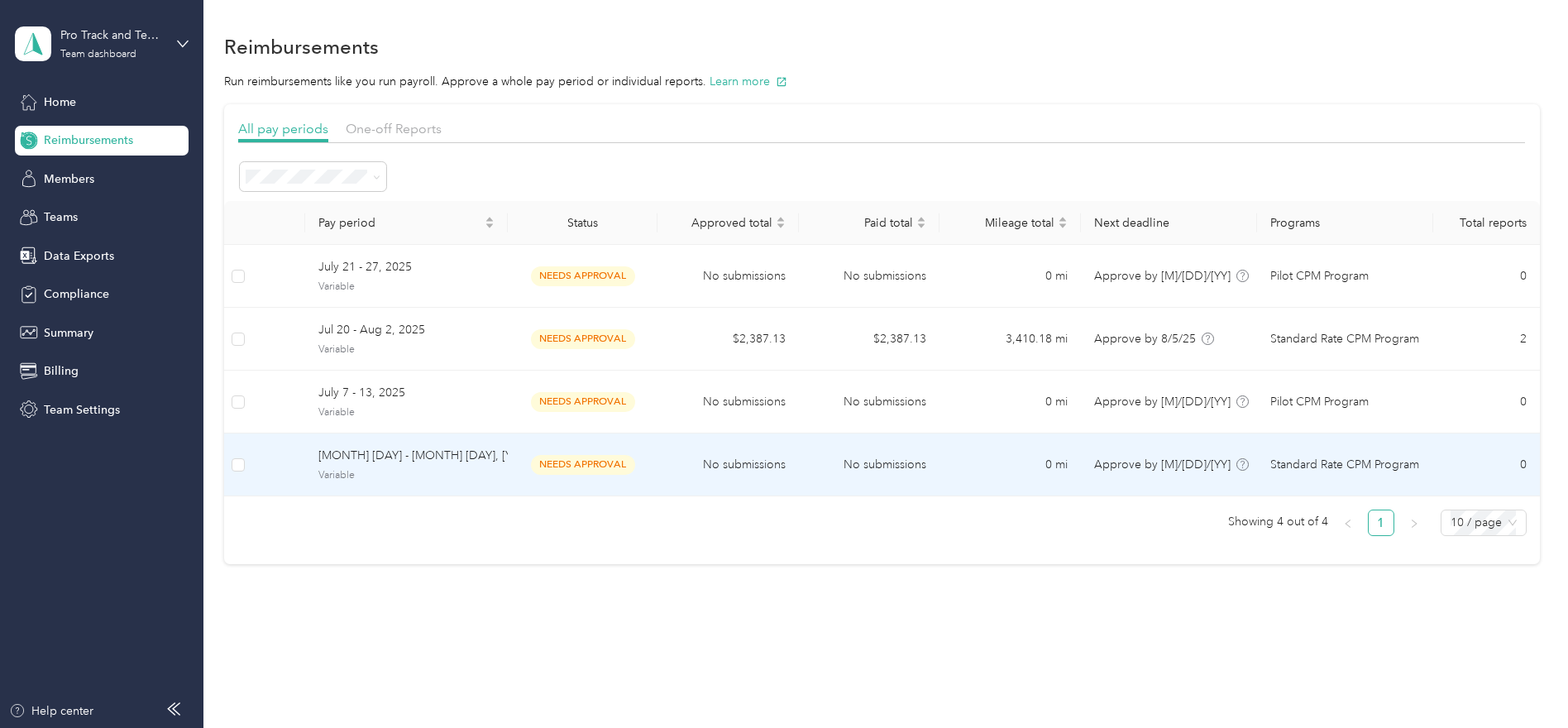 click on "[MONTH] [DAY] - [MONTH] [DAY], [YEAR]" at bounding box center (406, 456) 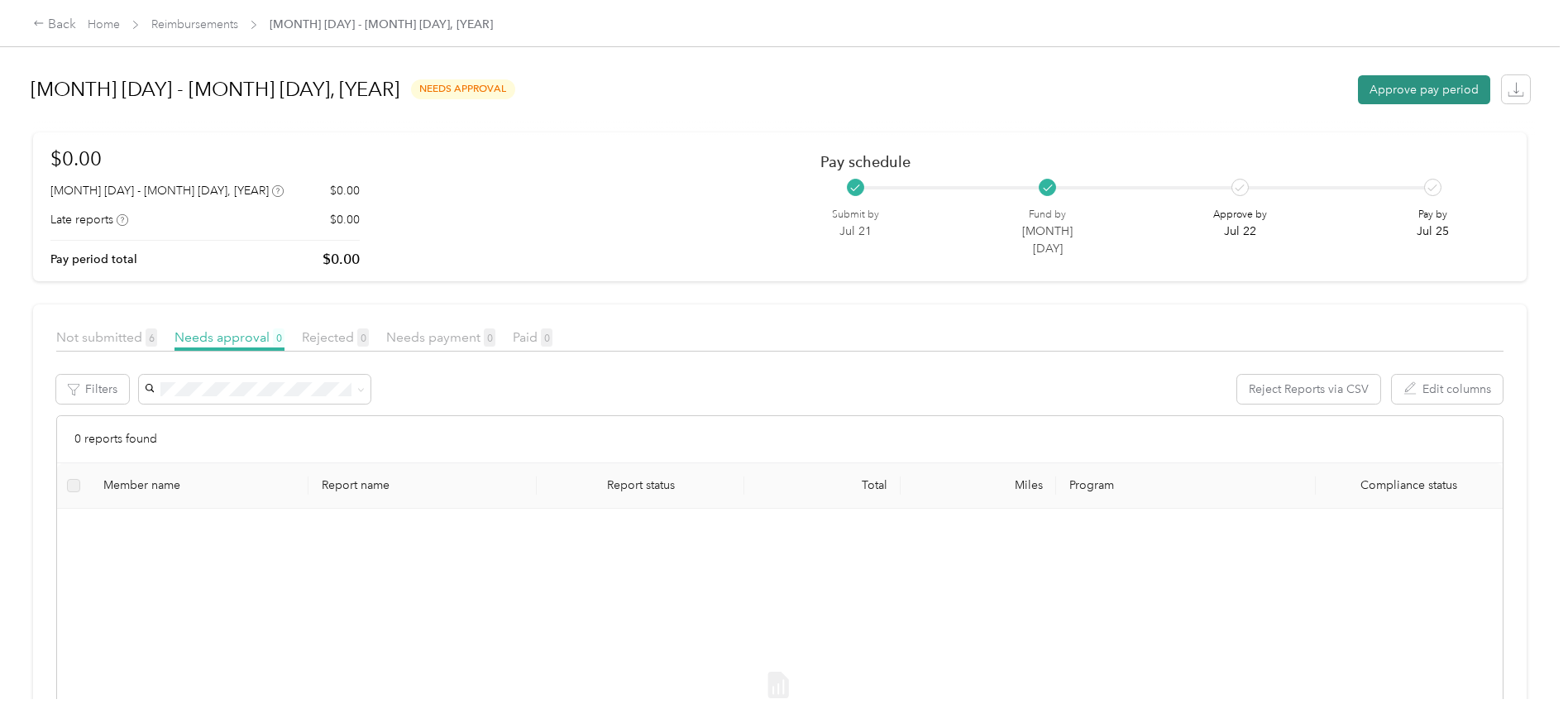 click on "Approve pay period" at bounding box center [1424, 89] 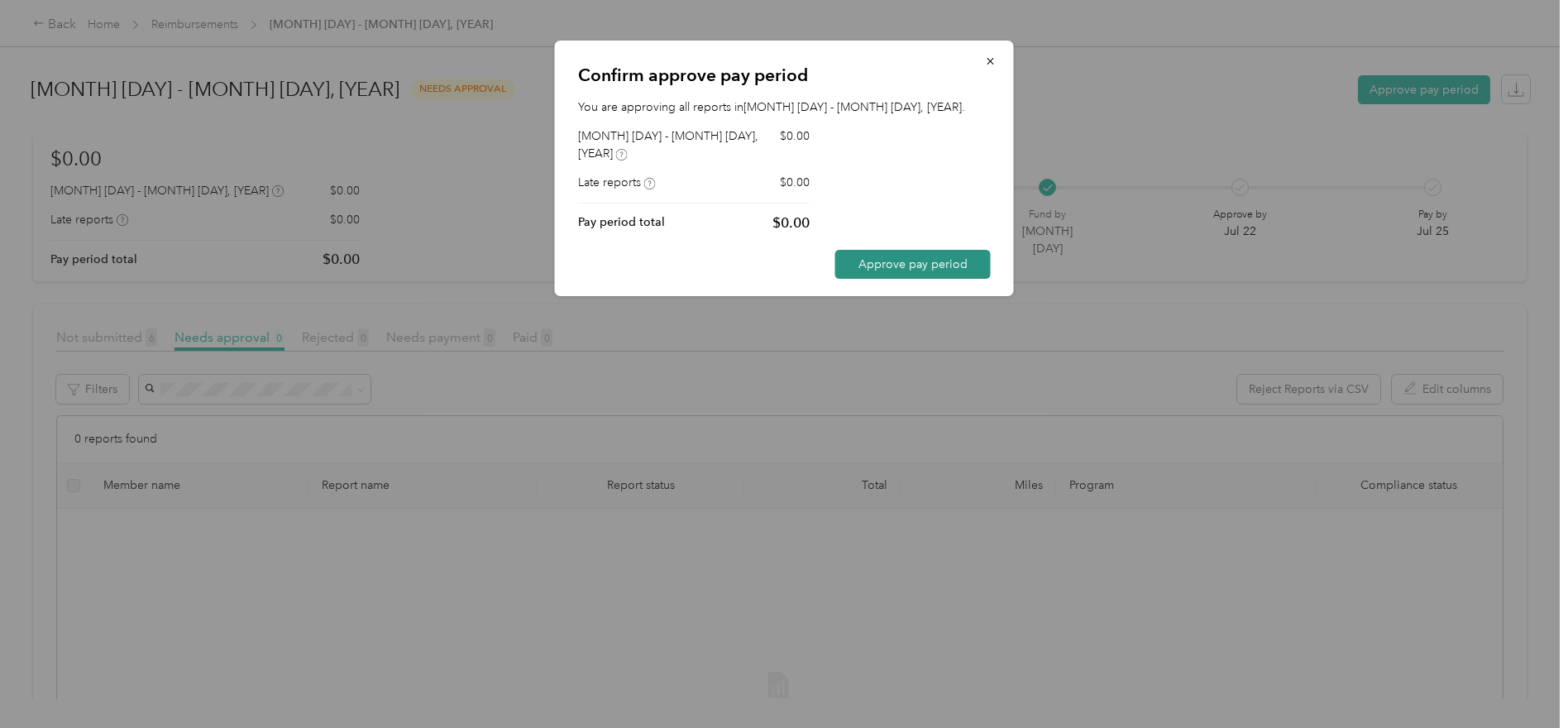 click on "Approve pay period" at bounding box center [913, 264] 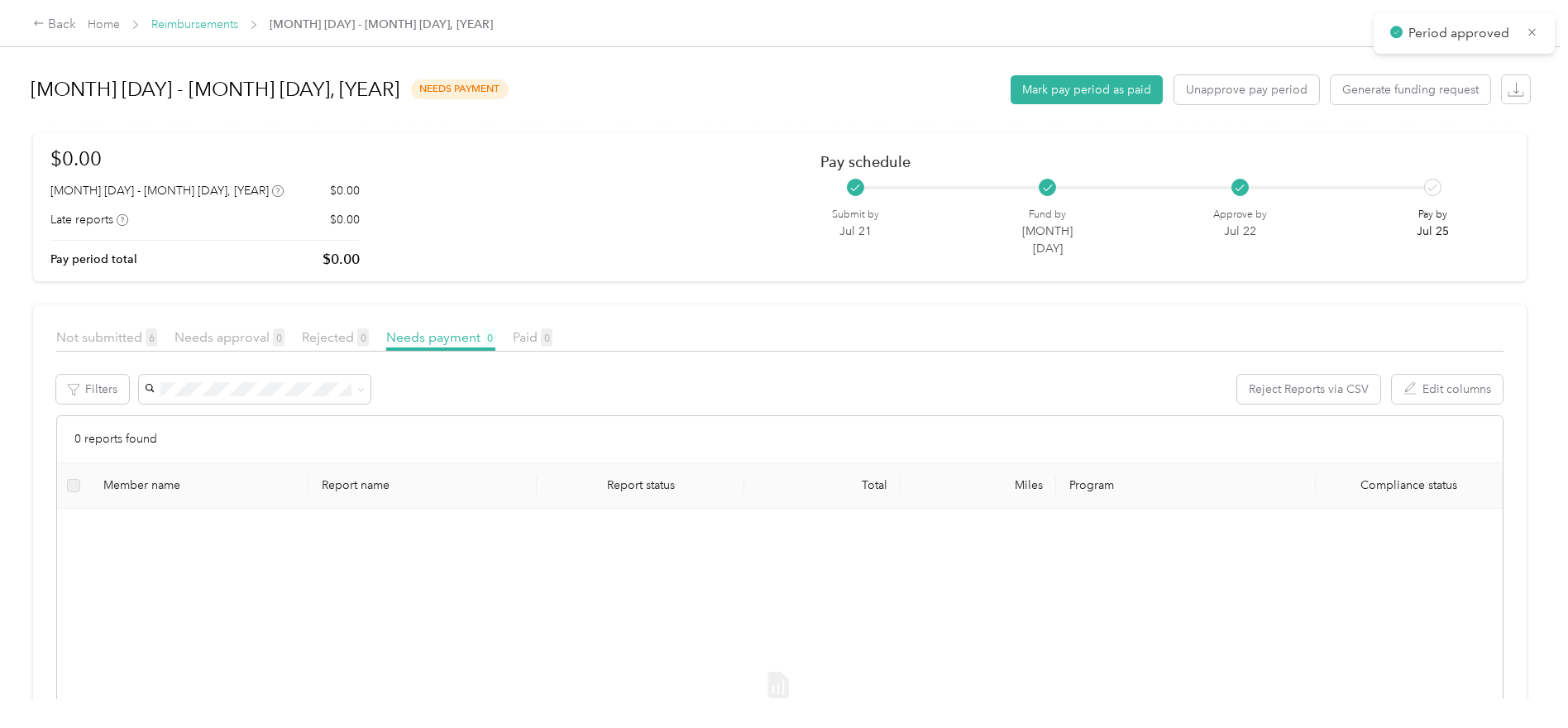 click on "Reimbursements" at bounding box center [194, 24] 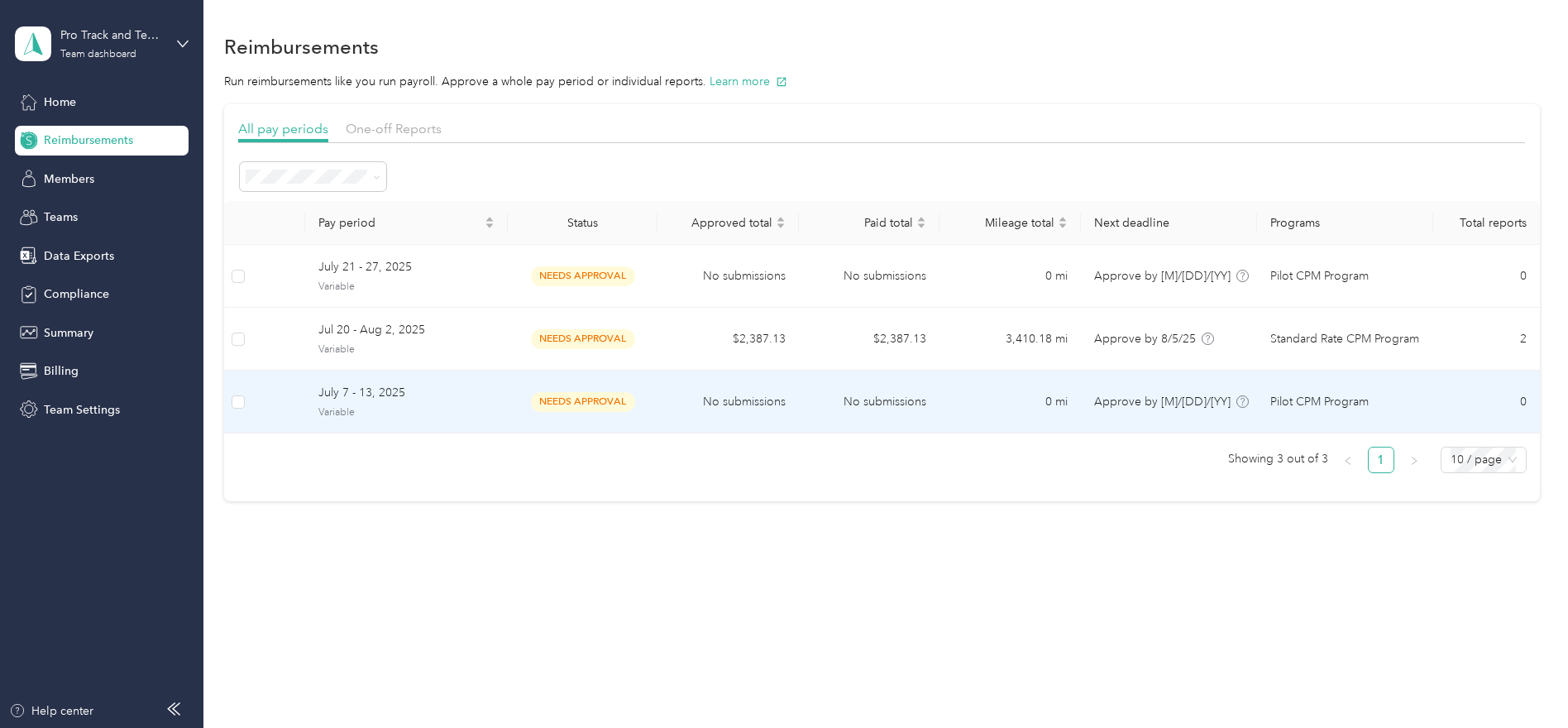 click on "July 7 - 13, 2025" at bounding box center (406, 393) 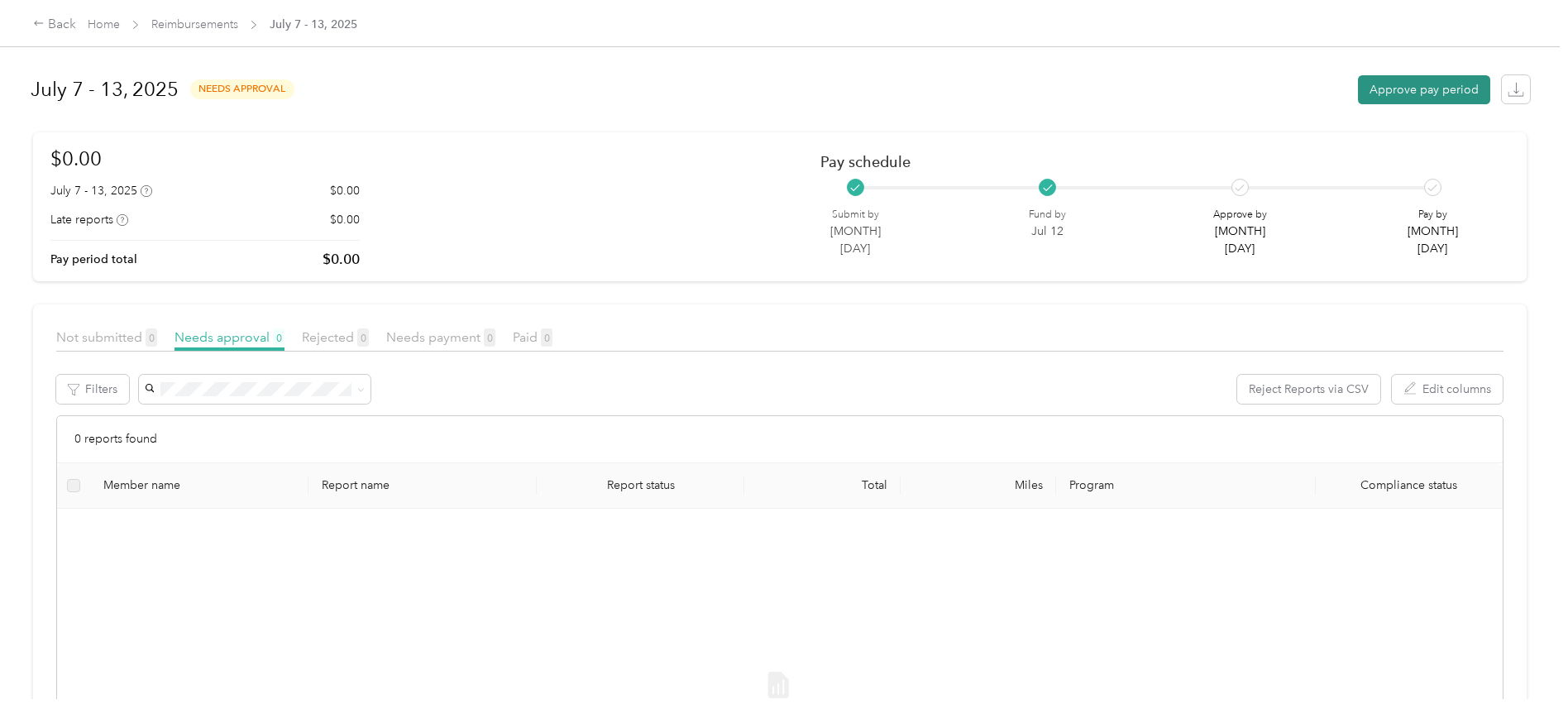 click on "Approve pay period" at bounding box center (1424, 89) 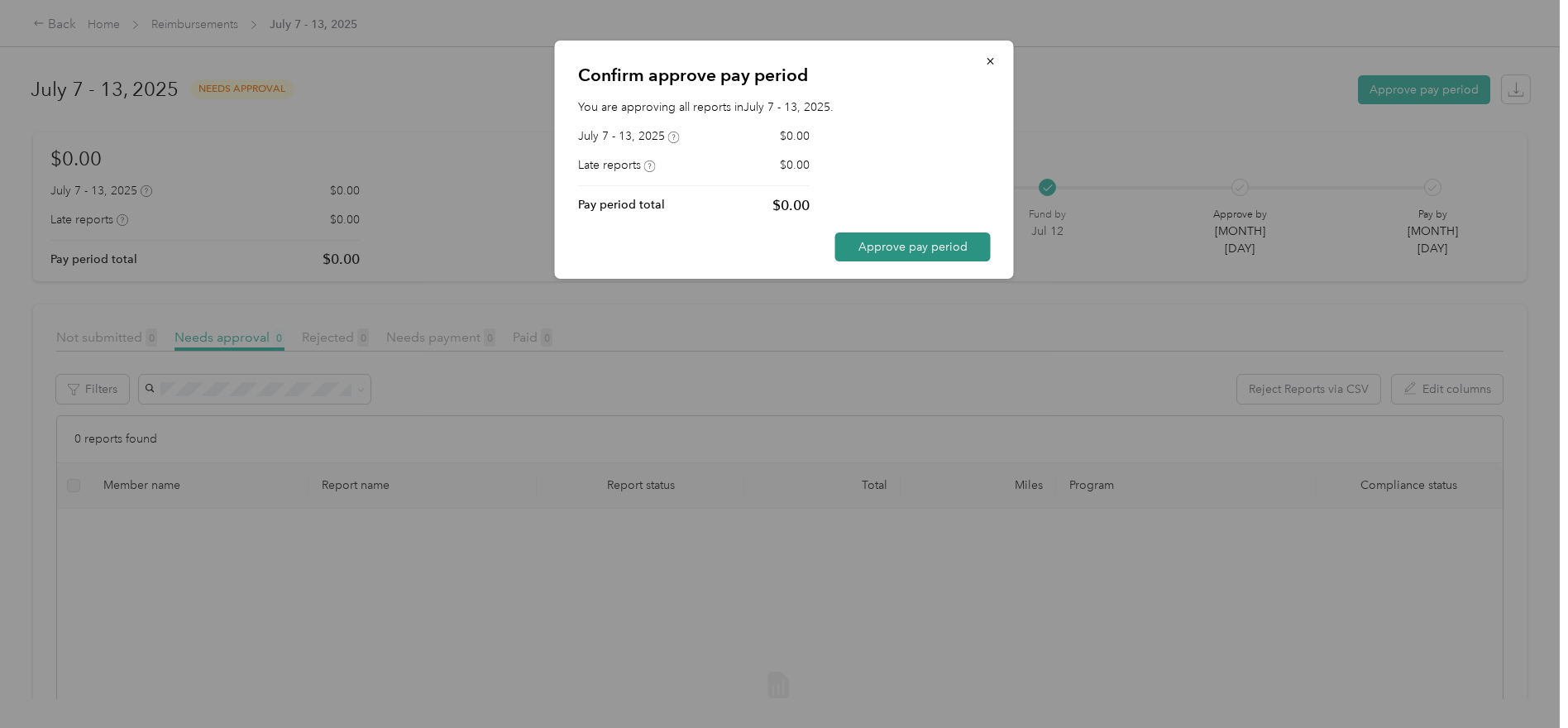 click on "Approve pay period" at bounding box center [913, 247] 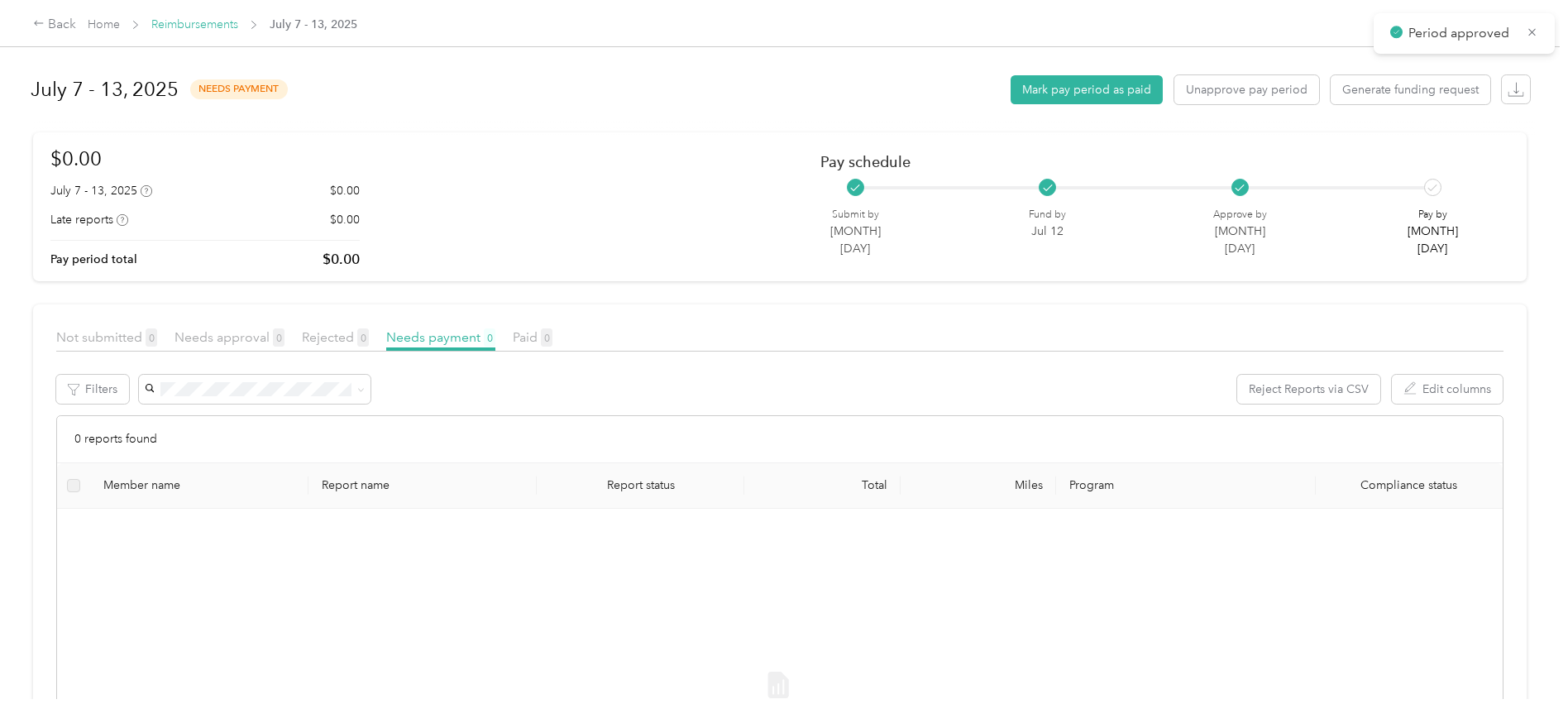 click on "Reimbursements" at bounding box center (194, 24) 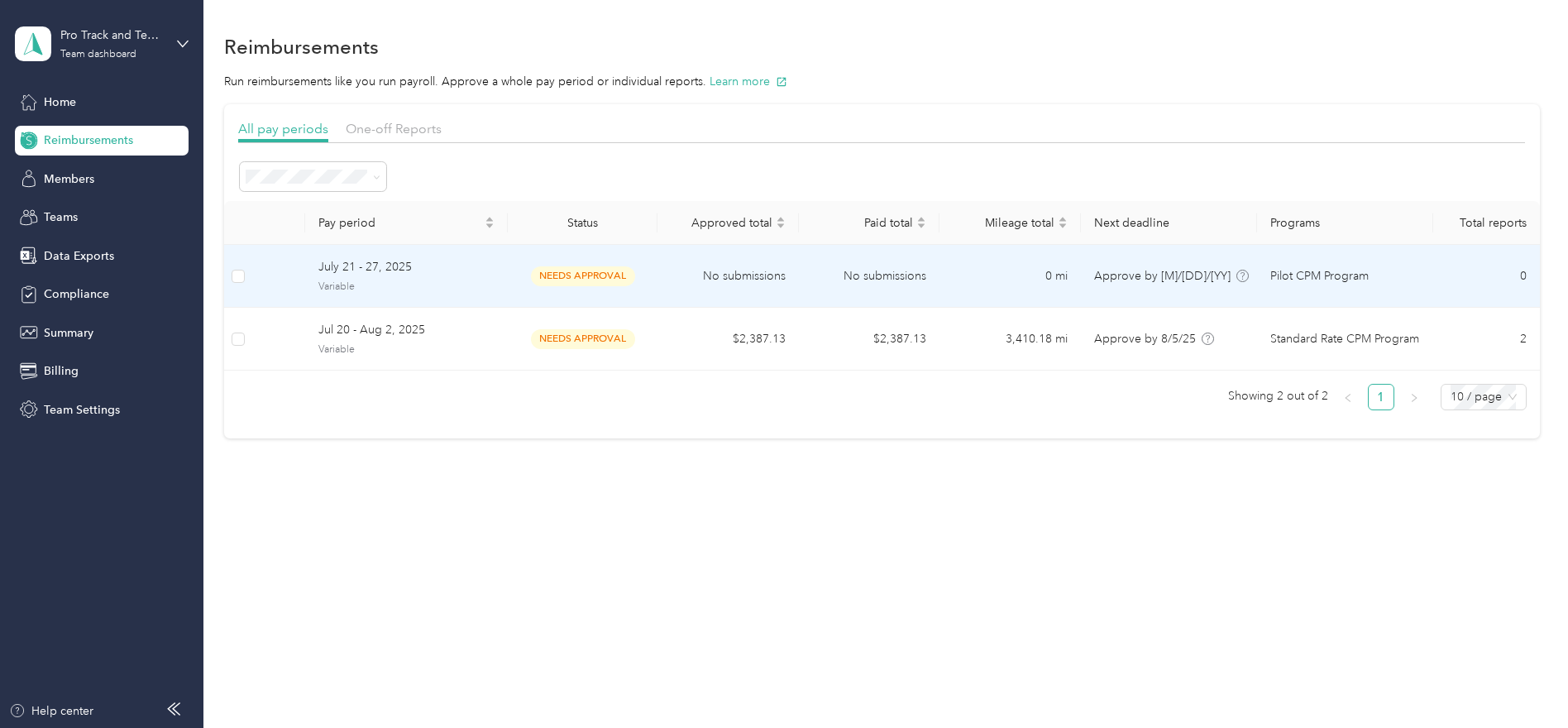 click on "July 21 - 27, 2025" at bounding box center [406, 267] 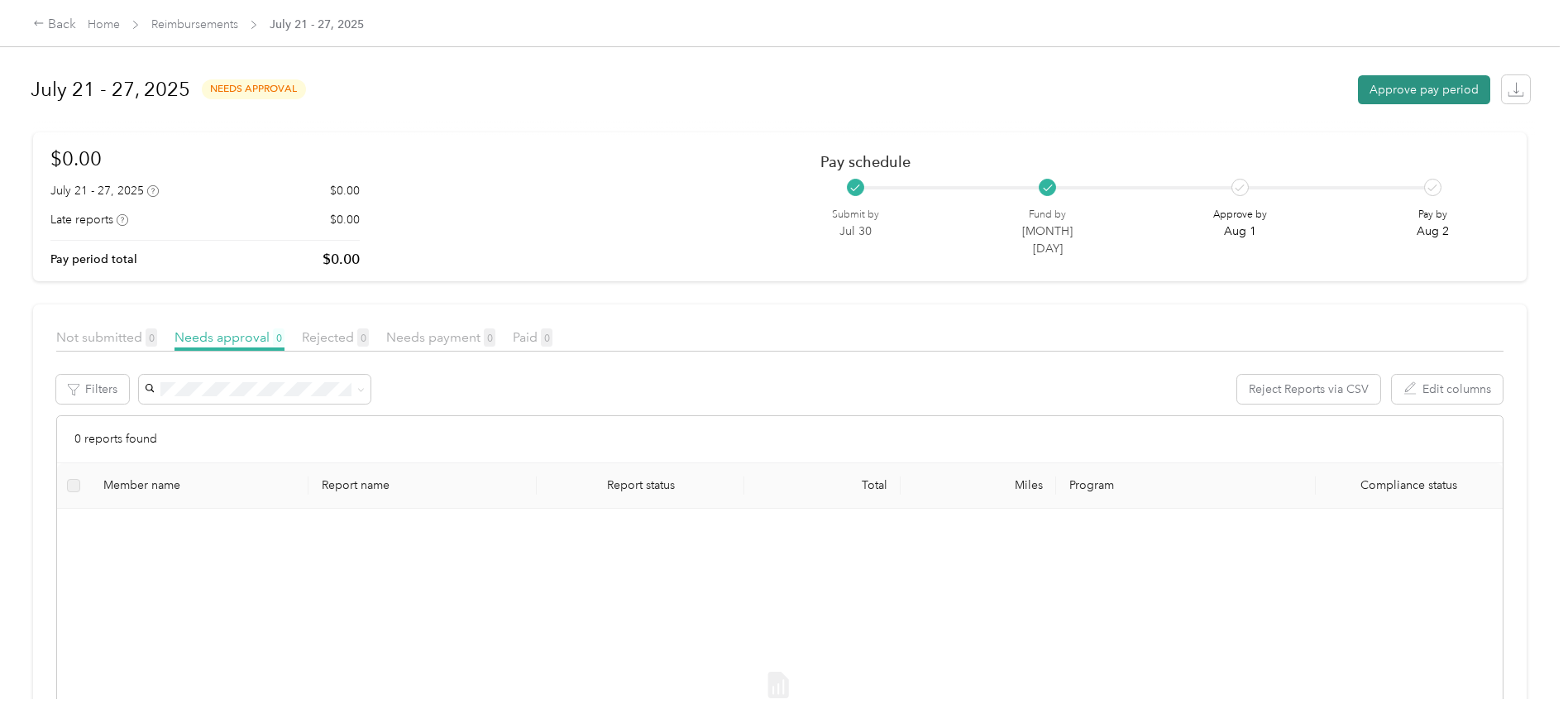 click on "Approve pay period" at bounding box center [1424, 89] 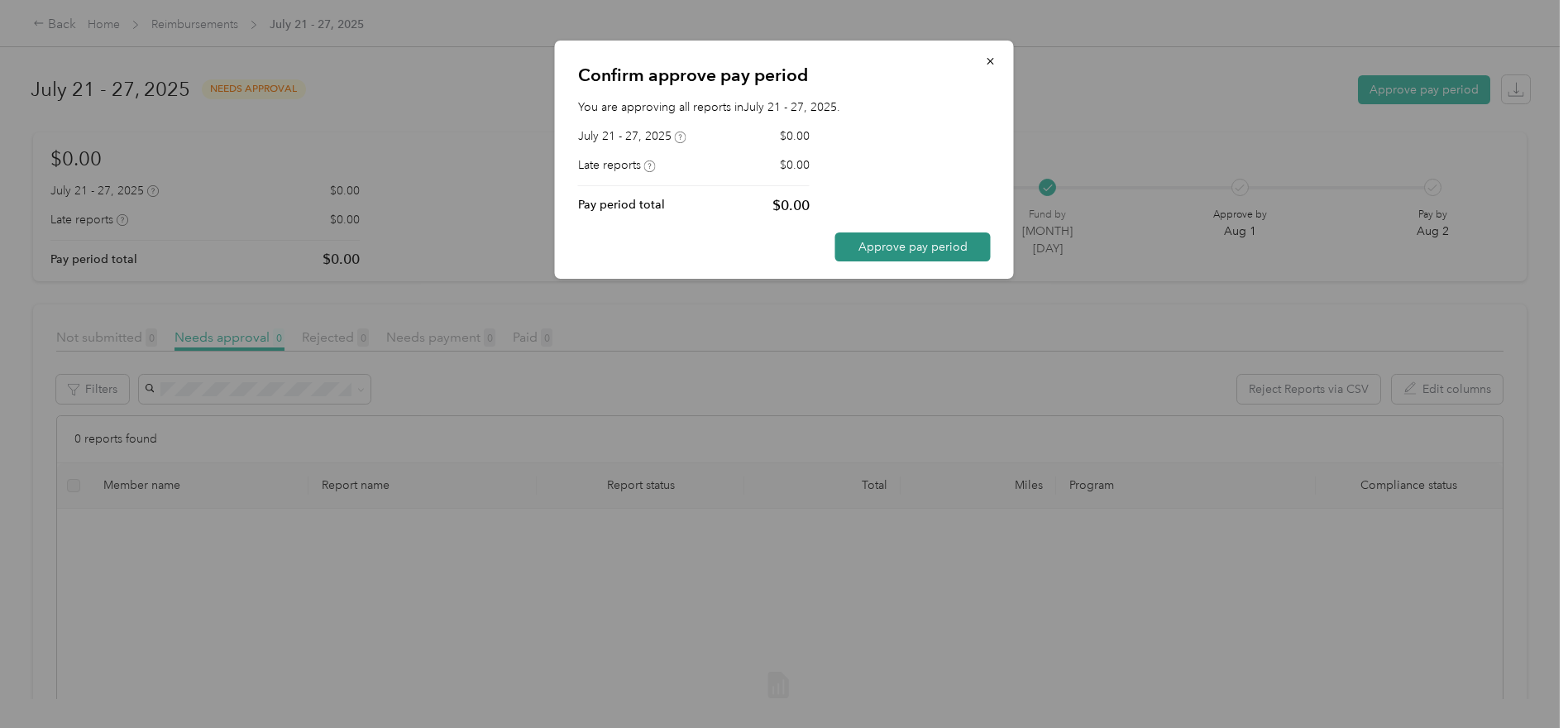 click on "Approve pay period" at bounding box center [913, 247] 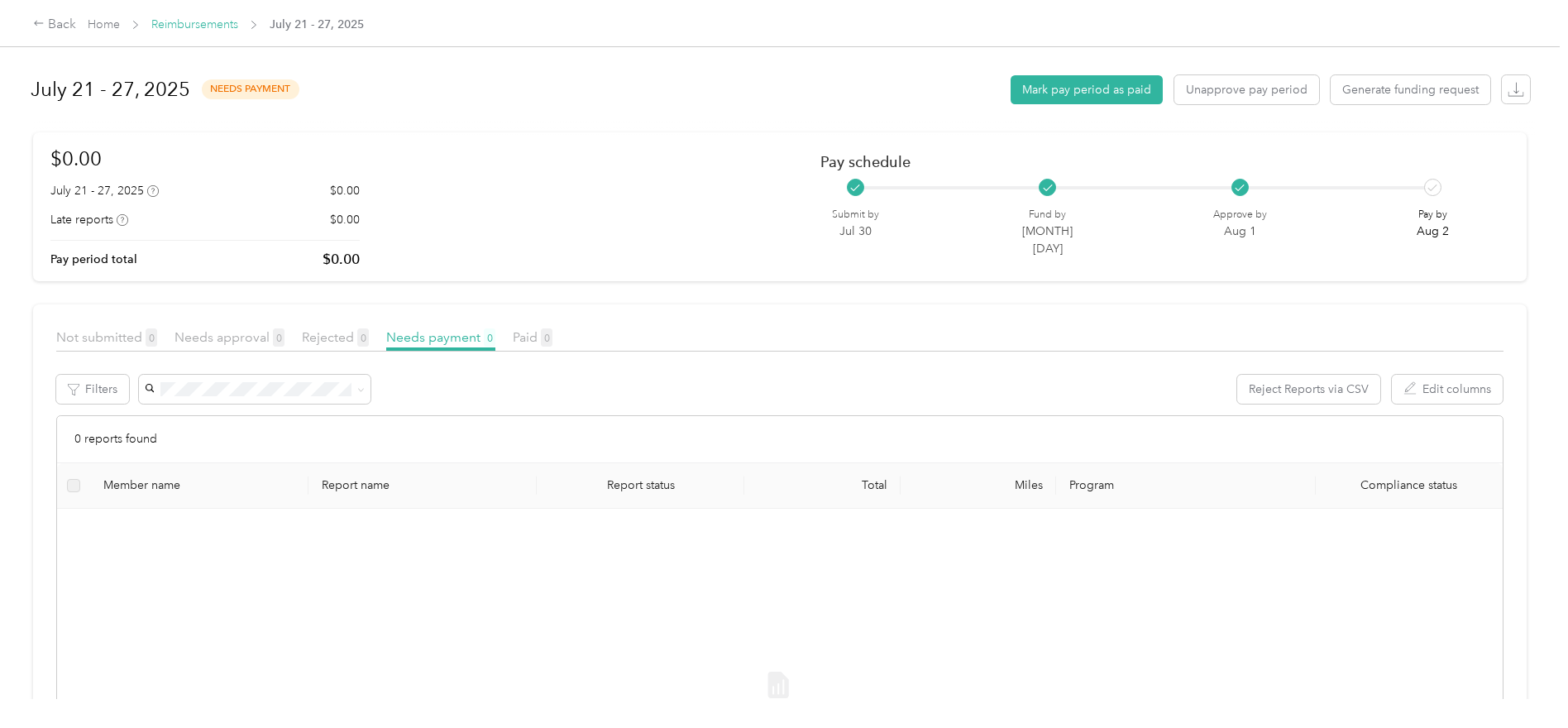 click on "Reimbursements" at bounding box center (194, 24) 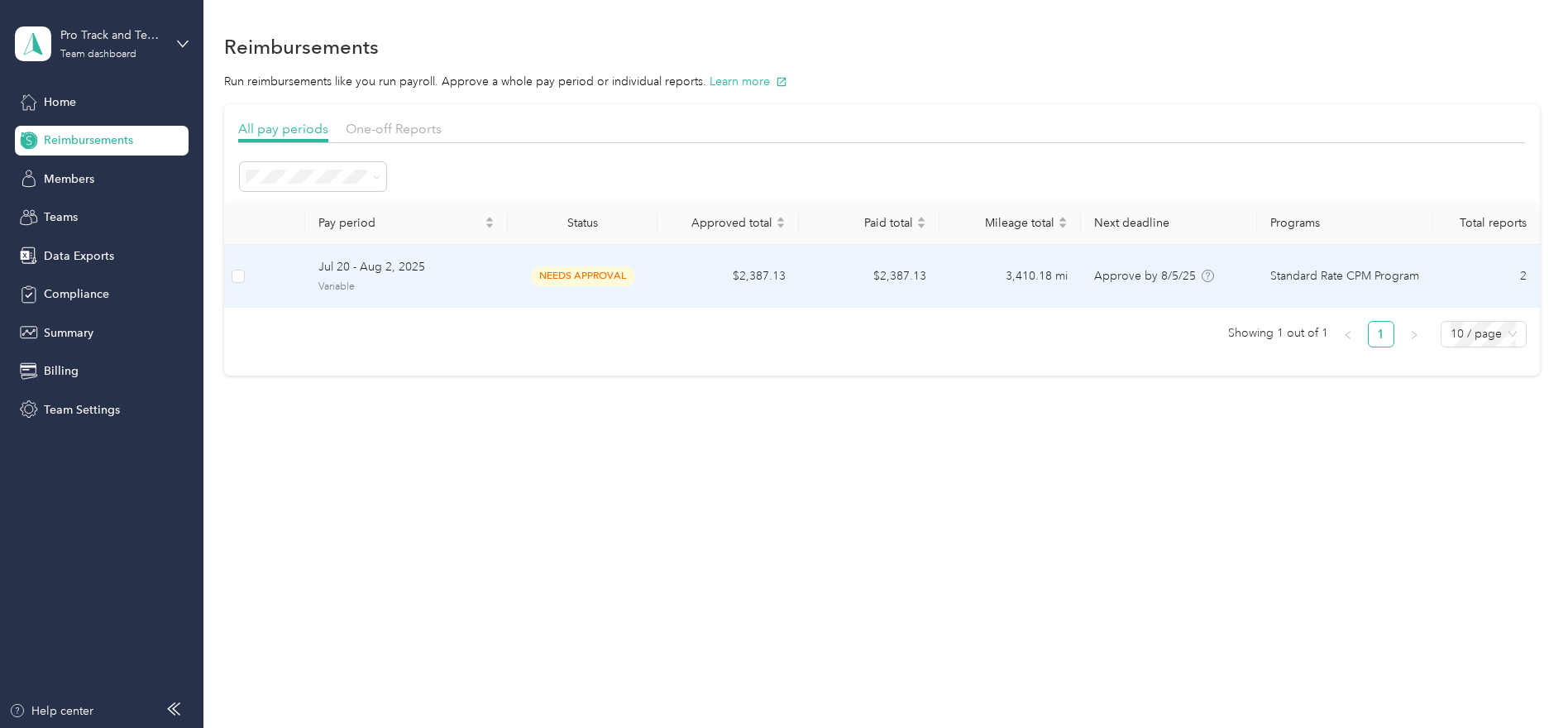 click on "Jul 20 - Aug 2, 2025 Variable" at bounding box center [406, 275] 